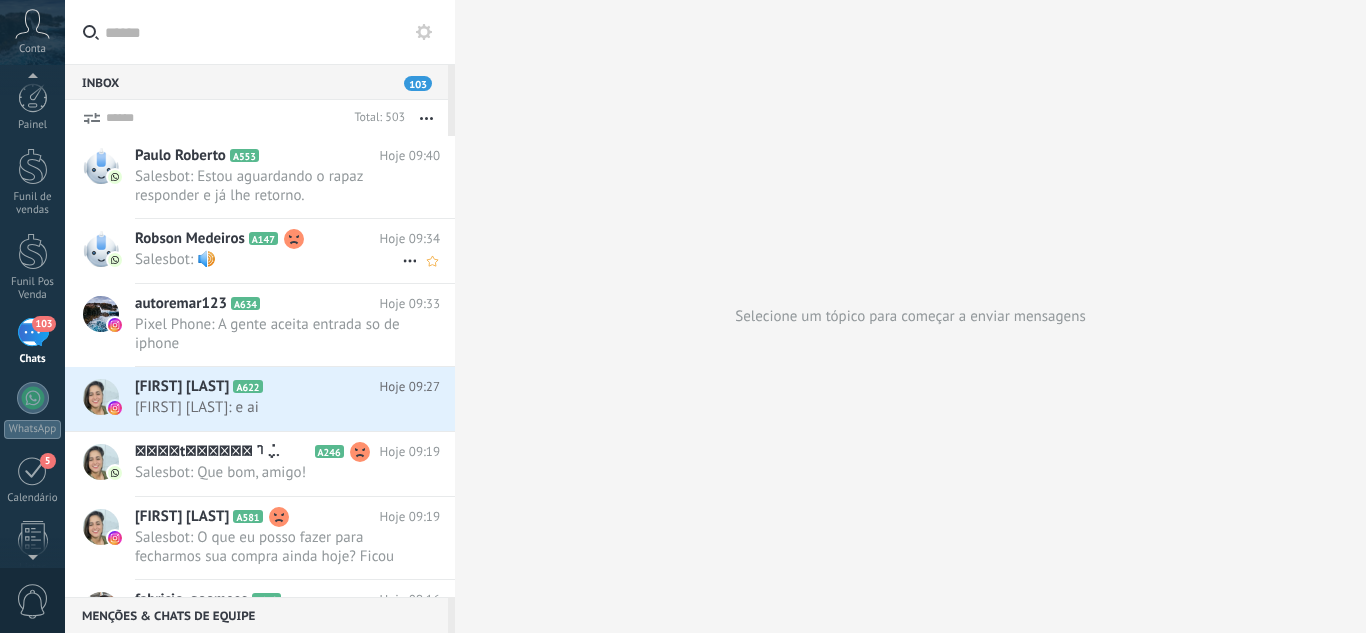 scroll, scrollTop: 0, scrollLeft: 0, axis: both 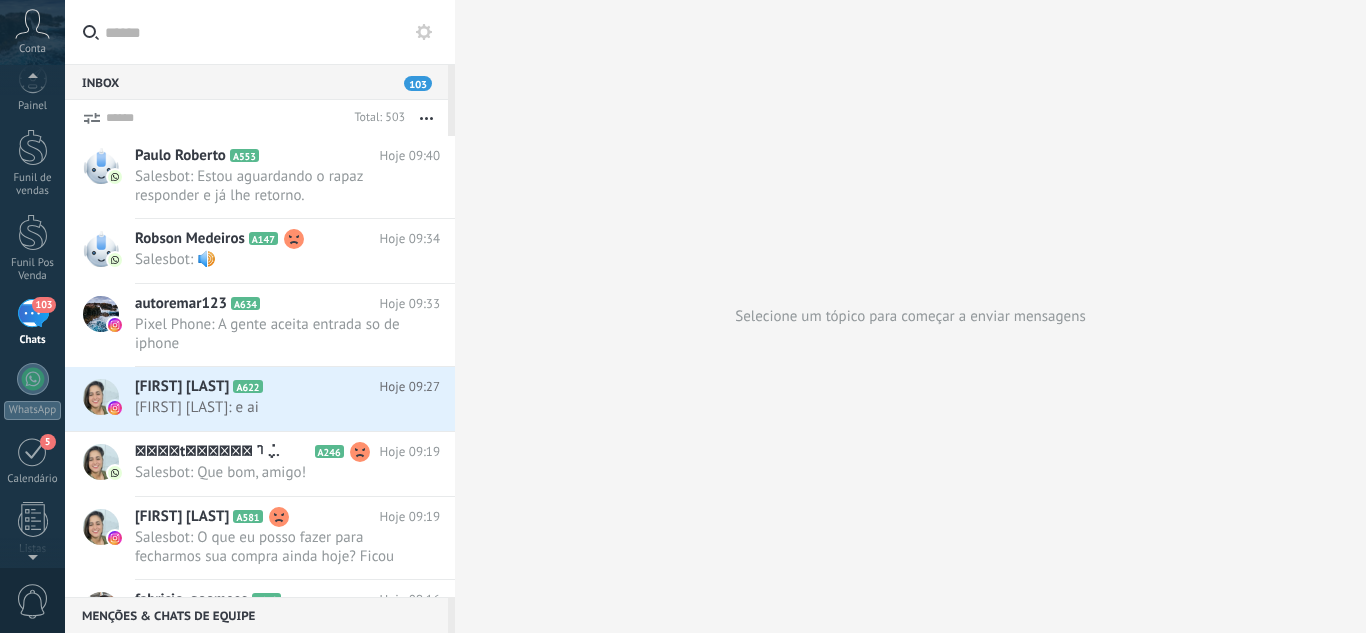 click on "Painel
Funil de vendas
Funil Pos Venda
103
Chats
WhatsApp
5" at bounding box center (32, 455) 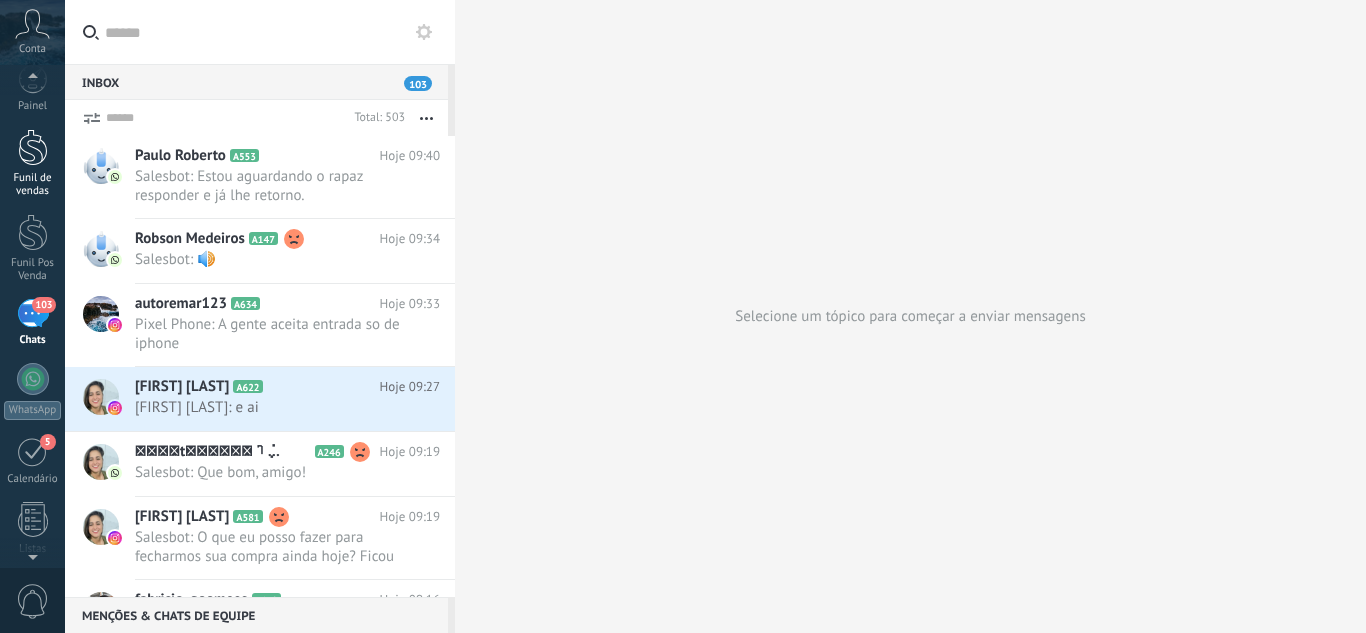 click at bounding box center [33, 147] 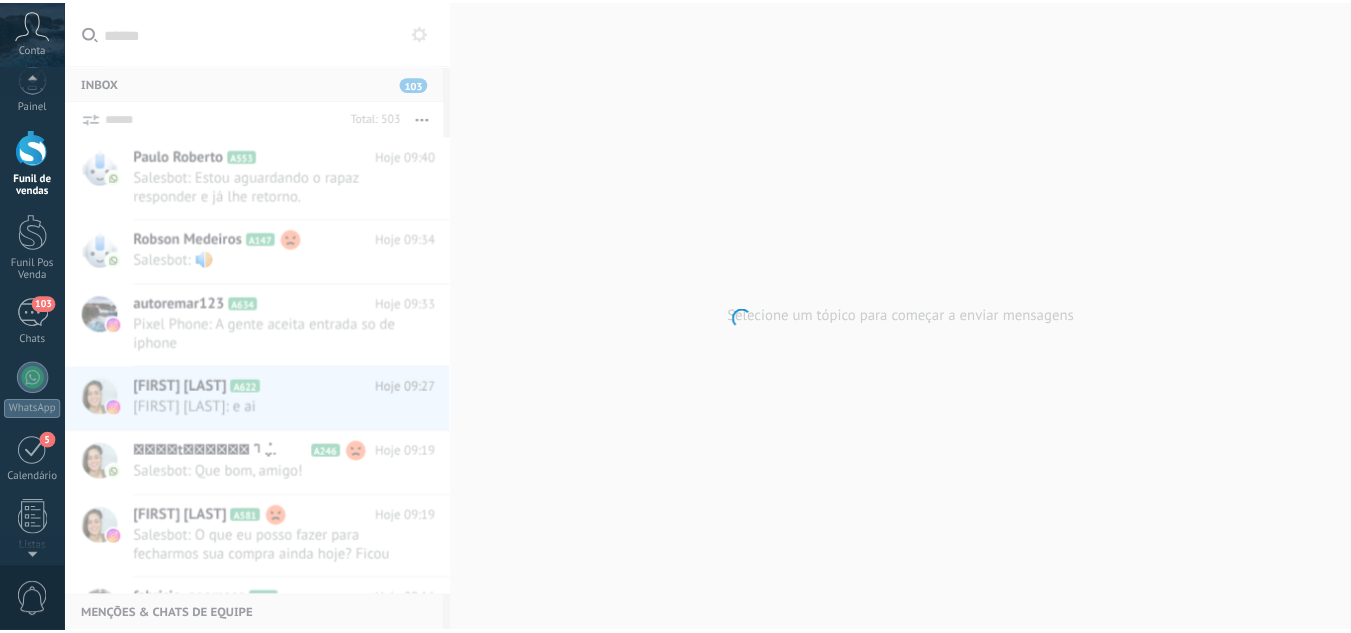scroll, scrollTop: 0, scrollLeft: 0, axis: both 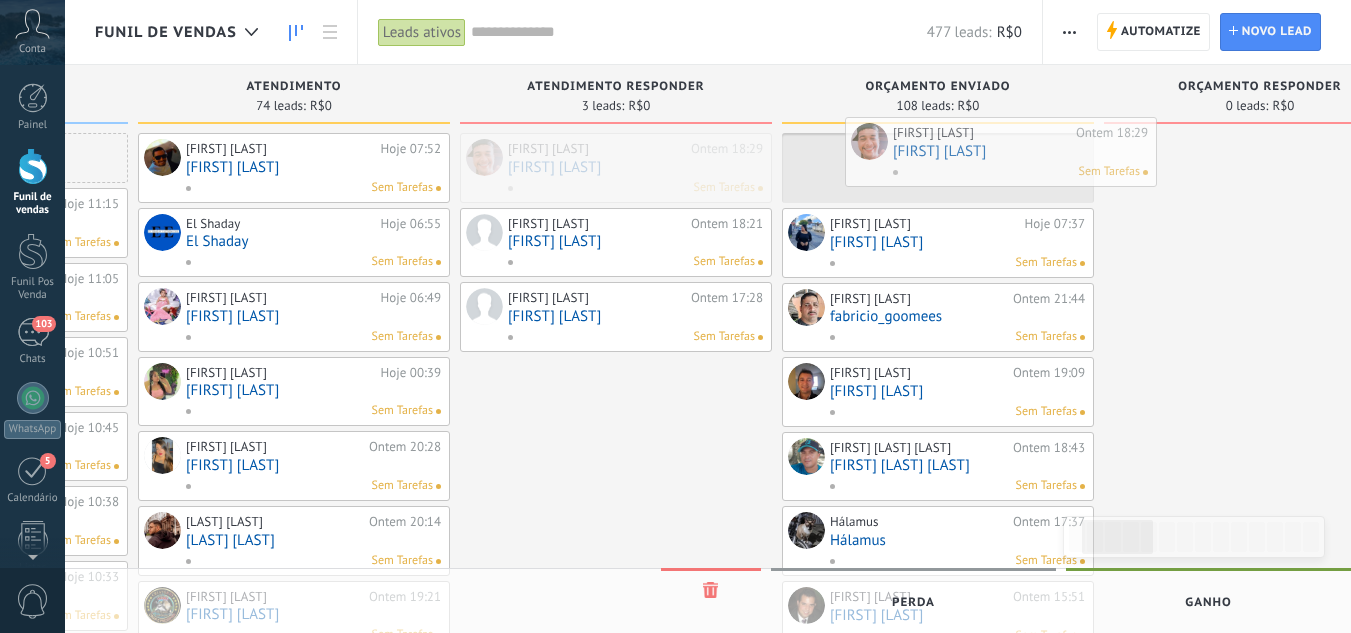 drag, startPoint x: 789, startPoint y: 172, endPoint x: 654, endPoint y: 186, distance: 135.72398 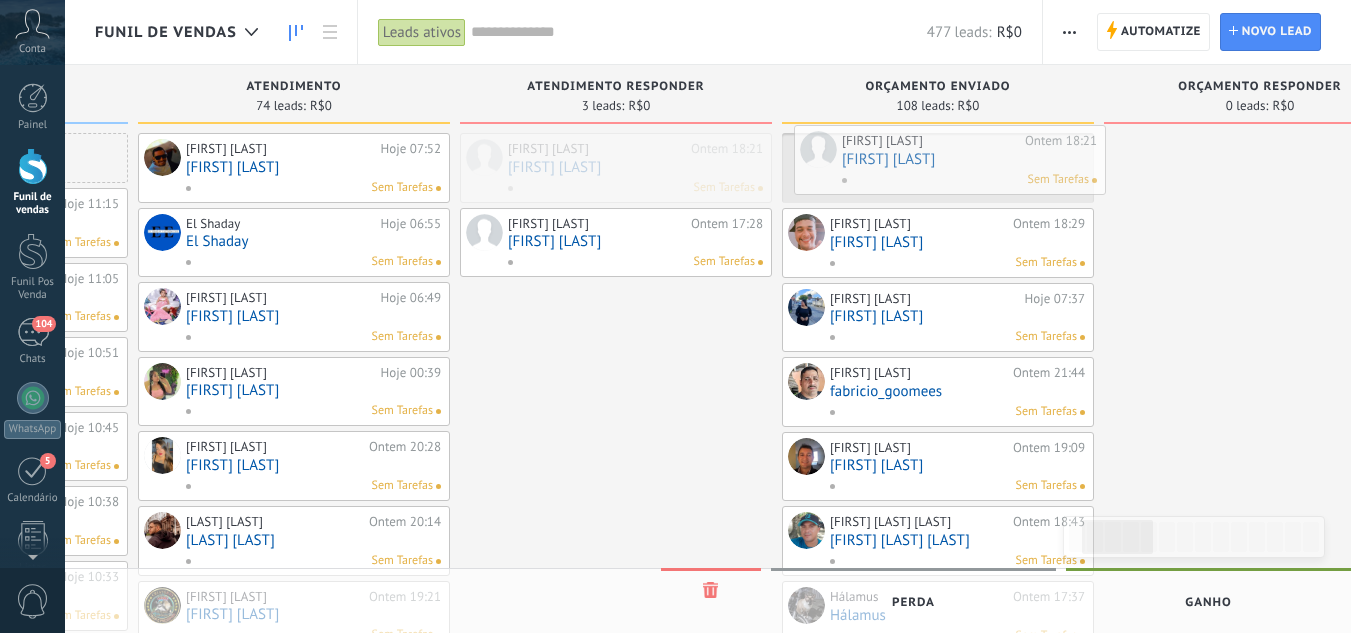 drag, startPoint x: 578, startPoint y: 173, endPoint x: 901, endPoint y: 159, distance: 323.30325 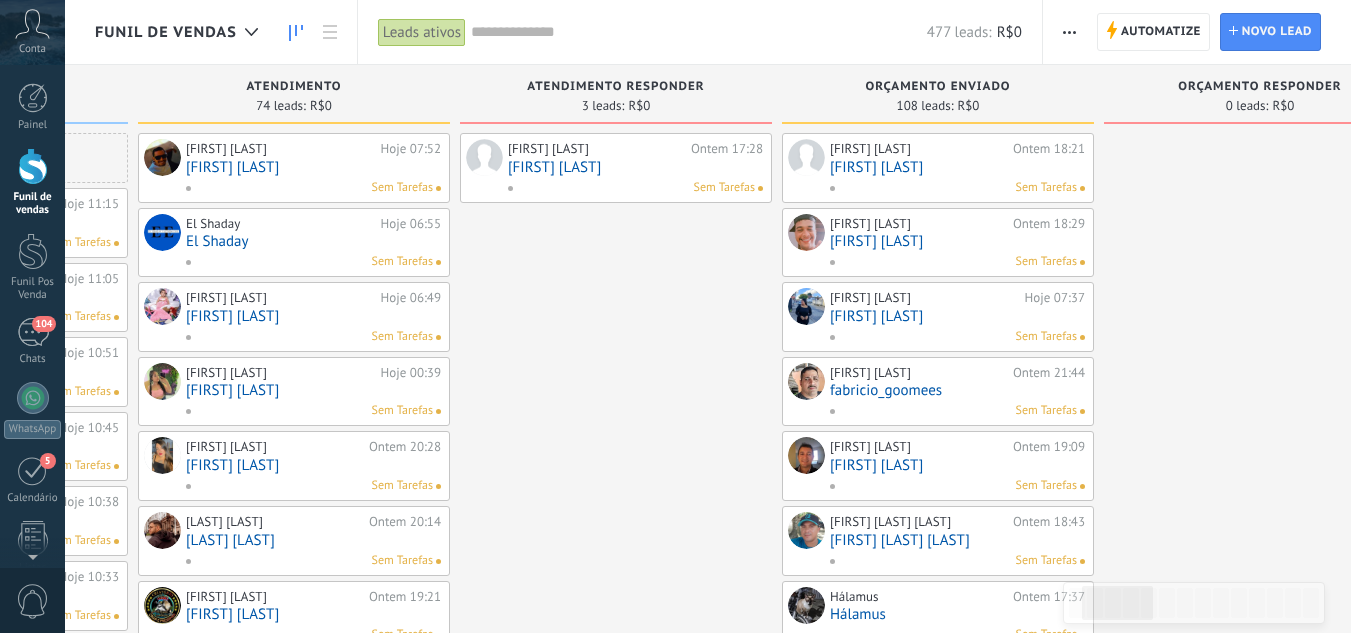 click on "[FIRST] [LAST]" at bounding box center [635, 167] 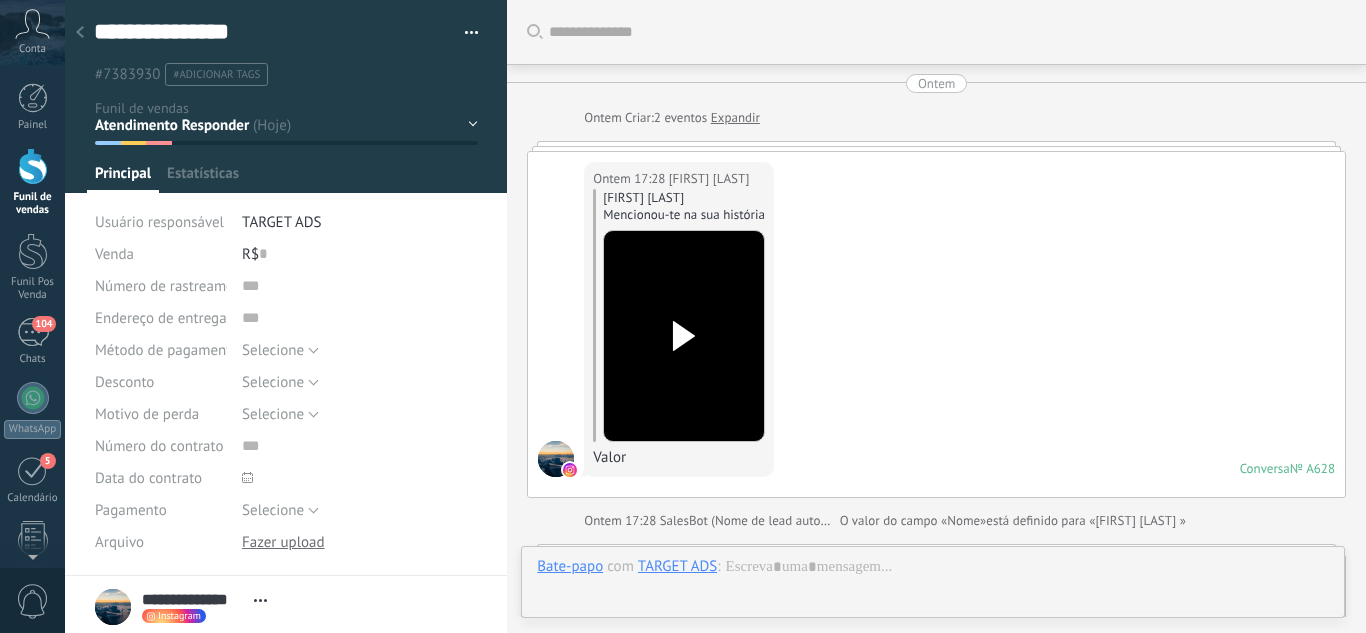 scroll, scrollTop: 2147, scrollLeft: 0, axis: vertical 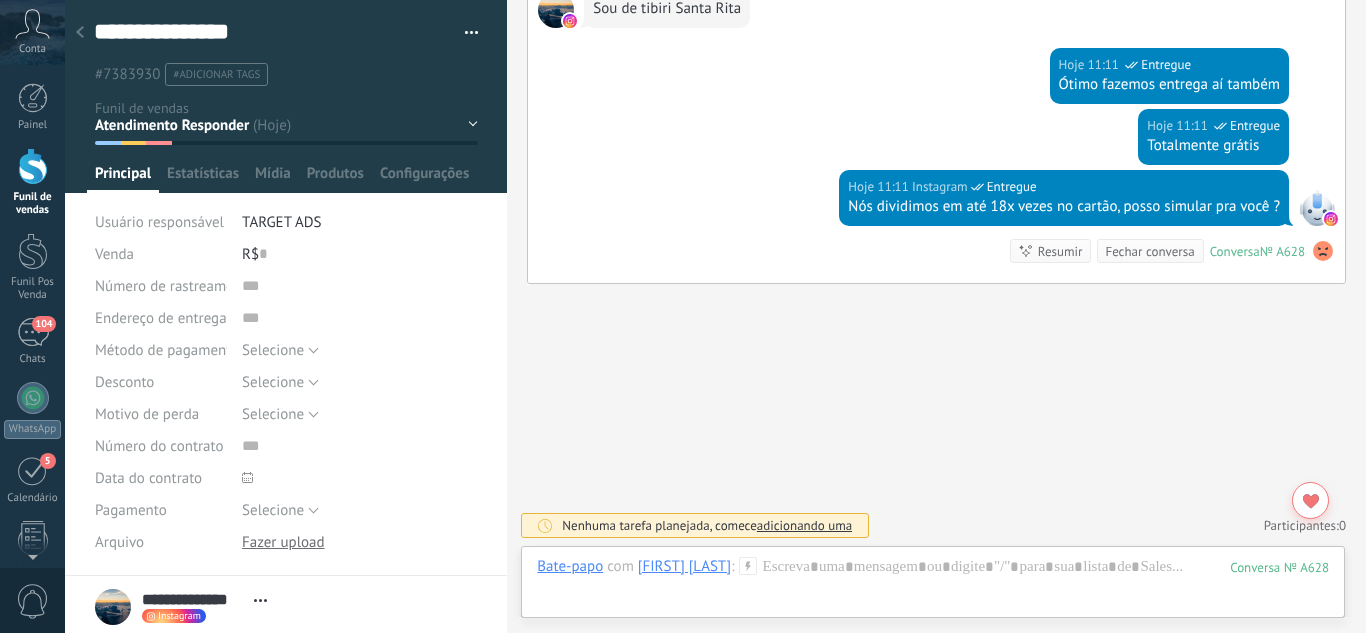 drag, startPoint x: 461, startPoint y: 124, endPoint x: 449, endPoint y: 124, distance: 12 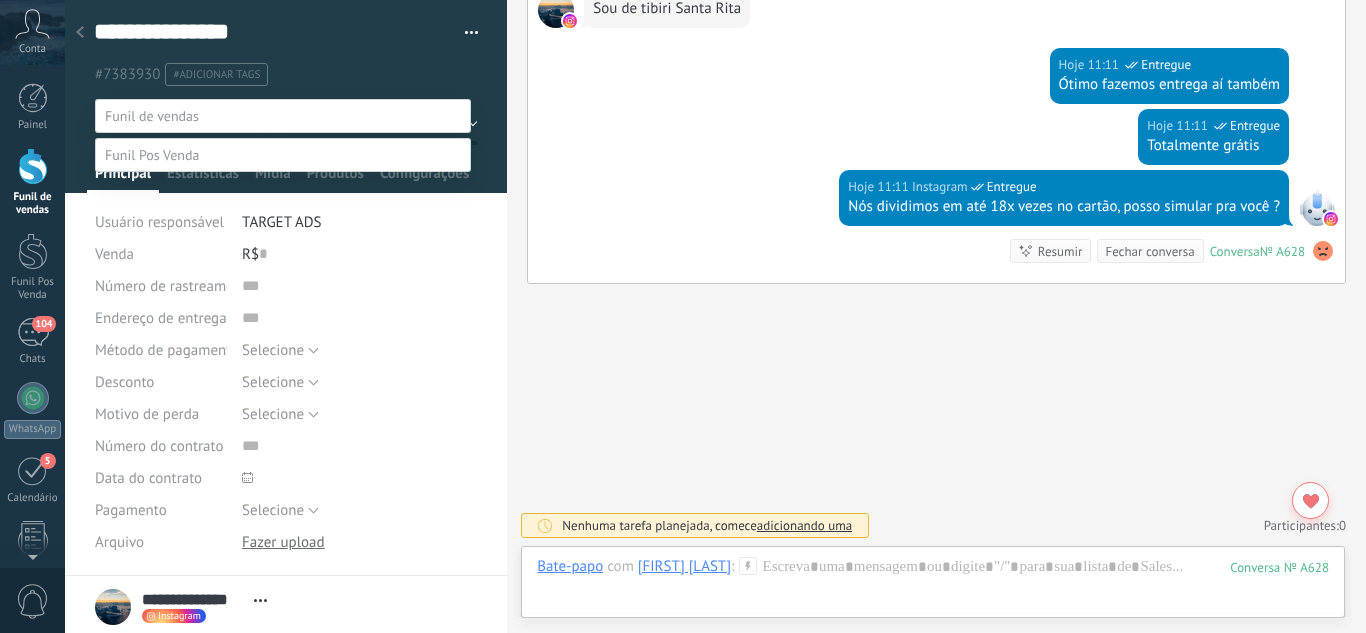 click on "Orçamento Enviado" at bounding box center [0, 0] 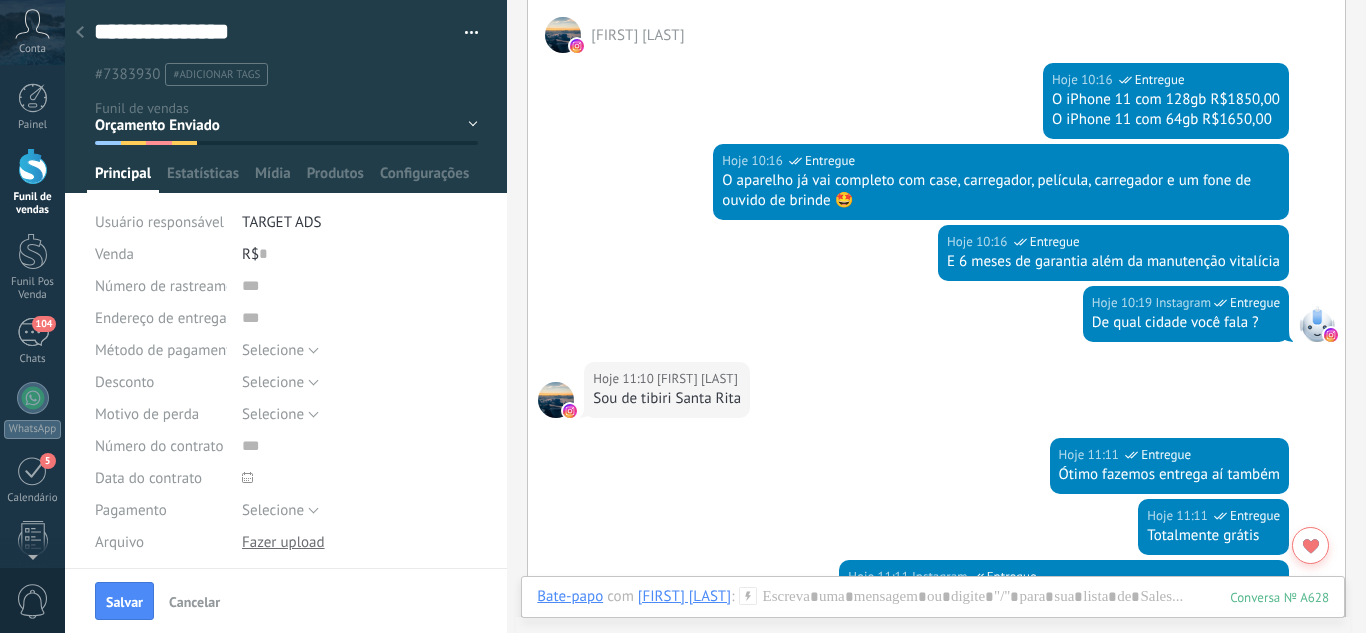 scroll, scrollTop: 1747, scrollLeft: 0, axis: vertical 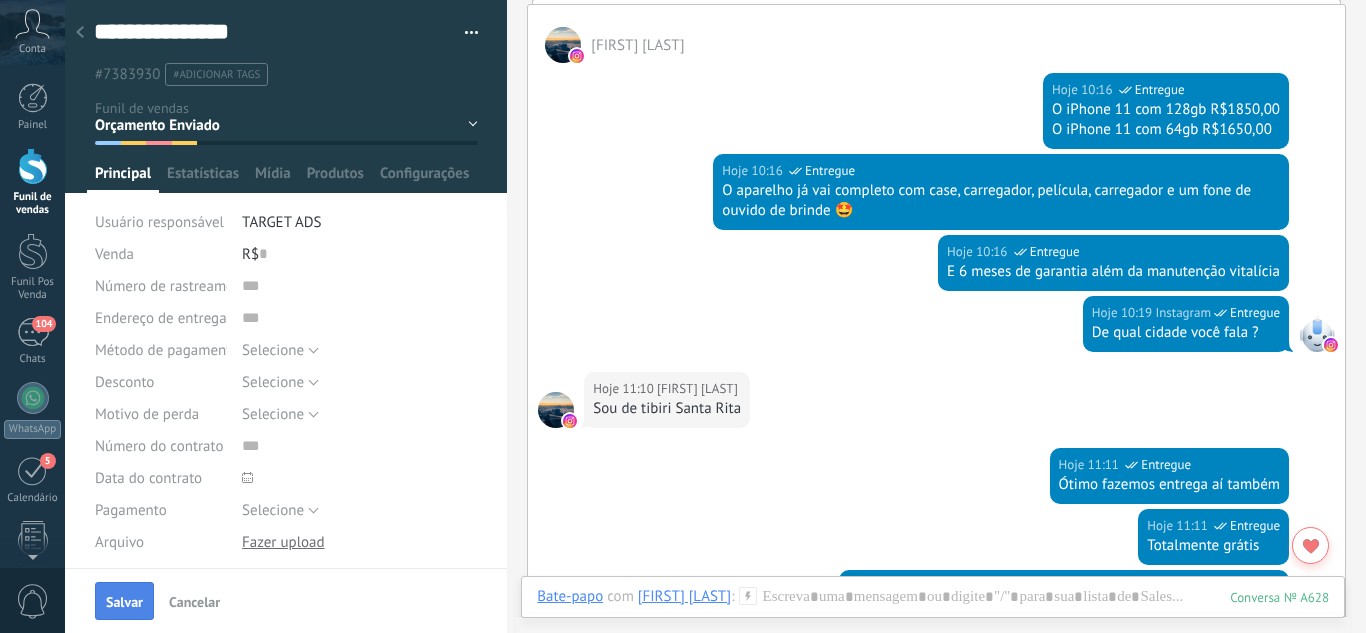 click on "Salvar" at bounding box center (124, 601) 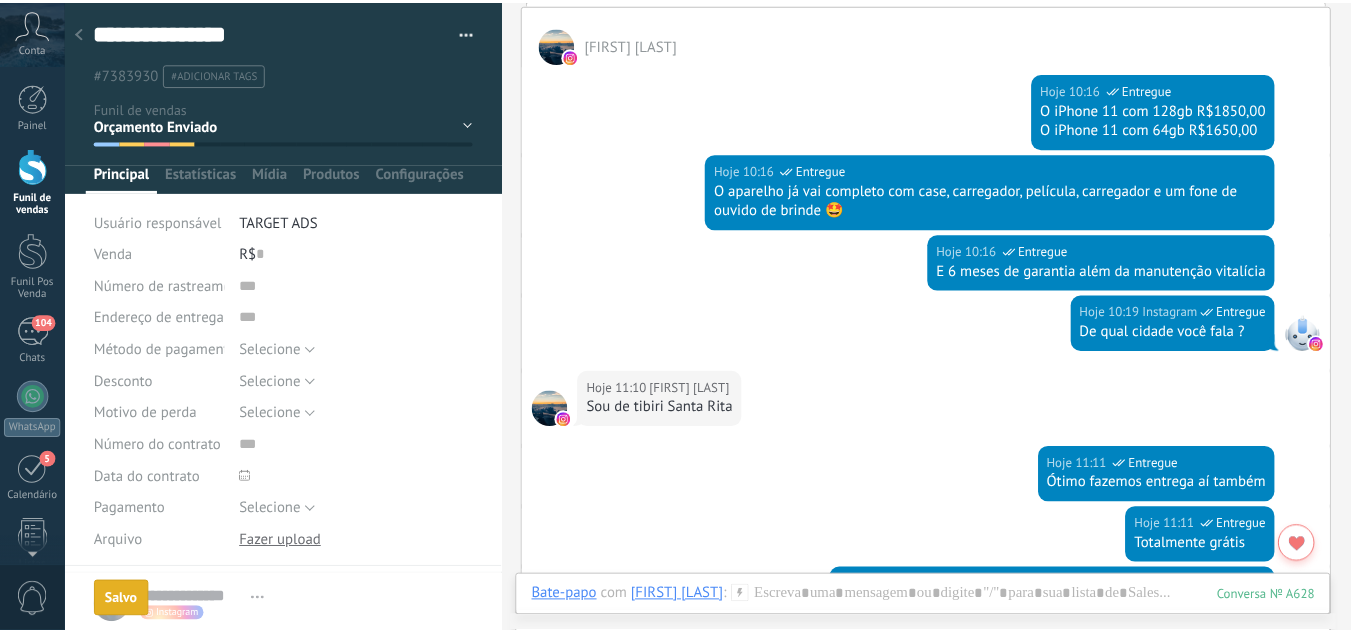 scroll, scrollTop: 1780, scrollLeft: 0, axis: vertical 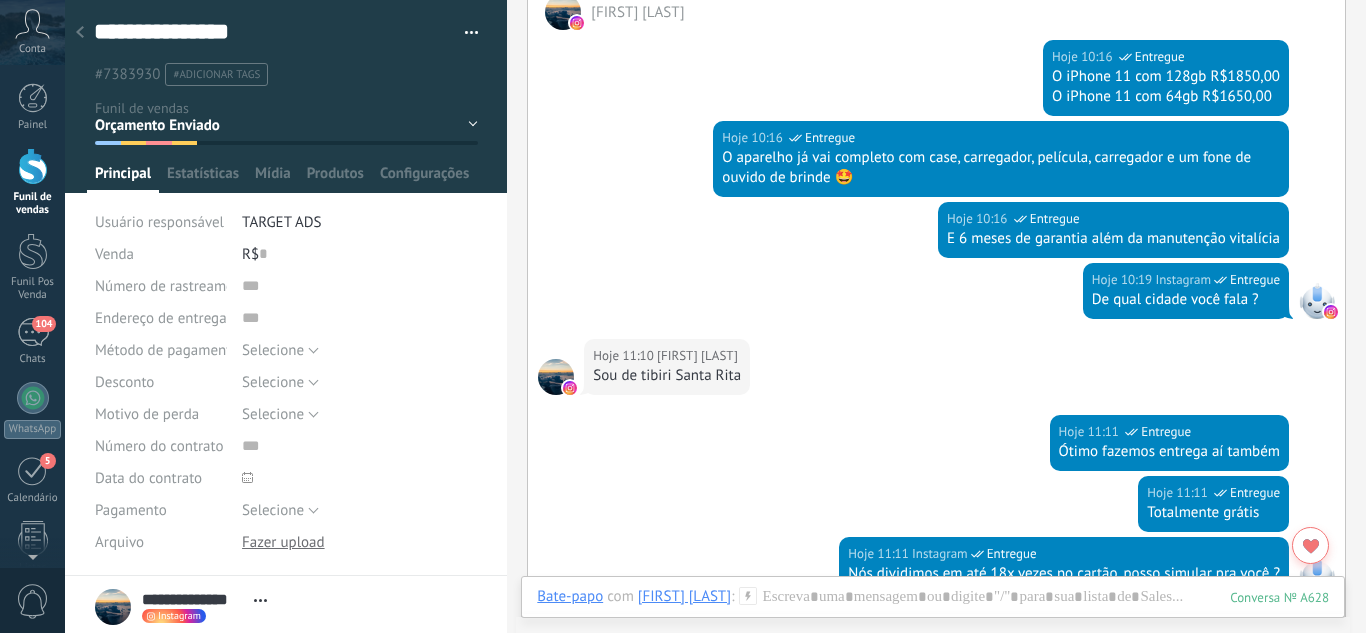 click at bounding box center [80, 33] 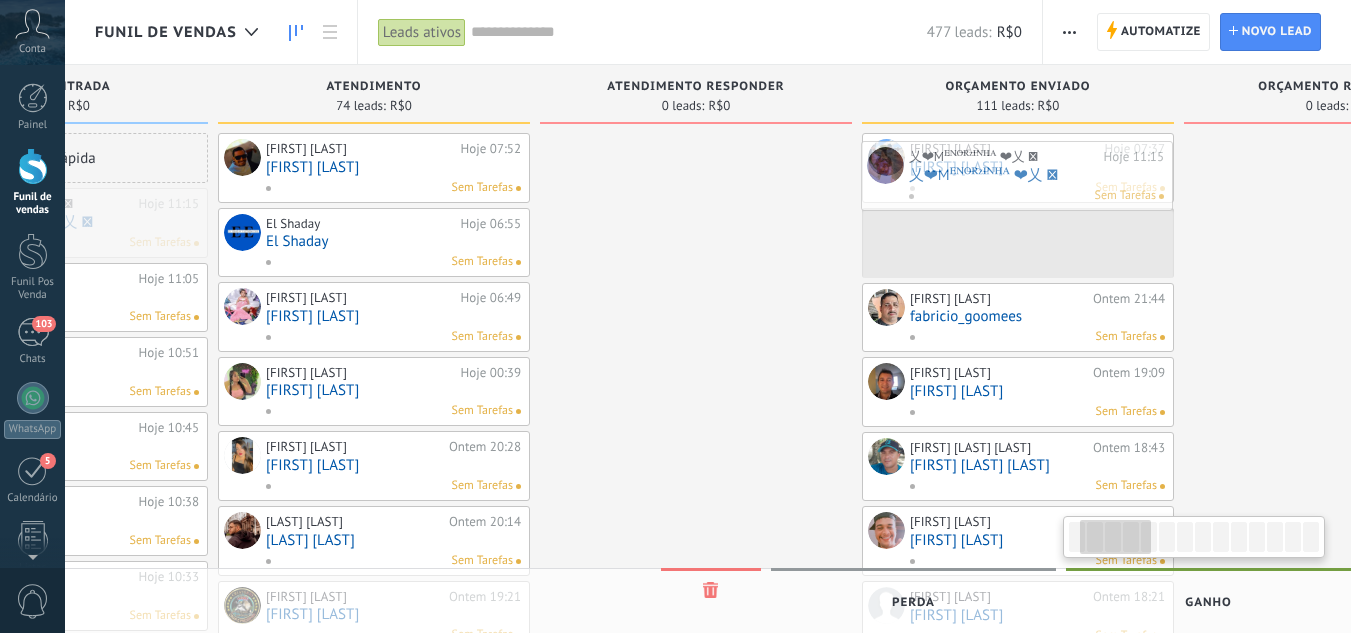 scroll, scrollTop: 0, scrollLeft: 215, axis: horizontal 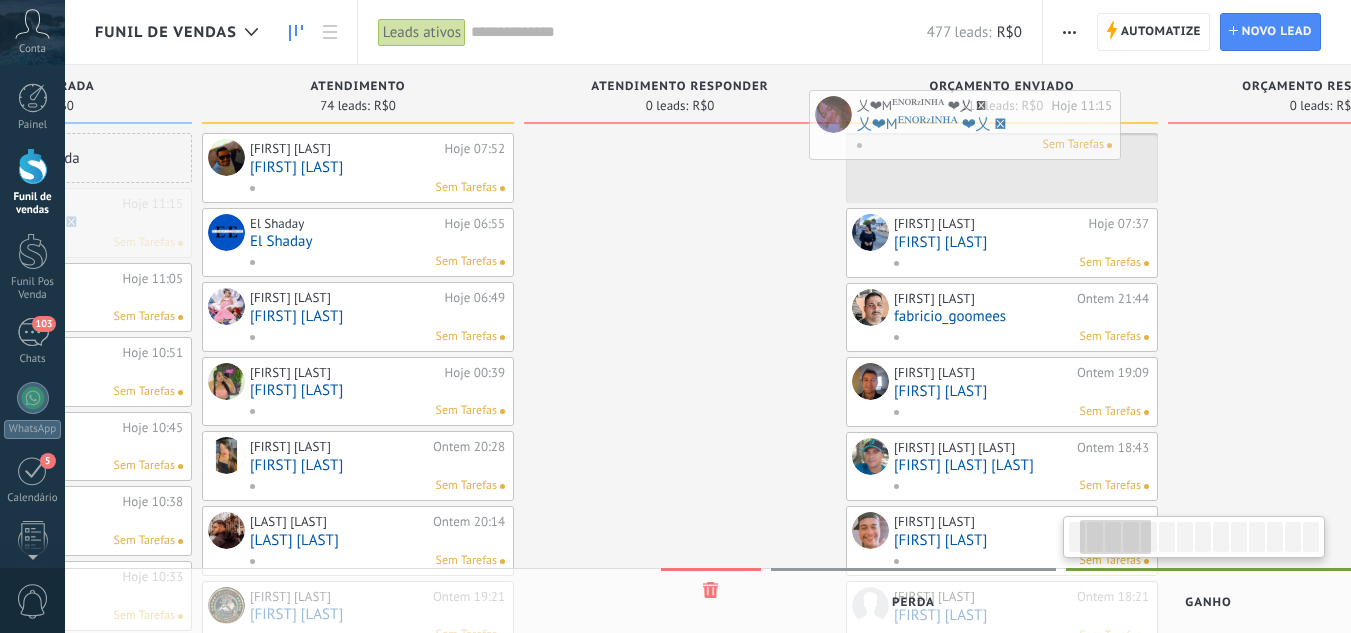 drag, startPoint x: 218, startPoint y: 233, endPoint x: 932, endPoint y: 135, distance: 720.6941 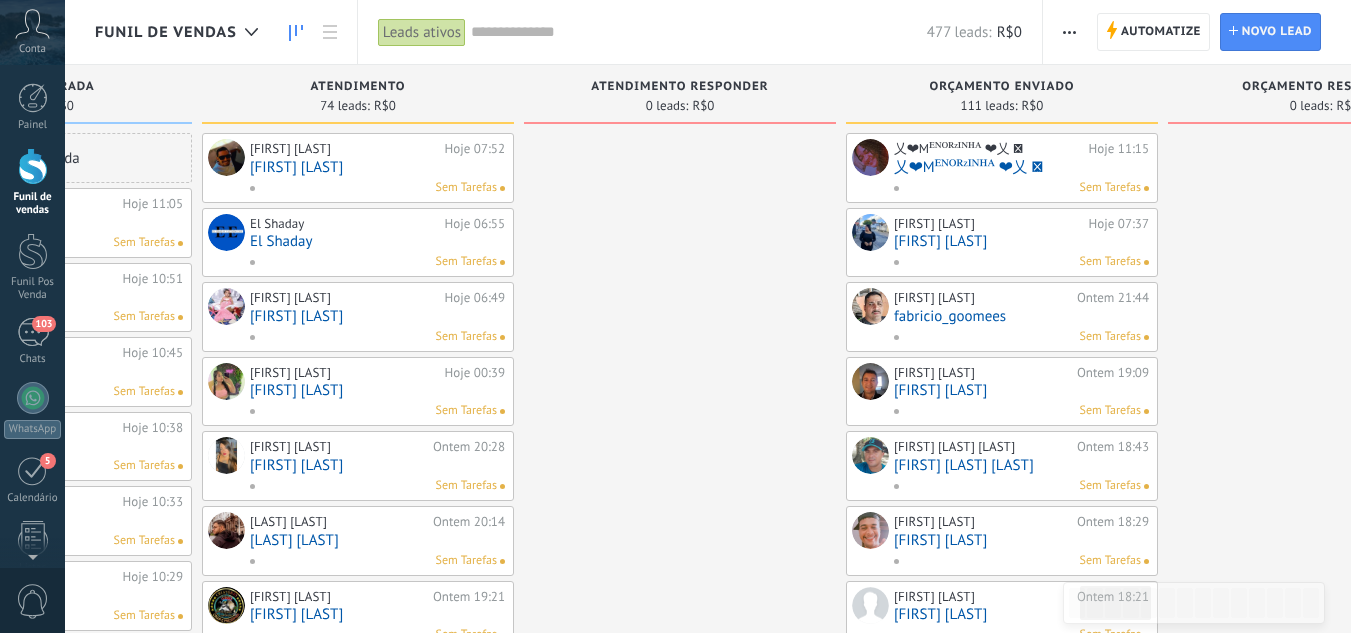 scroll, scrollTop: 0, scrollLeft: 0, axis: both 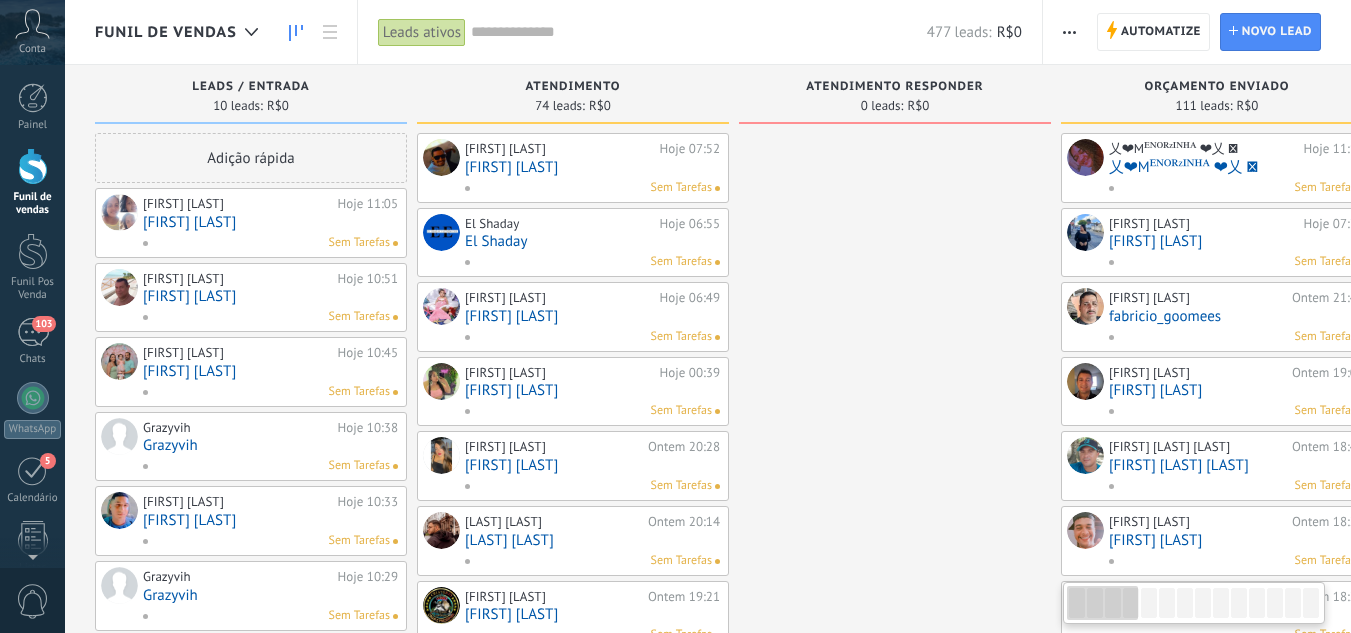 drag, startPoint x: 702, startPoint y: 207, endPoint x: 1365, endPoint y: 166, distance: 664.26654 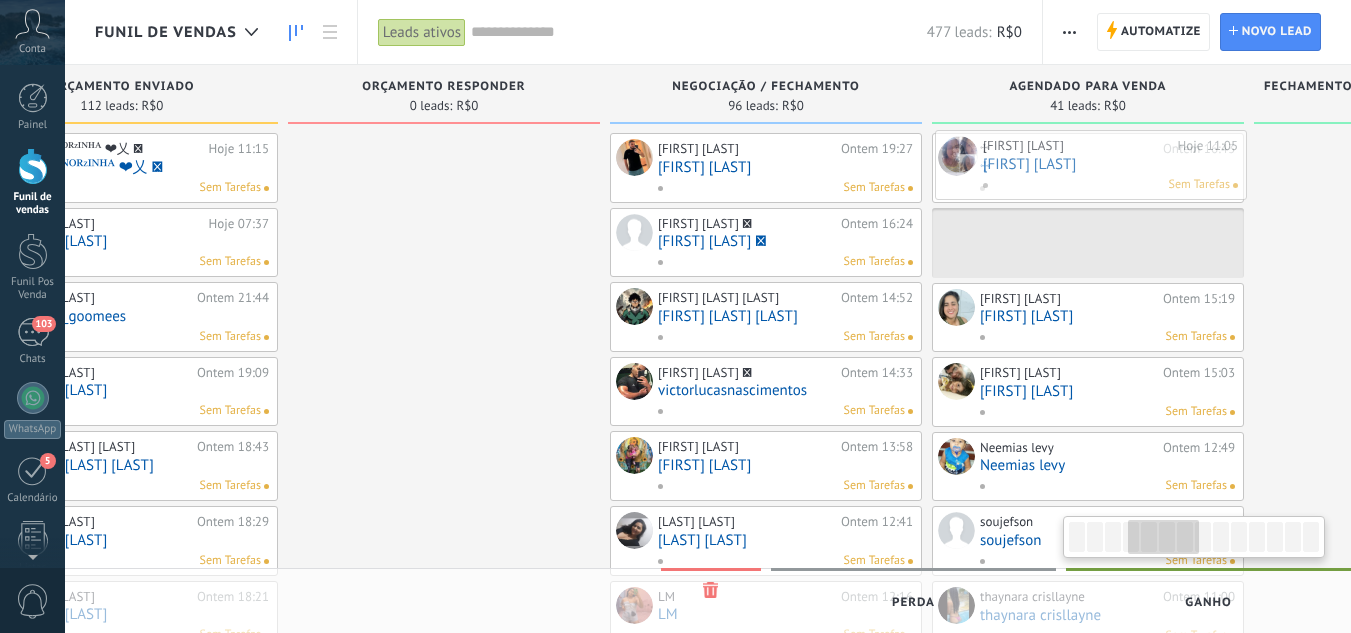 drag, startPoint x: 230, startPoint y: 216, endPoint x: 1070, endPoint y: 158, distance: 842 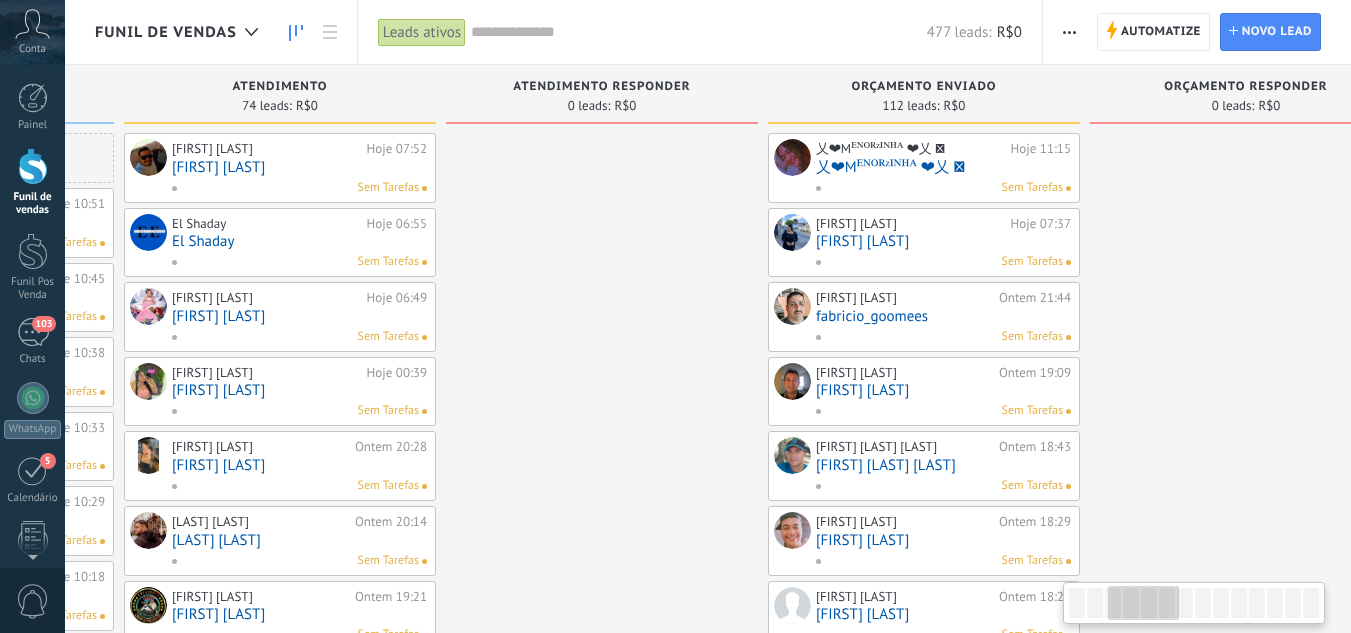 drag, startPoint x: 676, startPoint y: 286, endPoint x: 1365, endPoint y: 186, distance: 696.21906 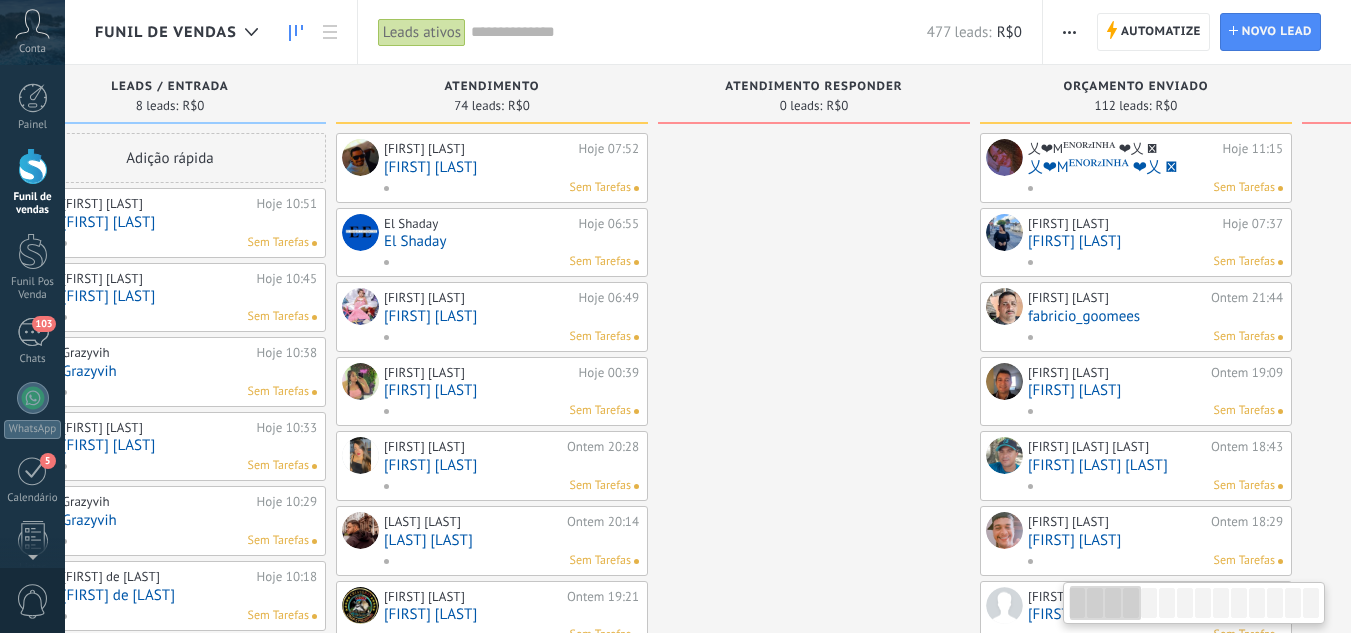 scroll, scrollTop: 0, scrollLeft: 0, axis: both 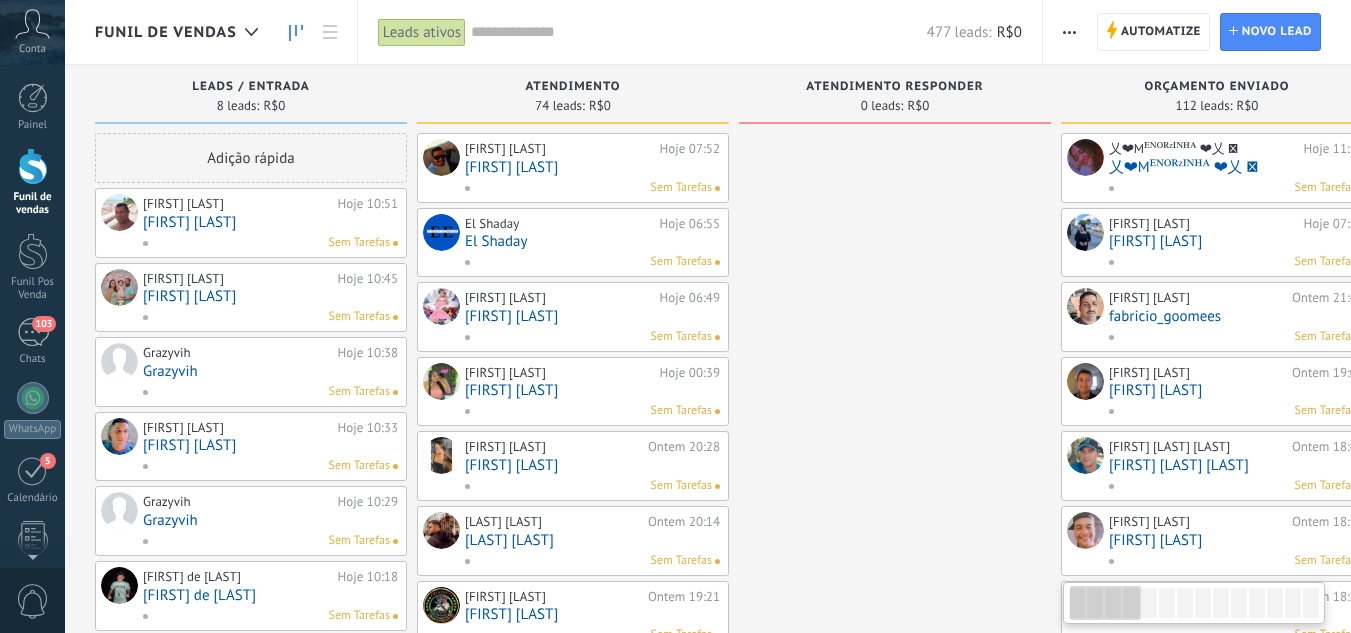 drag, startPoint x: 859, startPoint y: 280, endPoint x: 1002, endPoint y: 280, distance: 143 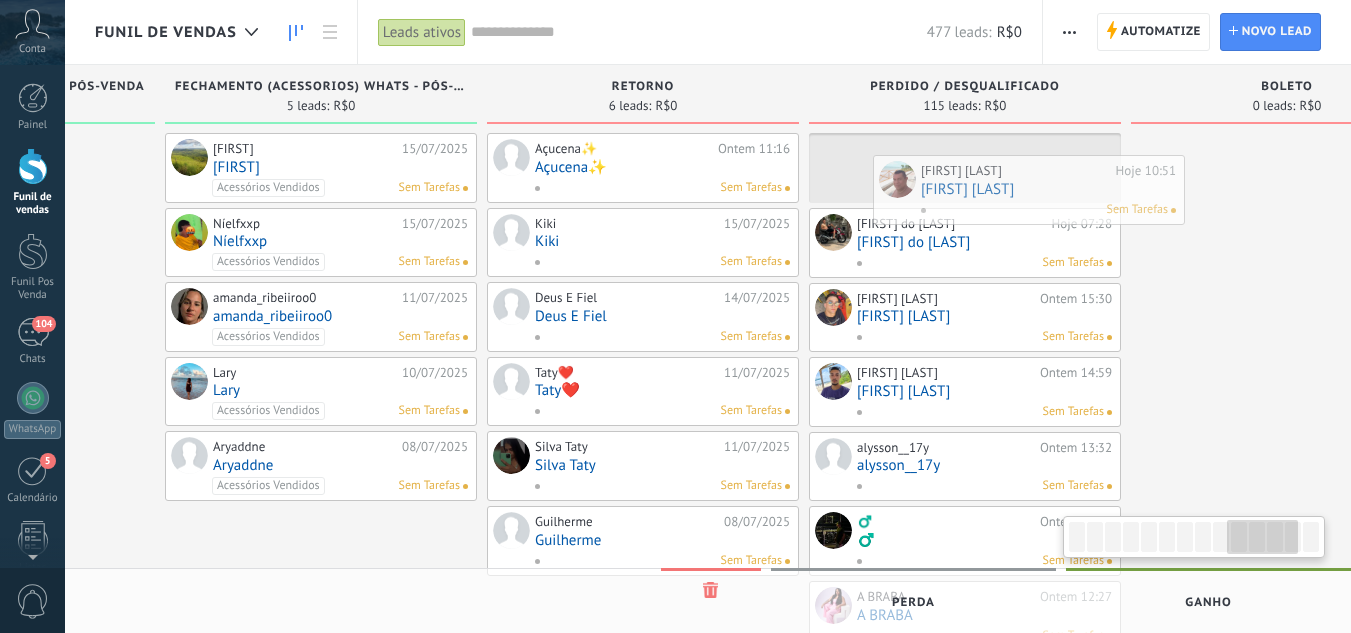 scroll, scrollTop: 0, scrollLeft: 2857, axis: horizontal 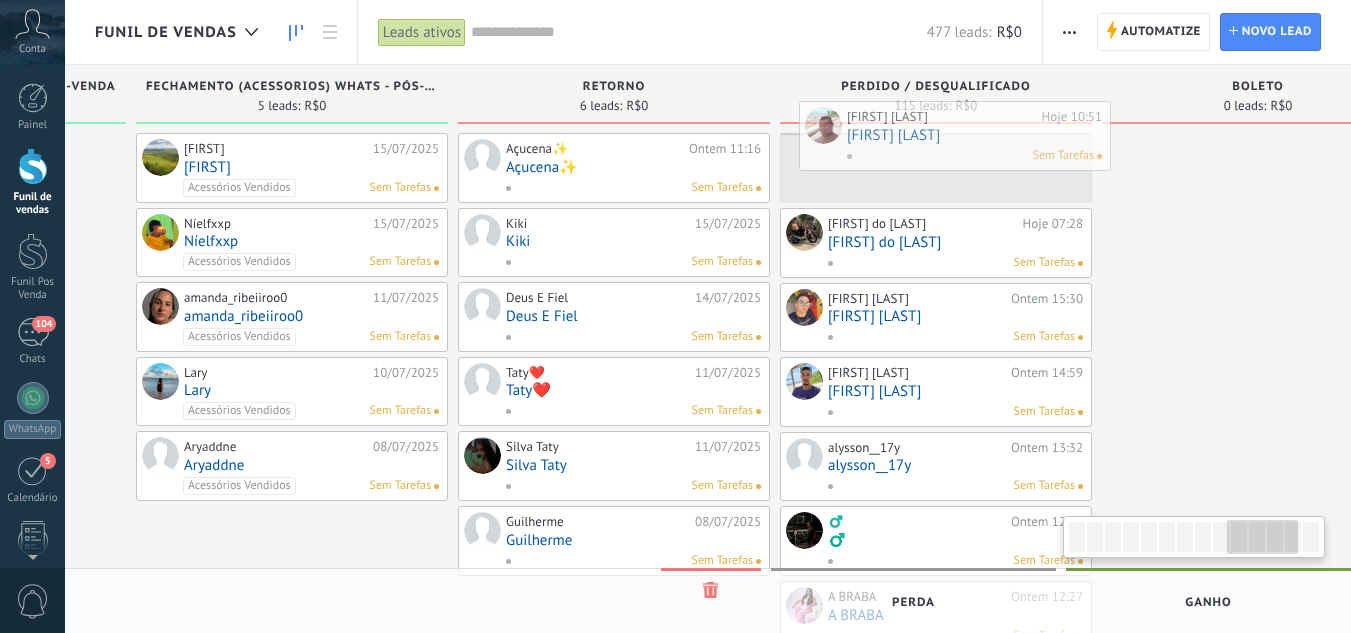 drag, startPoint x: 193, startPoint y: 226, endPoint x: 897, endPoint y: 139, distance: 709.35535 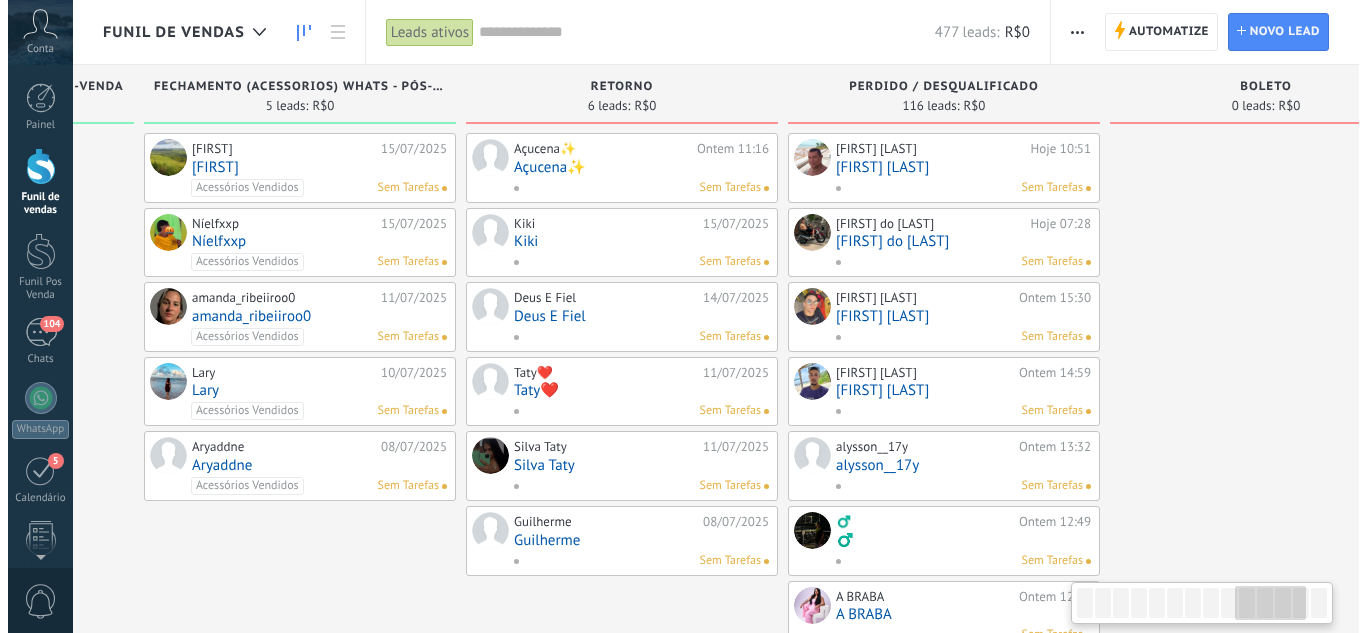 scroll, scrollTop: 0, scrollLeft: 0, axis: both 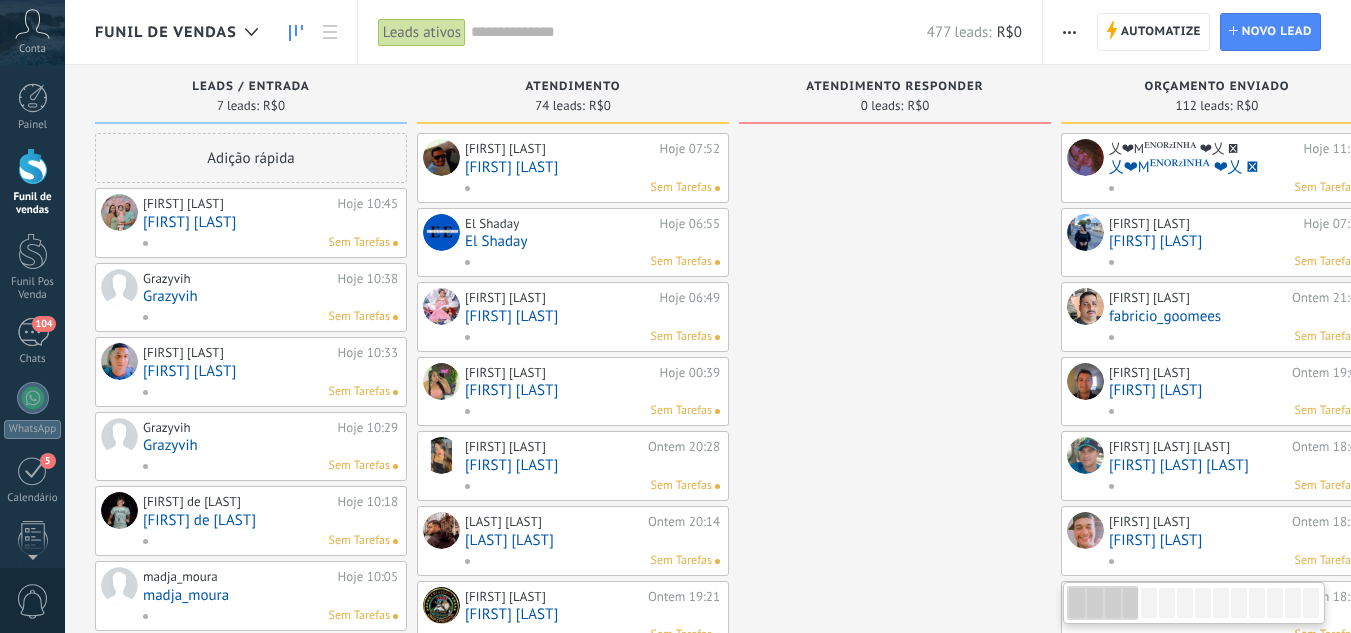 drag, startPoint x: 1250, startPoint y: 599, endPoint x: 617, endPoint y: 647, distance: 634.8173 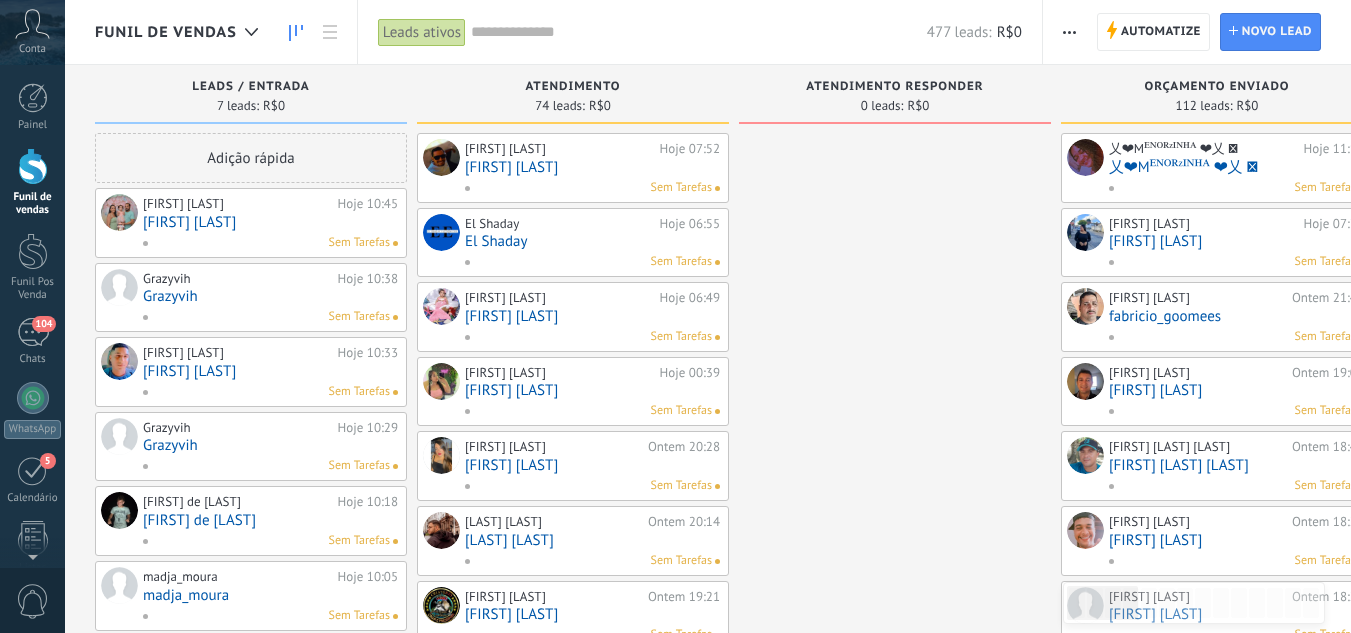 click on "[FIRST] [LAST] Hoje 10:45 [FIRST] [LAST]  Sem Tarefas" at bounding box center (270, 223) 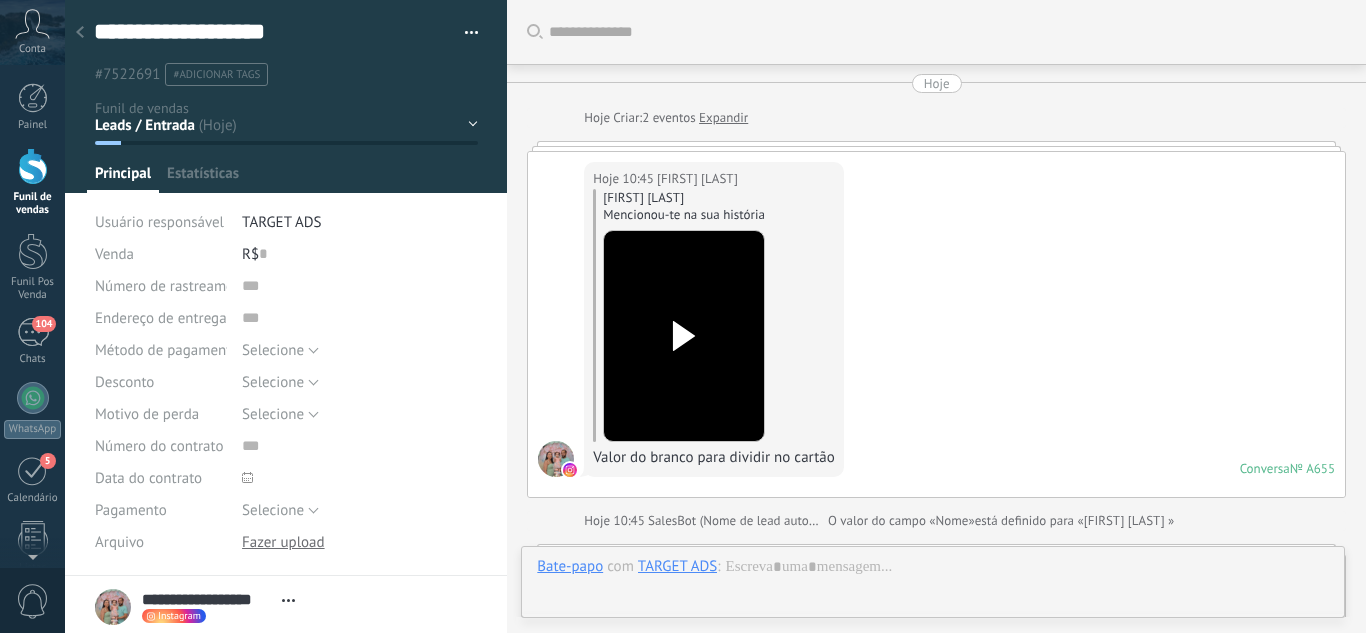 scroll, scrollTop: 30, scrollLeft: 0, axis: vertical 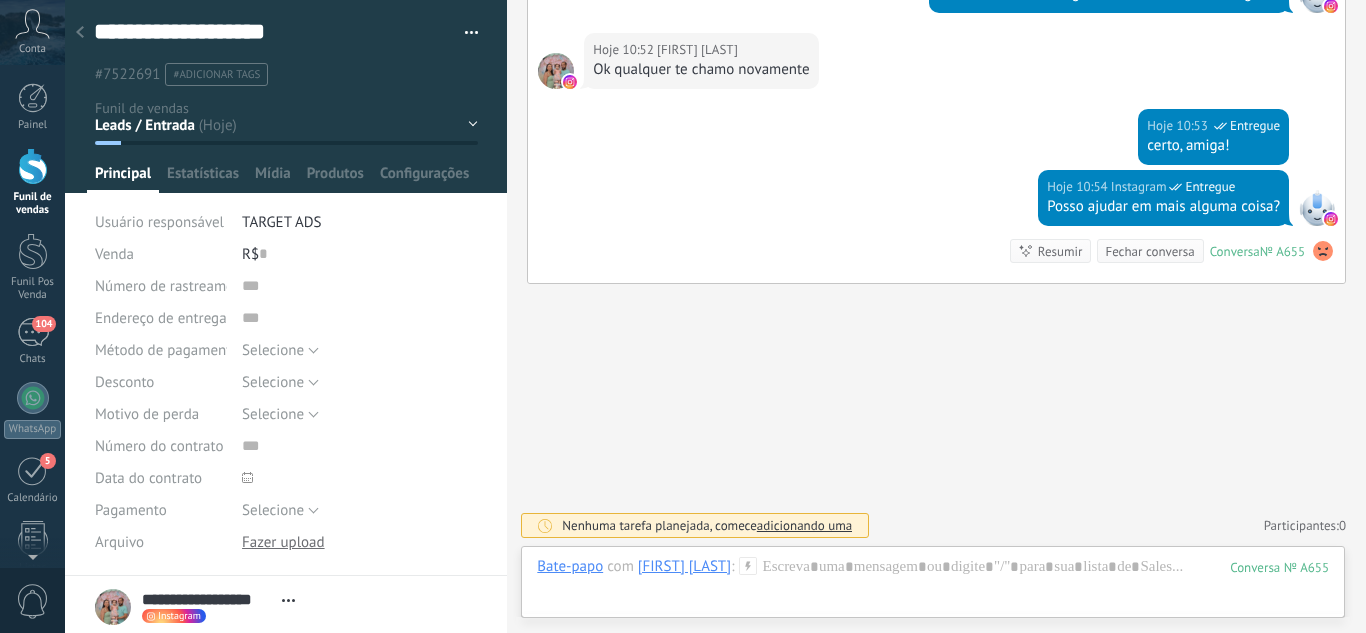 click on "Leads / Entrada
Atendimento
Atendimento Responder
Orçamento Enviado
Orçamento Responder
Negociação / Fechamento
-" at bounding box center [0, 0] 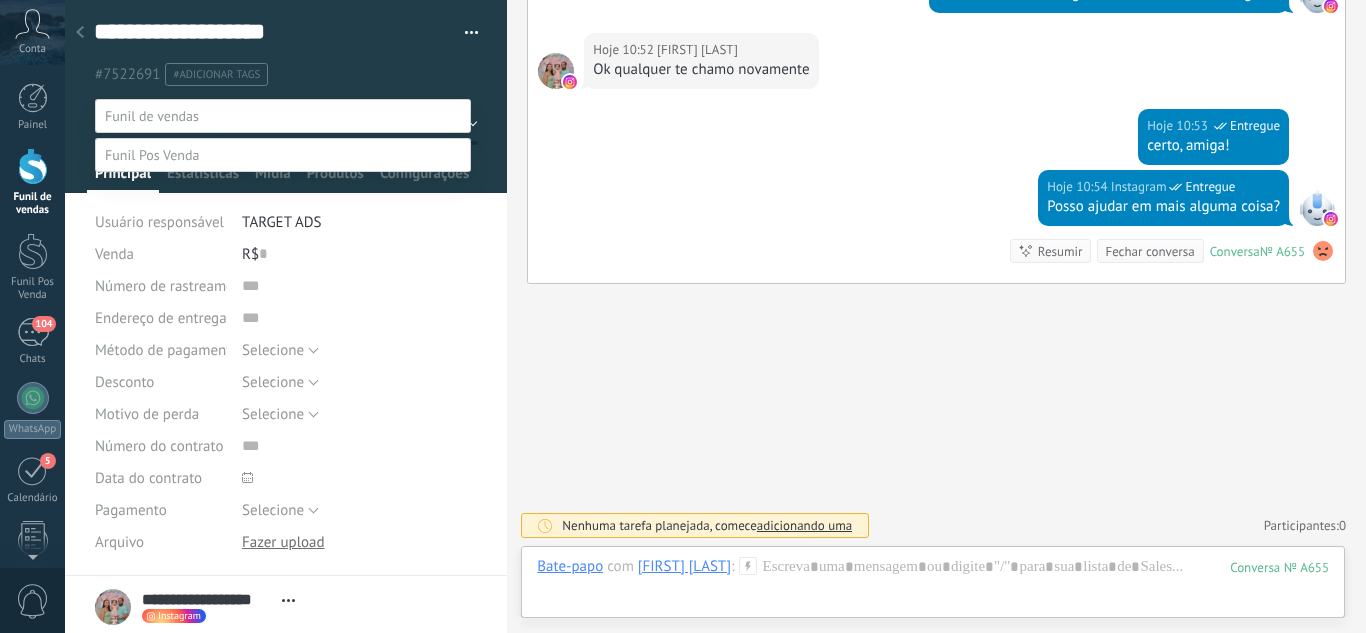 drag, startPoint x: 200, startPoint y: 227, endPoint x: 130, endPoint y: 313, distance: 110.88733 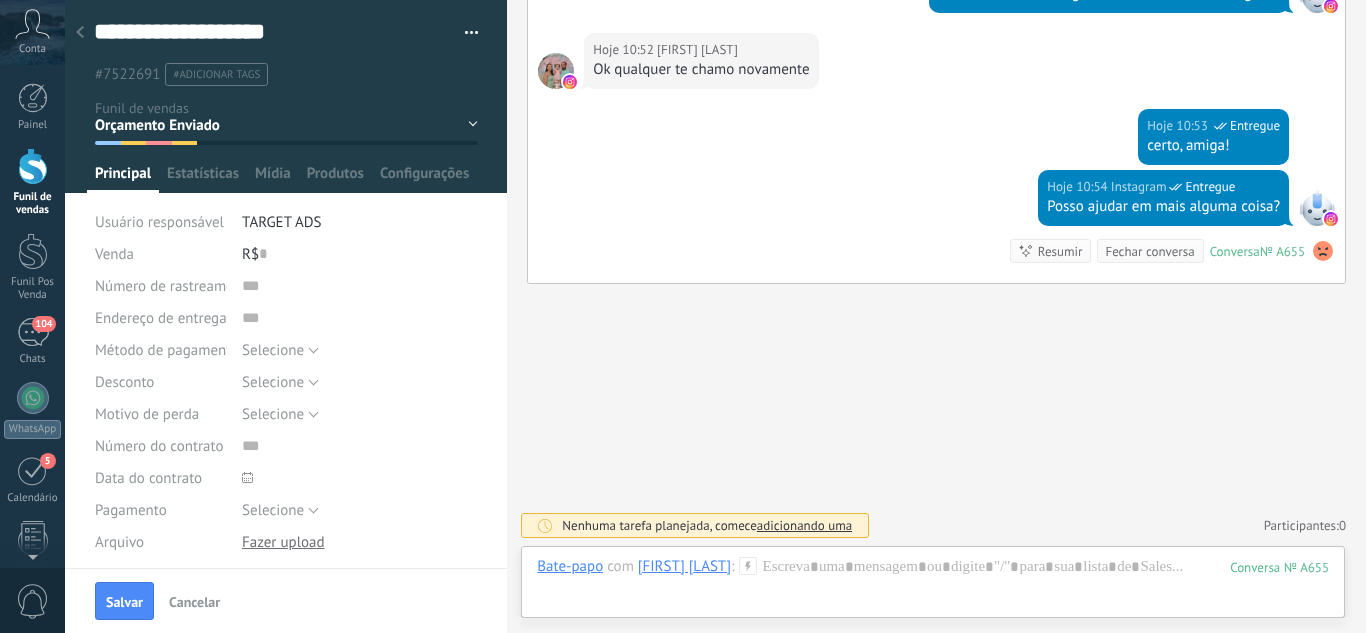 drag, startPoint x: 106, startPoint y: 599, endPoint x: 138, endPoint y: 583, distance: 35.77709 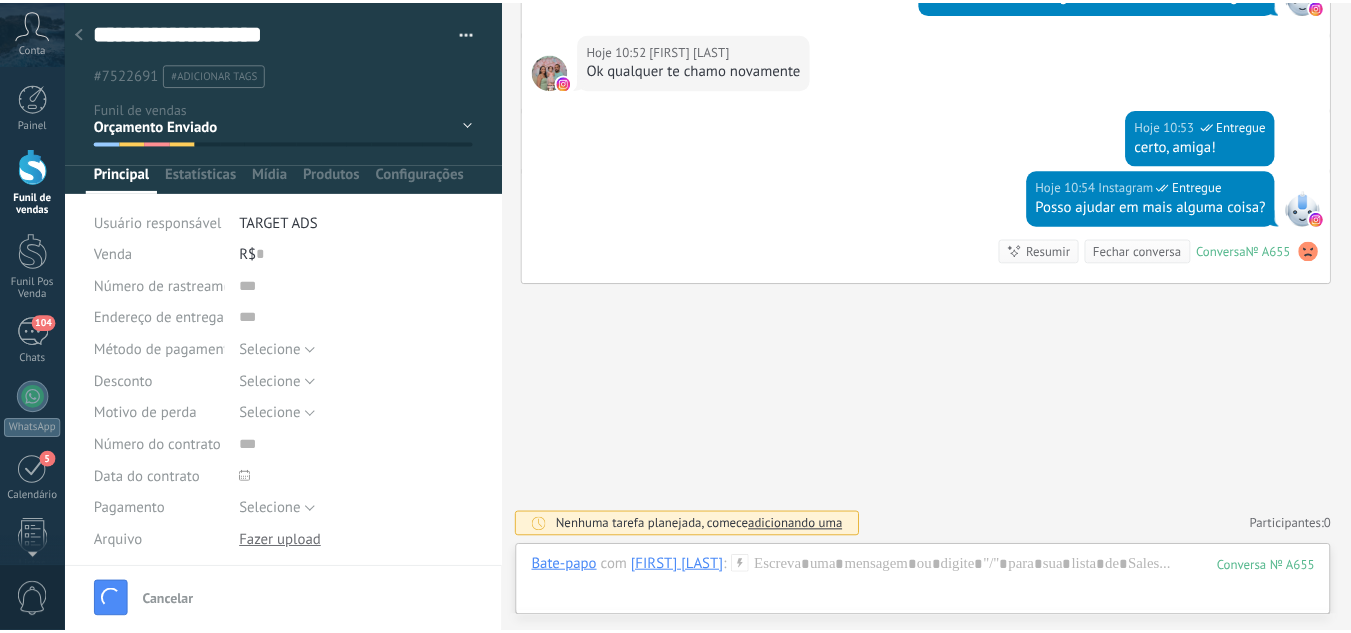 scroll, scrollTop: 1200, scrollLeft: 0, axis: vertical 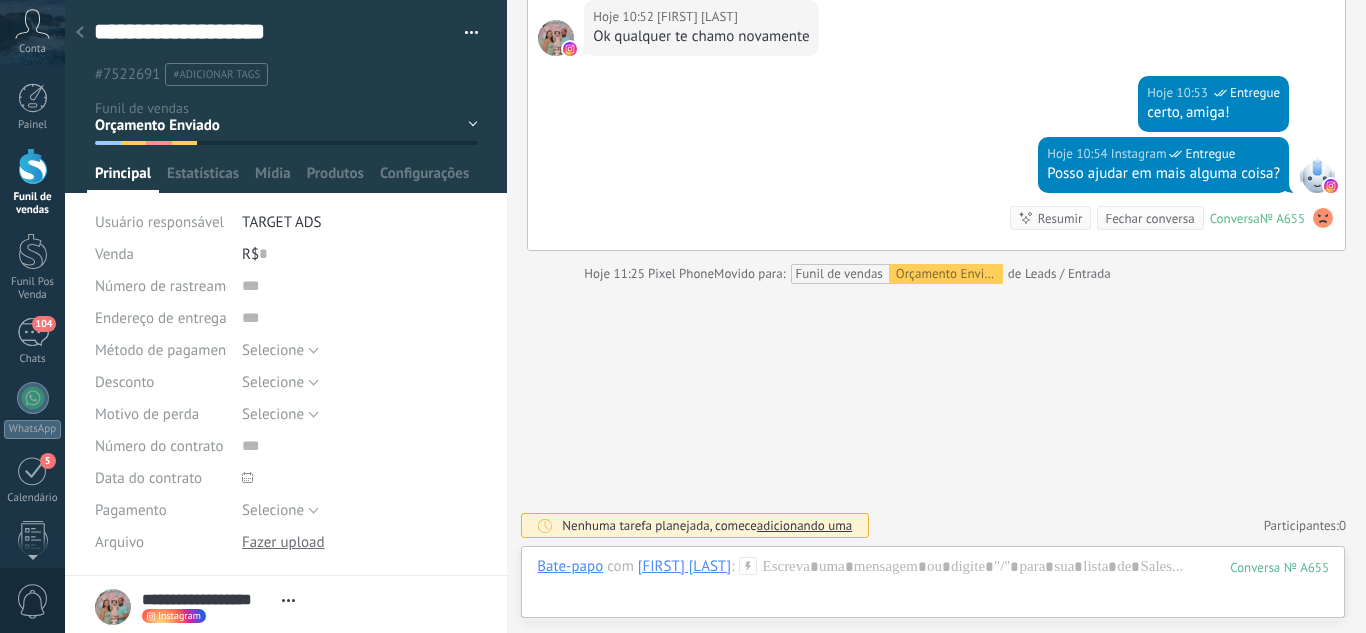 click 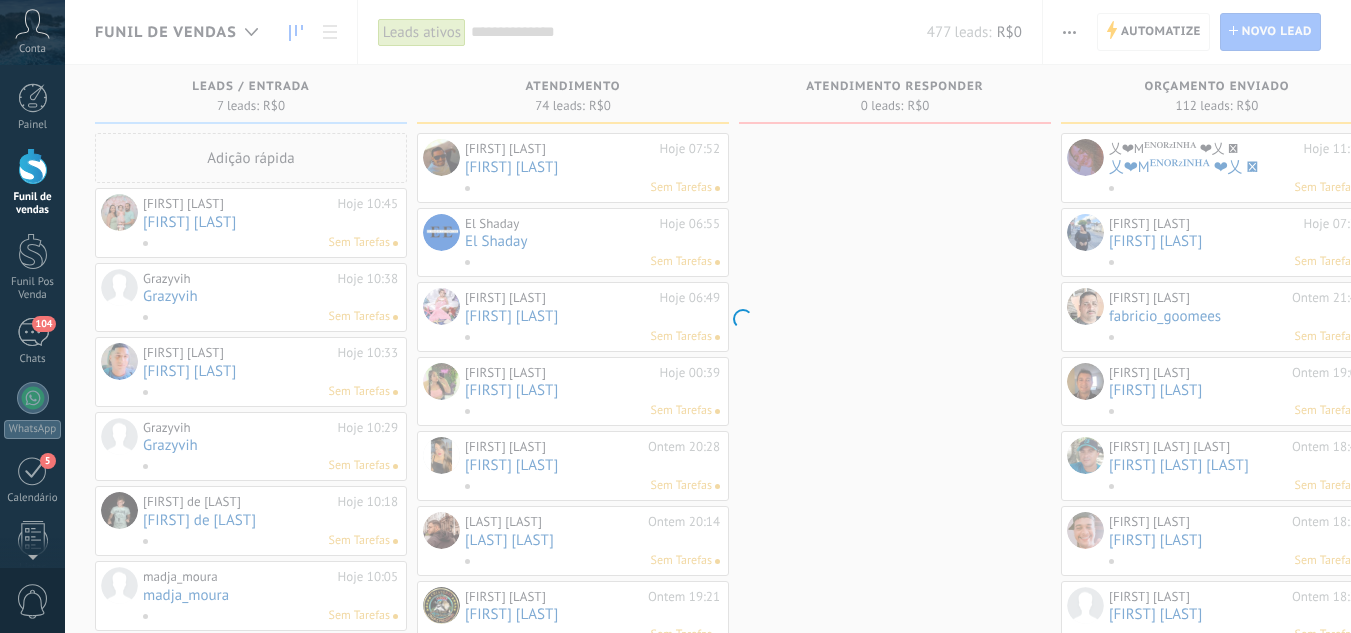 click on ".abccls-1,.abccls-2{fill-rule:evenodd}.abccls-2{fill:#fff} .abfcls-1{fill:none}.abfcls-2{fill:#fff} .abncls-1{isolation:isolate}.abncls-2{opacity:.06}.abncls-2,.abncls-3,.abncls-6{mix-blend-mode:multiply}.abncls-3{opacity:.15}.abncls-4,.abncls-8{fill:#fff}.abncls-5{fill:url(#abnlinear-gradient)}.abncls-6{opacity:.04}.abncls-7{fill:url(#abnlinear-gradient-2)}.abncls-8{fill-rule:evenodd} .abqst0{fill:#ffa200} .abwcls-1{fill:#252525} .cls-1{isolation:isolate} .acicls-1{fill:none} .aclcls-1{fill:#232323} .acnst0{display:none} .addcls-1,.addcls-2{fill:none;stroke-miterlimit:10}.addcls-1{stroke:#dfe0e5}.addcls-2{stroke:#a1a7ab} .adecls-1,.adecls-2{fill:none;stroke-miterlimit:10}.adecls-1{stroke:#dfe0e5}.adecls-2{stroke:#a1a7ab} .adqcls-1{fill:#8591a5;fill-rule:evenodd} .aeccls-1{fill:#5c9f37} .aeecls-1{fill:#f86161} .aejcls-1{fill:#8591a5;fill-rule:evenodd} .aekcls-1{fill-rule:evenodd} .aelcls-1{fill-rule:evenodd;fill:currentColor} .aemcls-1{fill-rule:evenodd;fill:currentColor} .aencls-2{fill:#f86161;opacity:.3}" at bounding box center [675, 316] 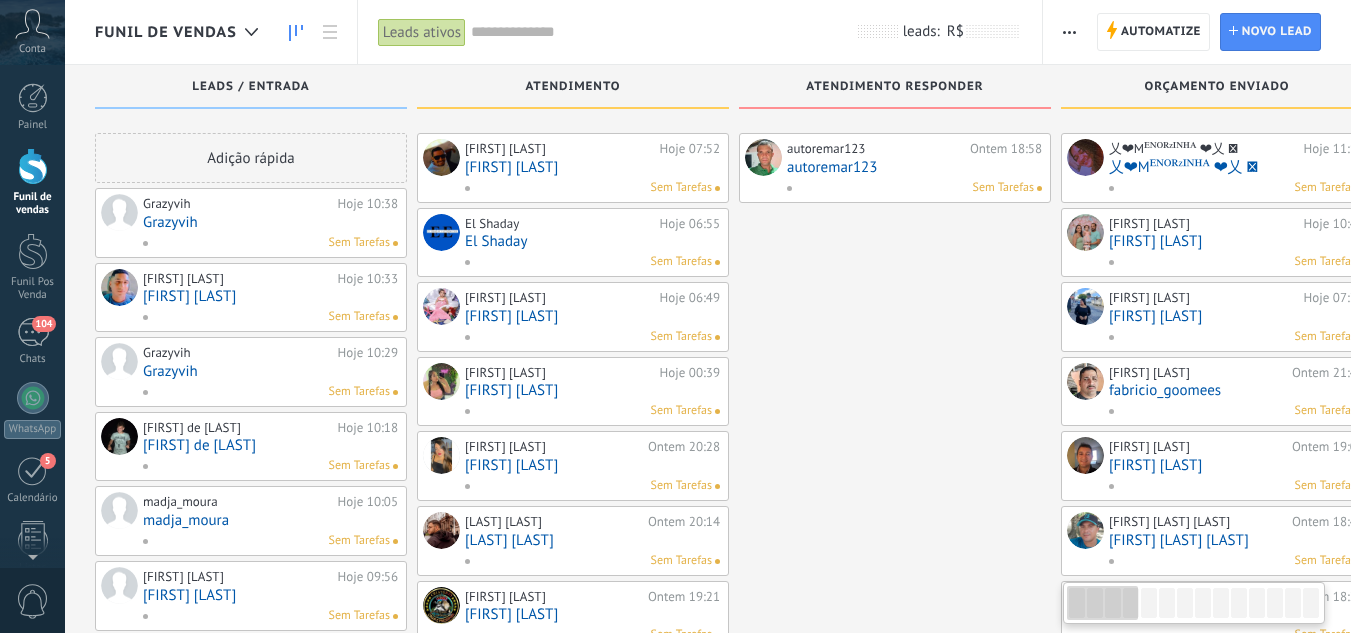 drag, startPoint x: 837, startPoint y: 355, endPoint x: 807, endPoint y: 327, distance: 41.036568 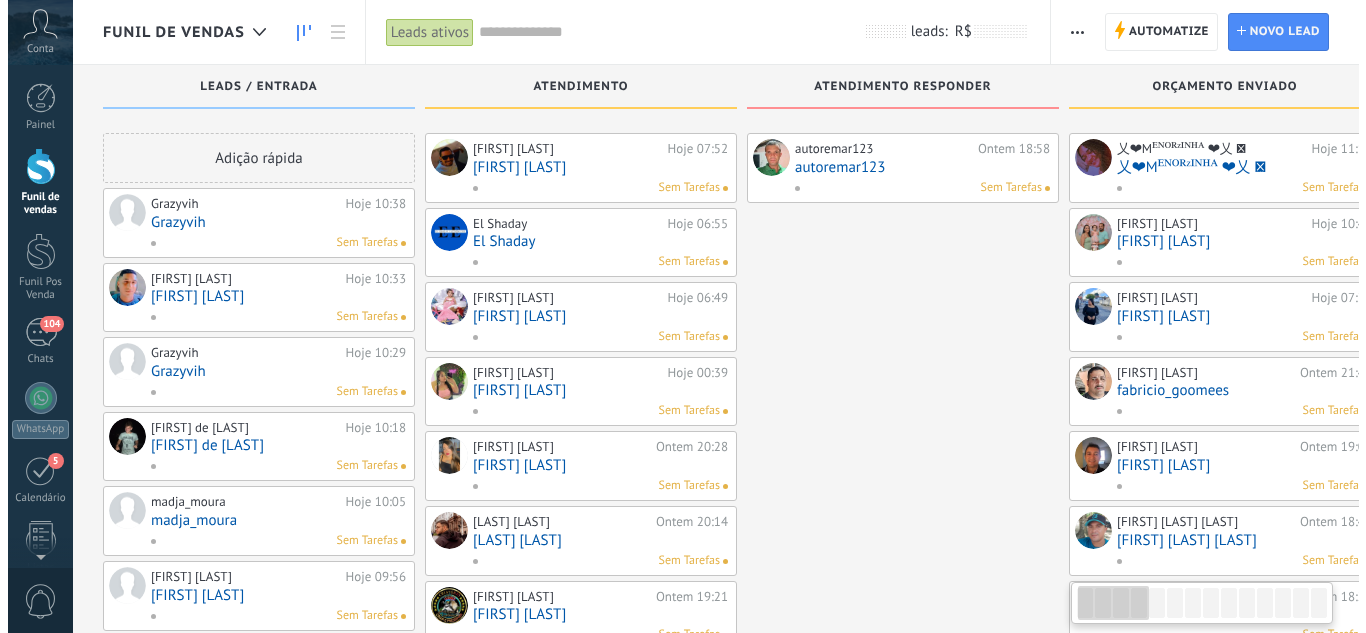 scroll, scrollTop: 0, scrollLeft: 24, axis: horizontal 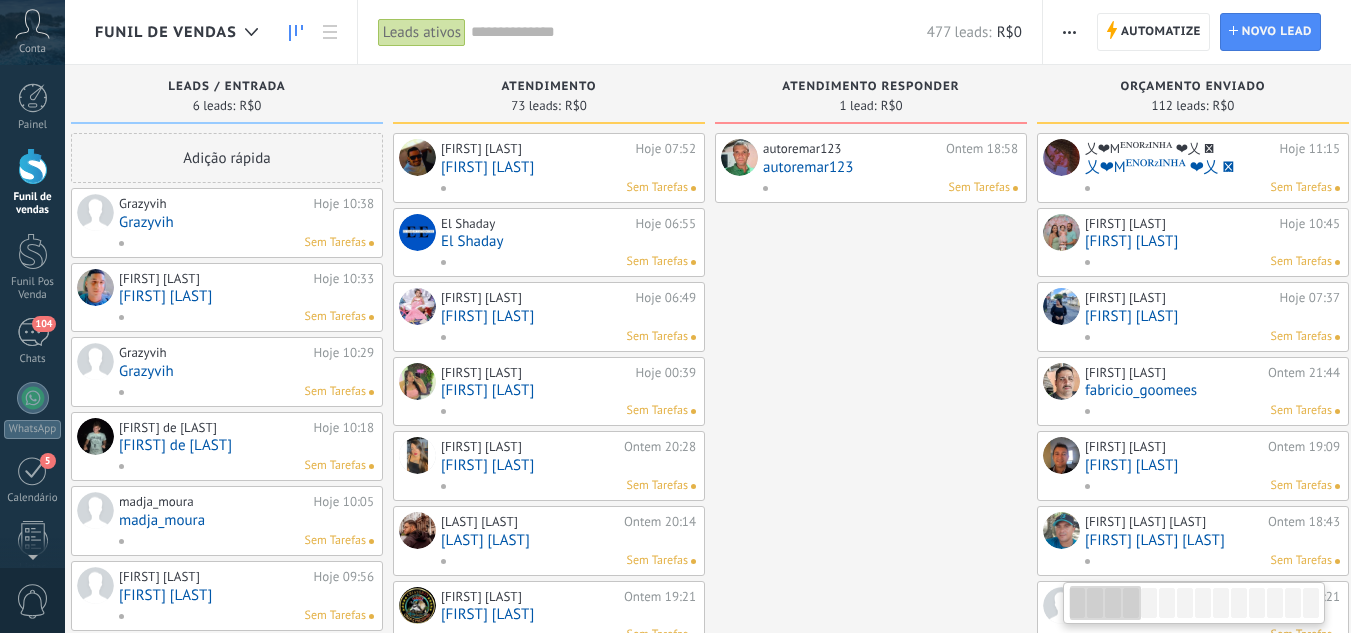 click on "autoremar123" at bounding box center [890, 167] 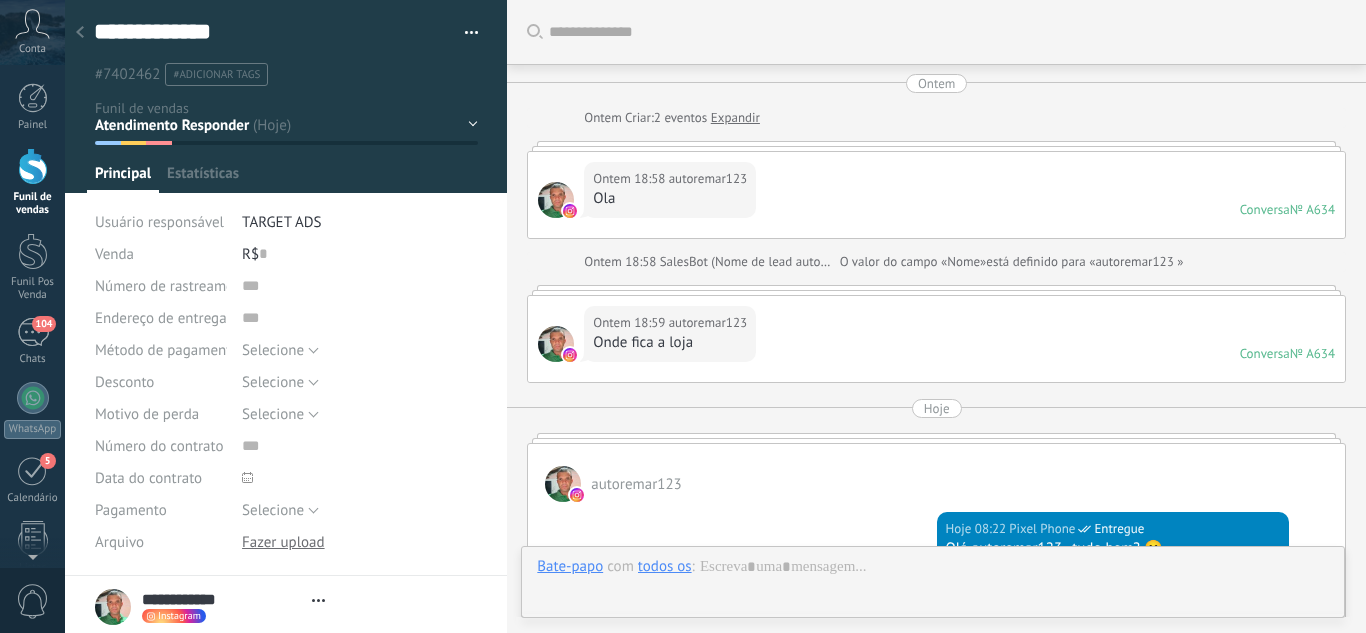 scroll, scrollTop: 1098, scrollLeft: 0, axis: vertical 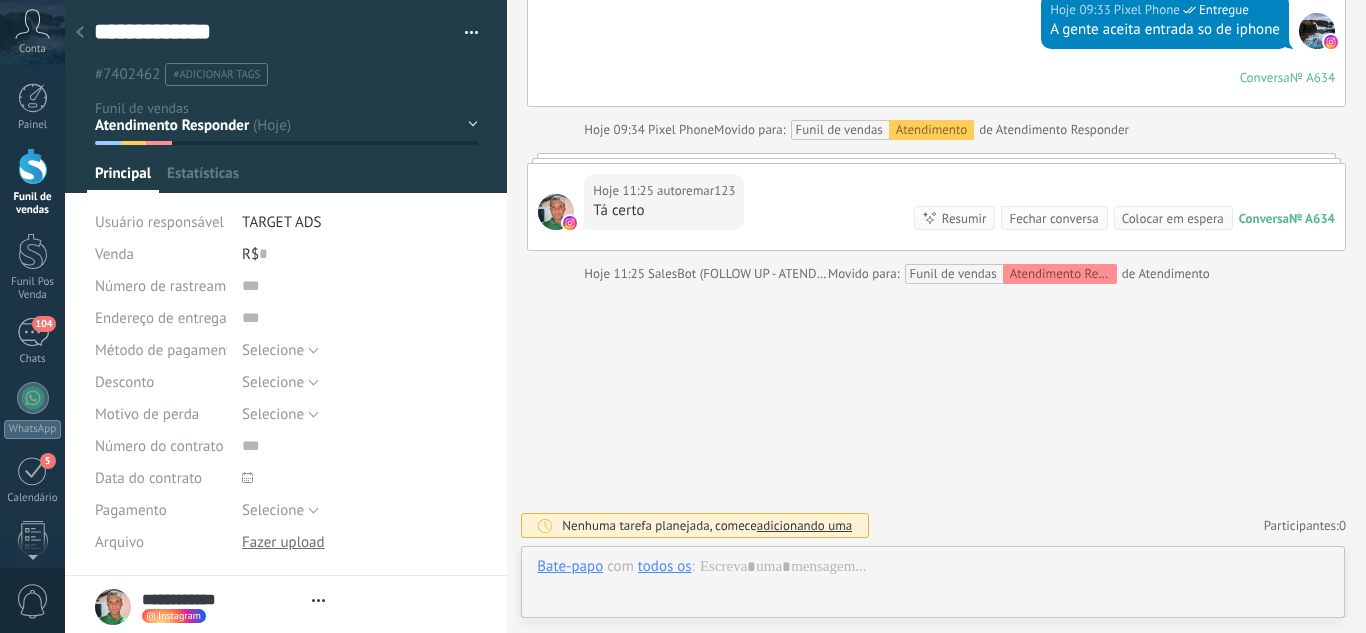 click on "Leads / Entrada
Atendimento
Atendimento Responder
Orçamento Enviado
Orçamento Responder
Negociação / Fechamento
-" at bounding box center (0, 0) 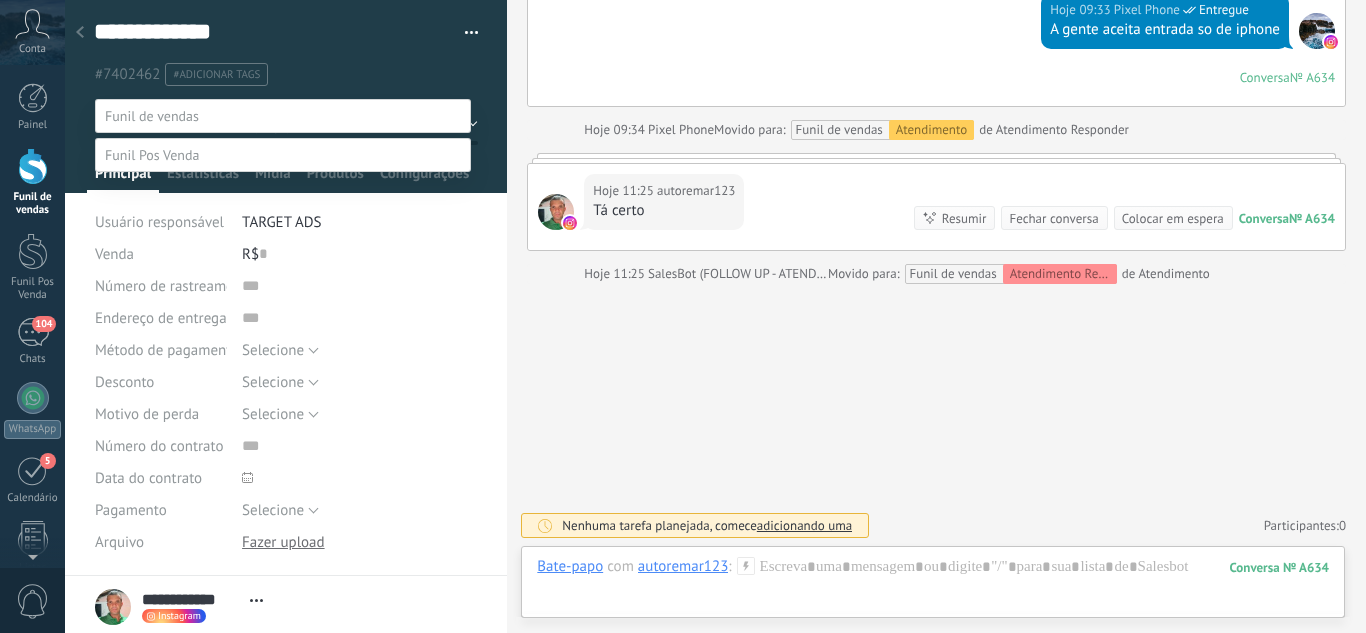 drag, startPoint x: 180, startPoint y: 464, endPoint x: 136, endPoint y: 506, distance: 60.827625 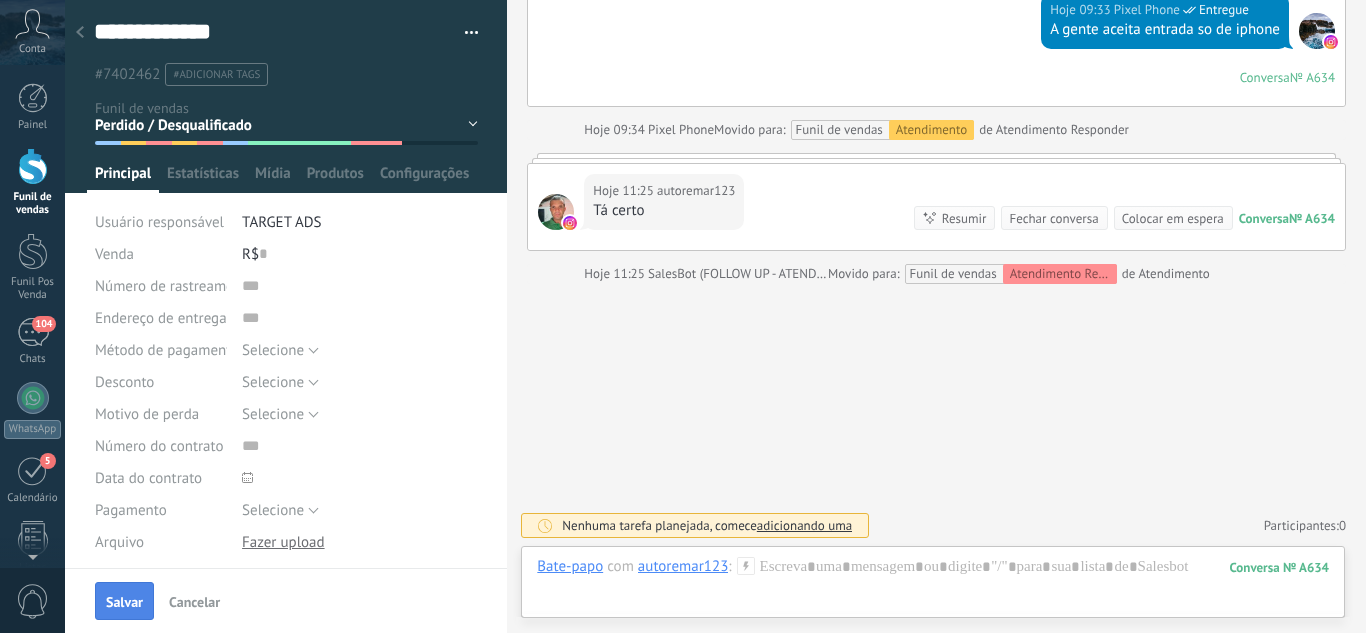 click on "Salvar" at bounding box center (124, 602) 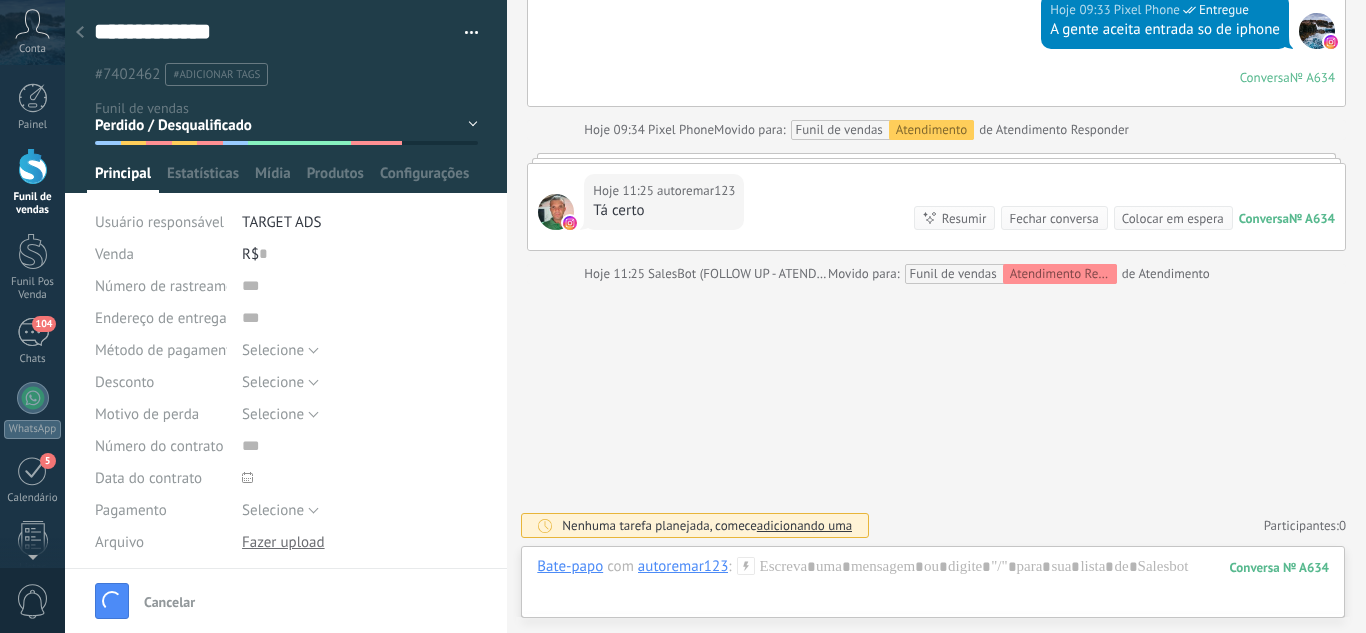 scroll, scrollTop: 1125, scrollLeft: 0, axis: vertical 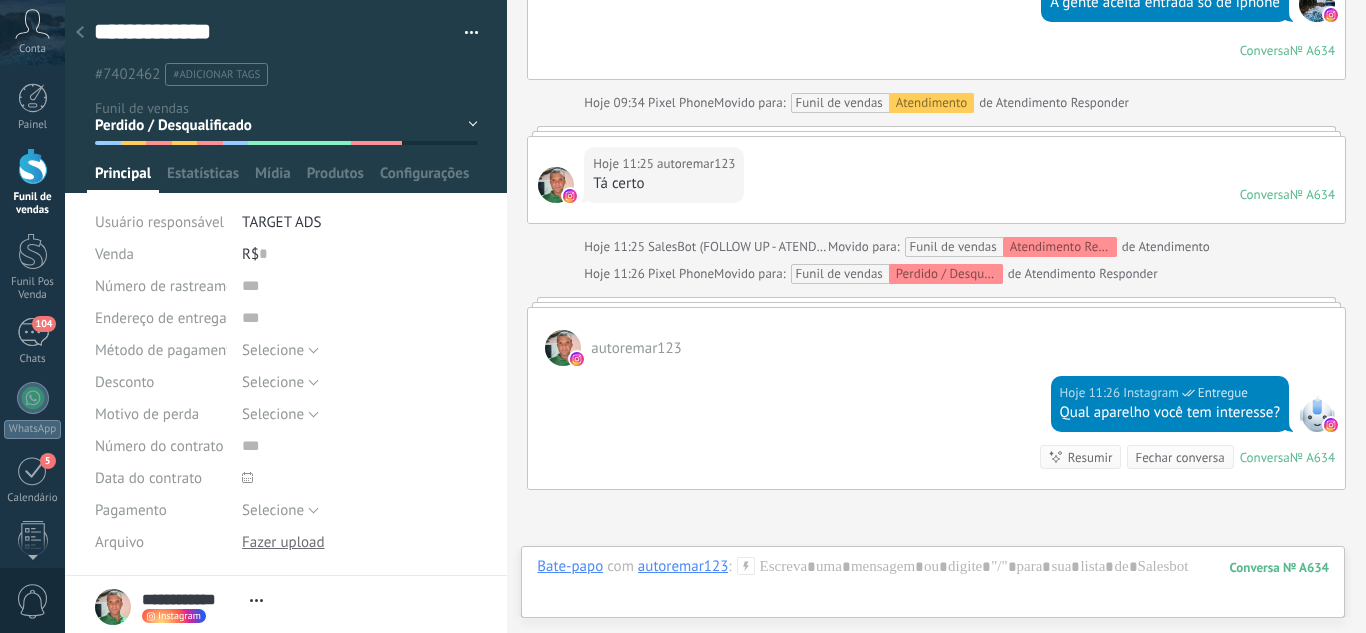 click on "Leads / Entrada
Atendimento
Atendimento Responder
Orçamento Enviado
Orçamento Responder
Negociação / Fechamento
-" at bounding box center [0, 0] 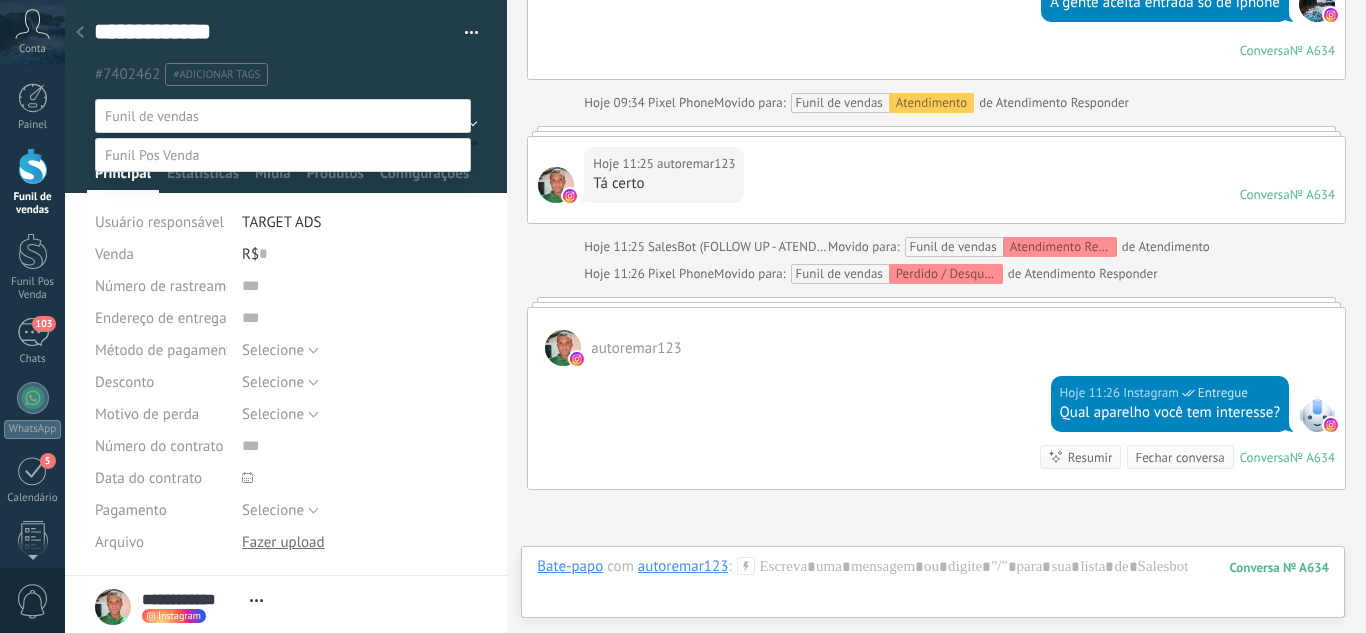 click on "Negociação / Fechamento" at bounding box center [0, 0] 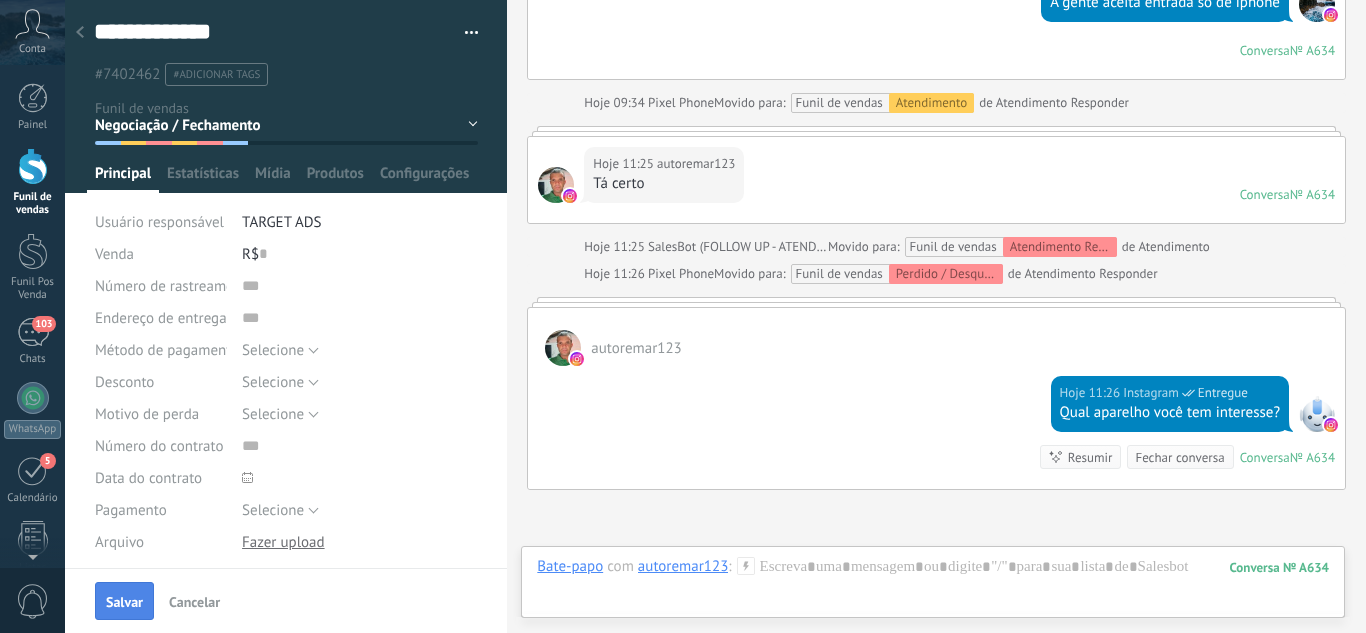click on "Salvar" at bounding box center [124, 601] 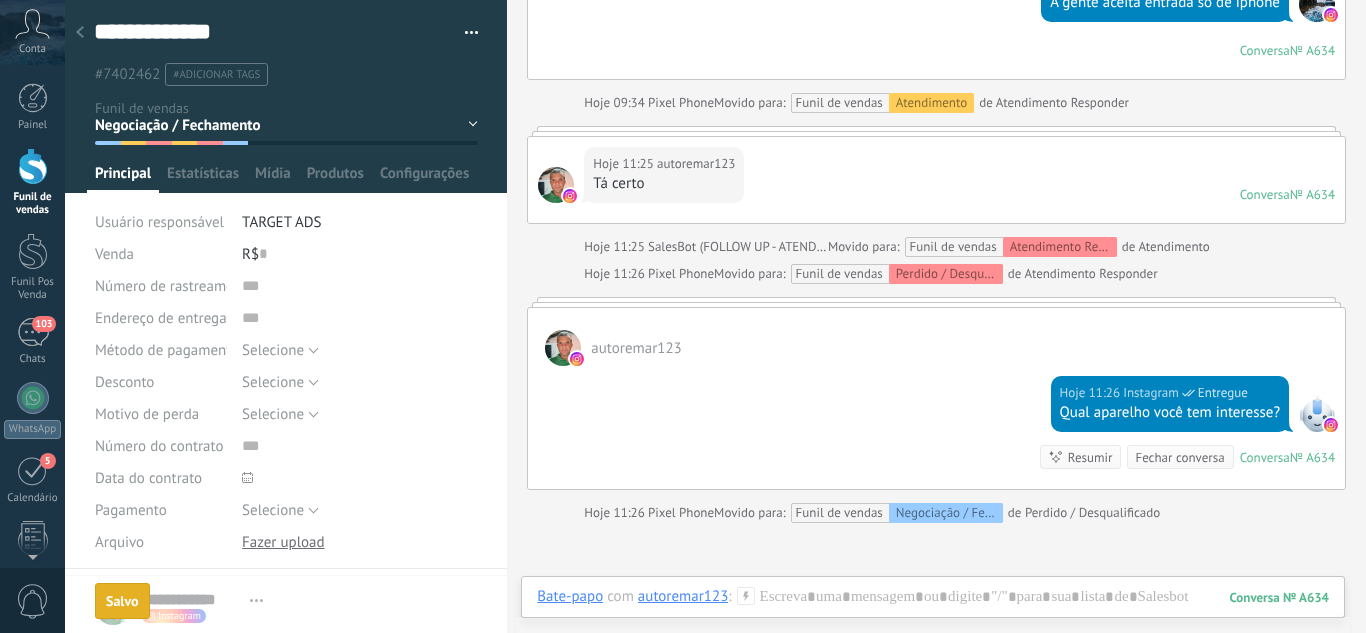 click at bounding box center [80, 33] 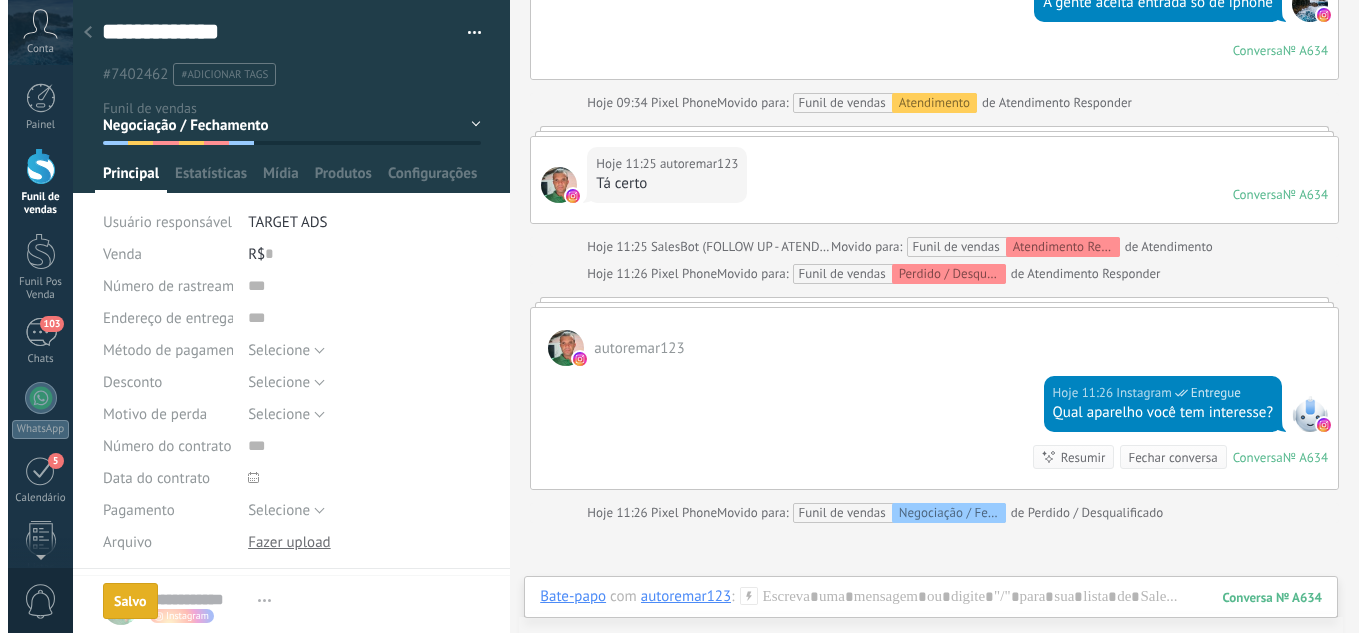 scroll, scrollTop: 0, scrollLeft: 0, axis: both 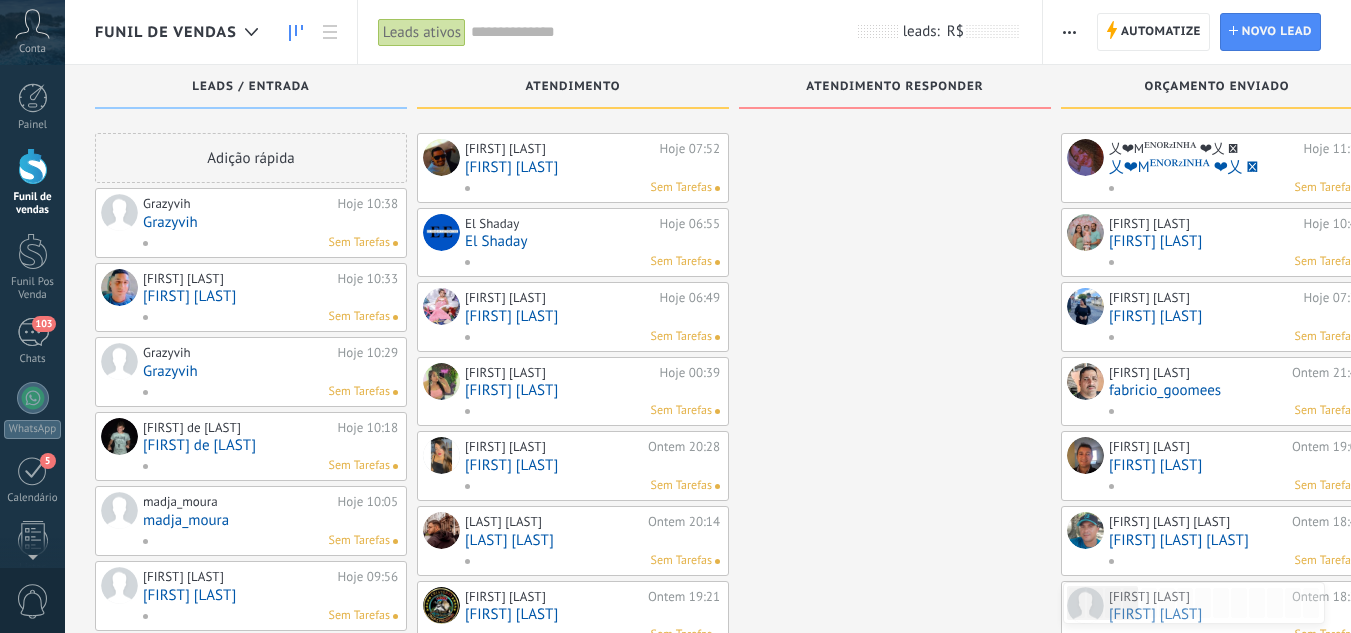 click on "Grazyvih" at bounding box center [270, 222] 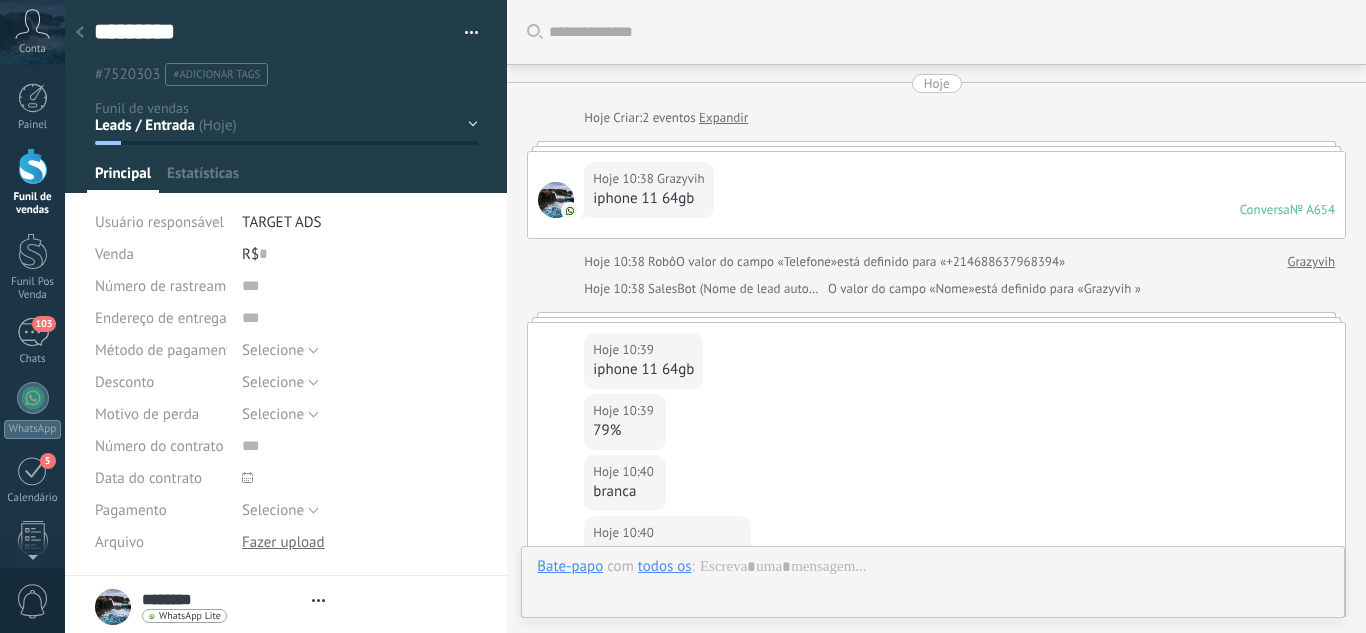 scroll, scrollTop: 30, scrollLeft: 0, axis: vertical 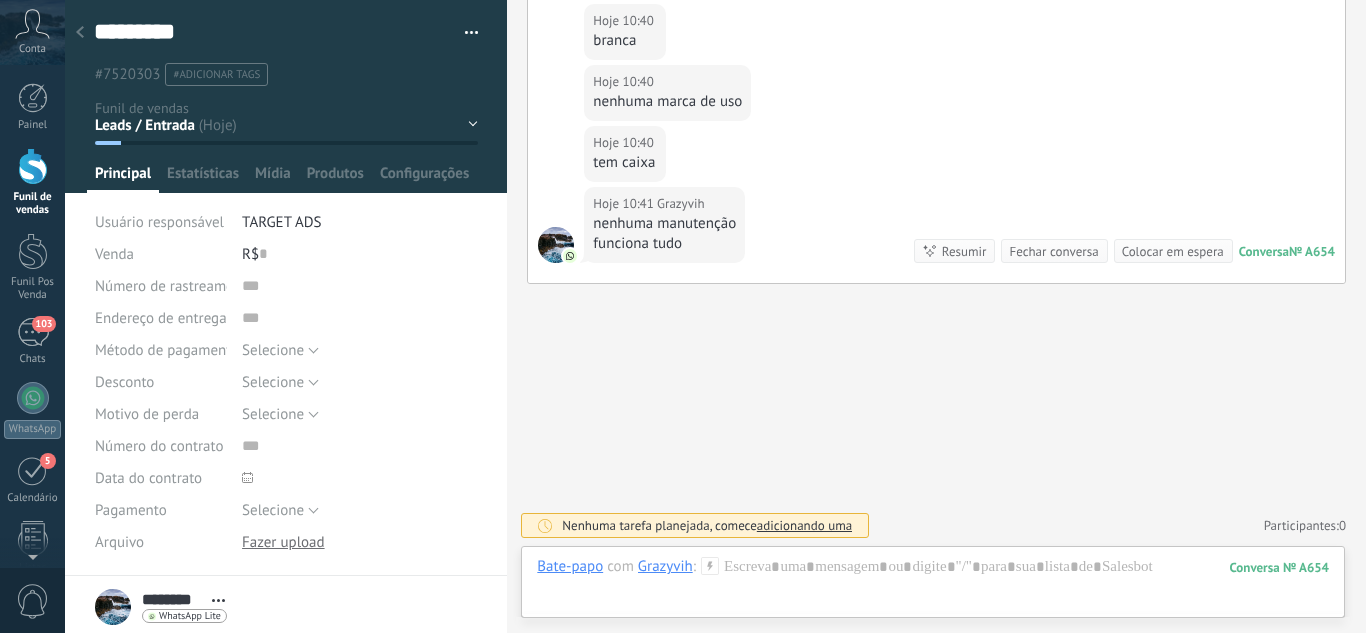 click on "Leads / Entrada
Atendimento
Atendimento Responder
Orçamento Enviado
Orçamento Responder
Negociação / Fechamento
-" at bounding box center (0, 0) 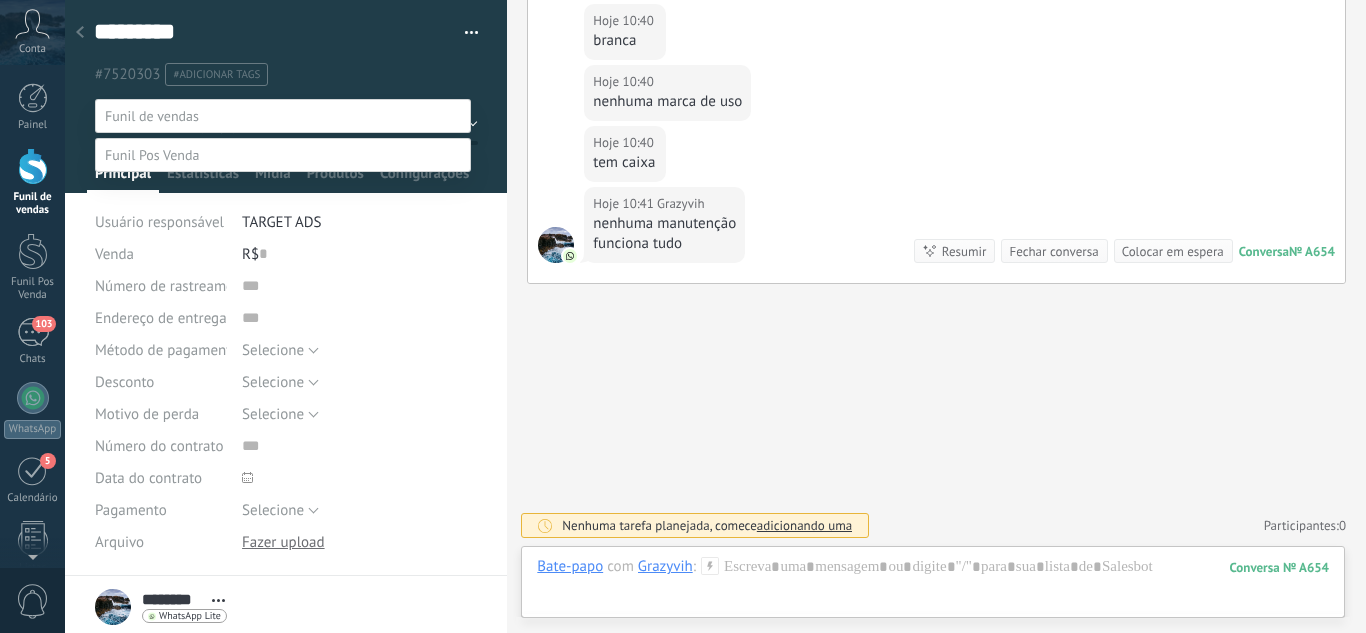 click on "Negociação / Fechamento" at bounding box center (0, 0) 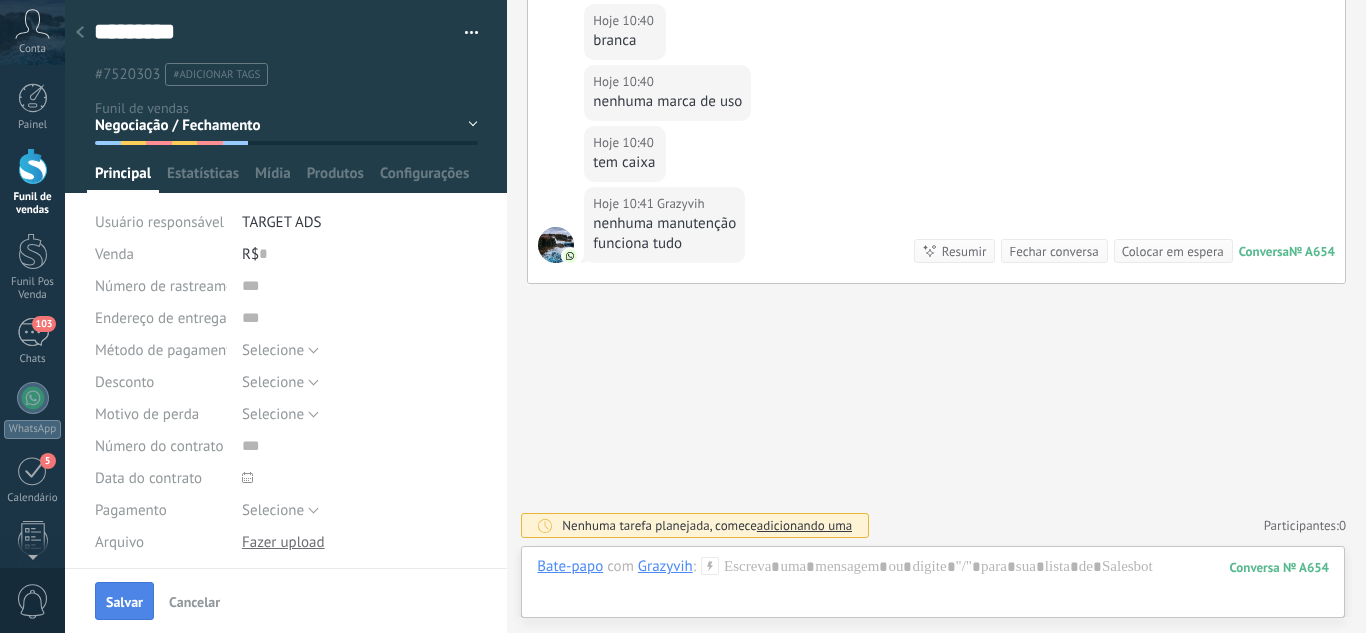 click on "Salvar" at bounding box center (124, 601) 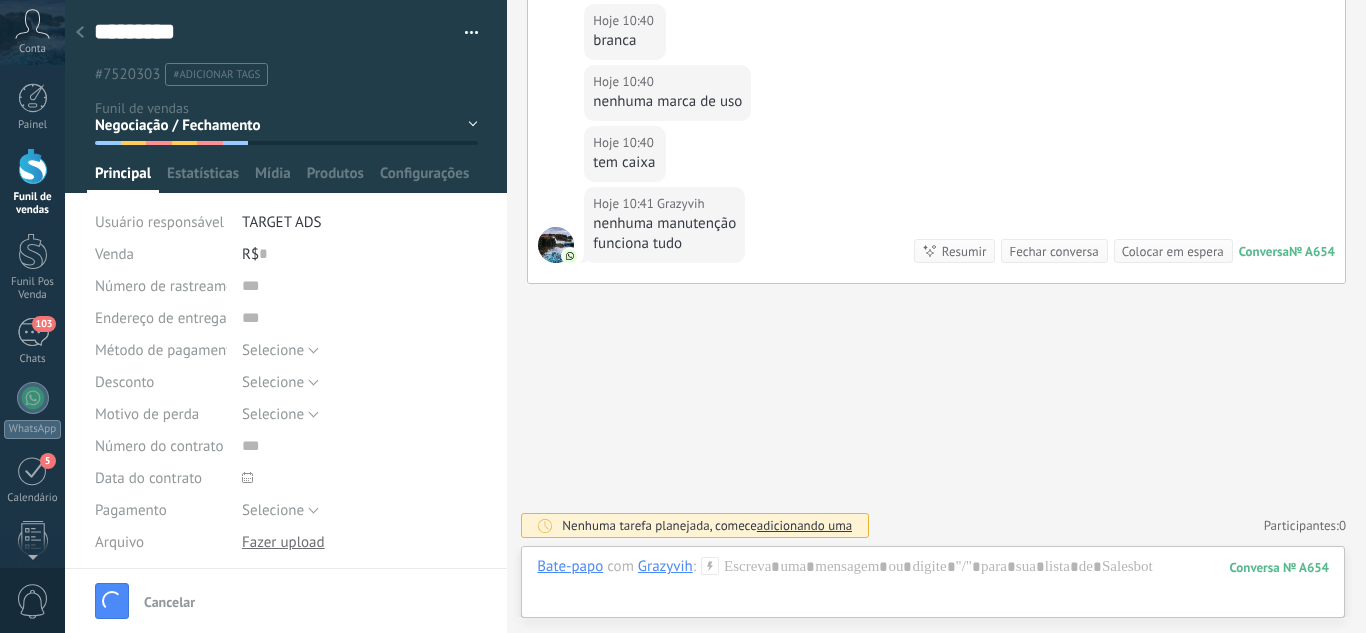scroll, scrollTop: 484, scrollLeft: 0, axis: vertical 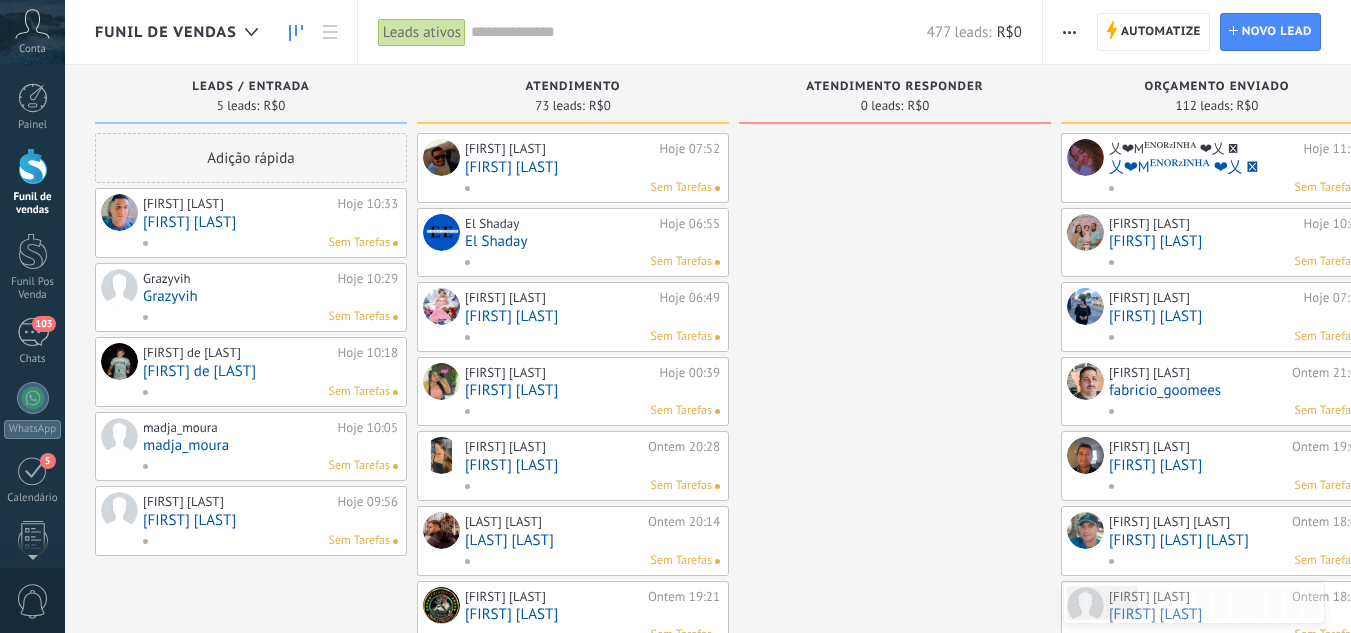 click on "[FIRST] [LAST]" at bounding box center [270, 222] 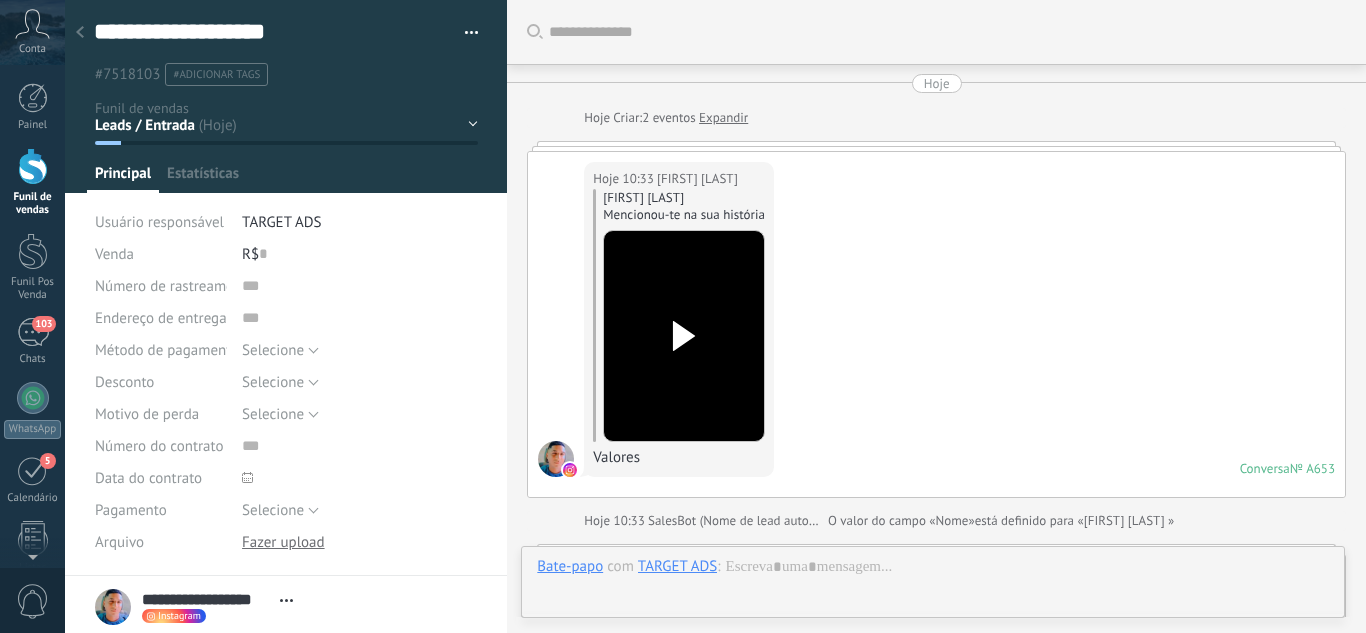 scroll, scrollTop: 30, scrollLeft: 0, axis: vertical 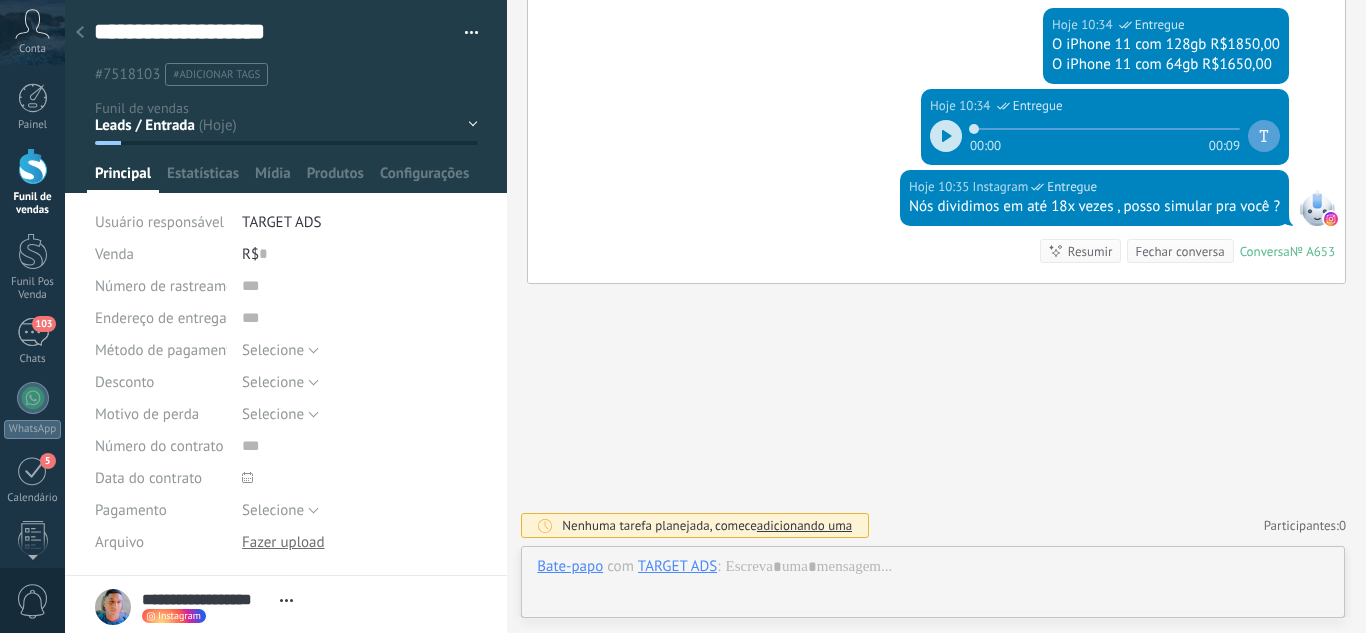 click at bounding box center (286, 96) 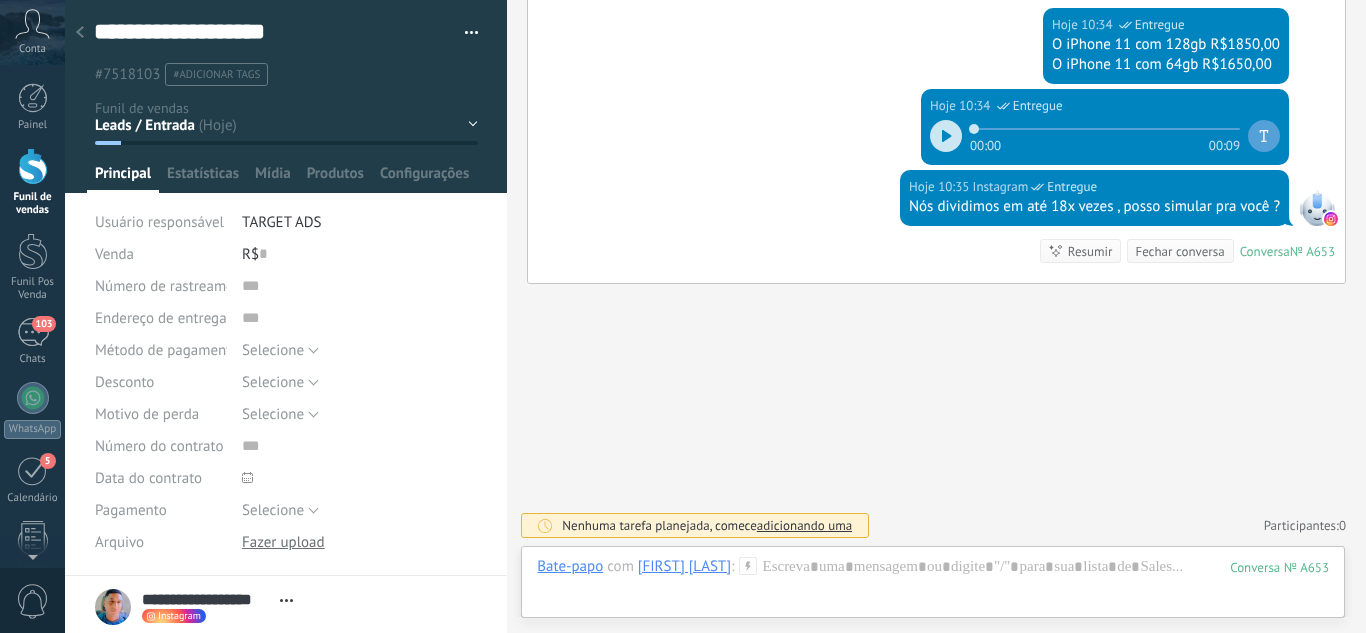 click on "Leads / Entrada
Atendimento
Atendimento Responder
Orçamento Enviado
Orçamento Responder
Negociação / Fechamento
-" at bounding box center [0, 0] 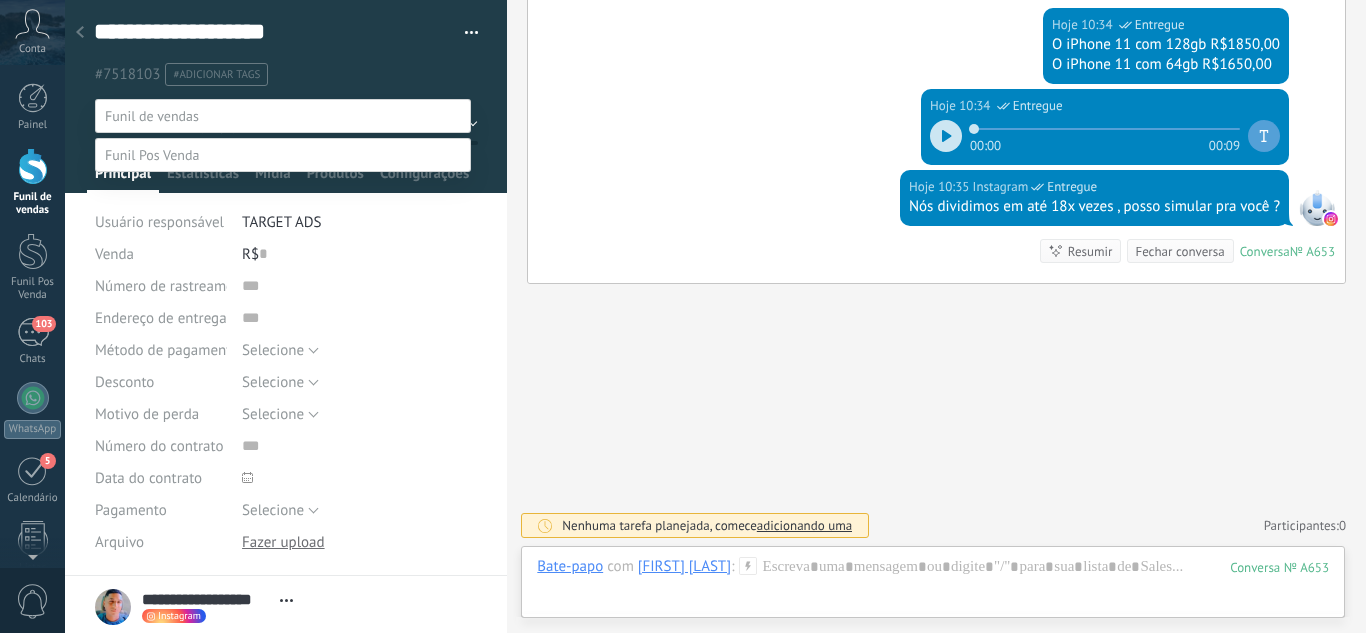click on "Orçamento Enviado" at bounding box center (0, 0) 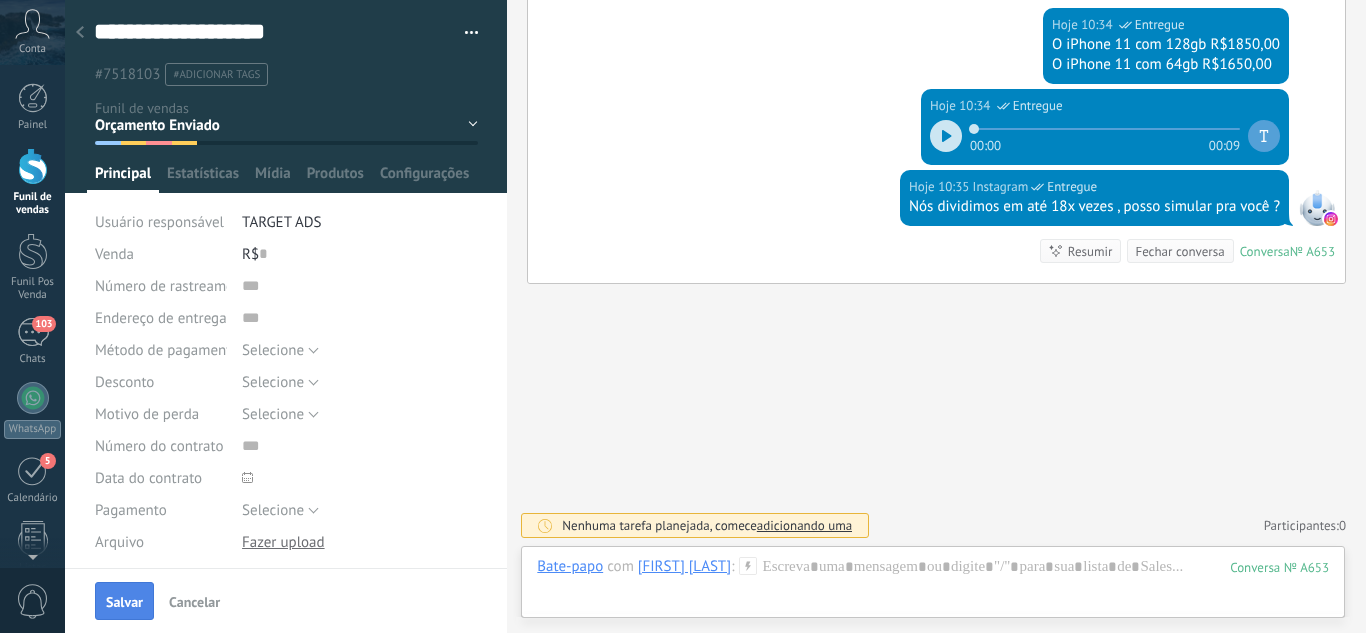 click on "Salvar" at bounding box center [124, 601] 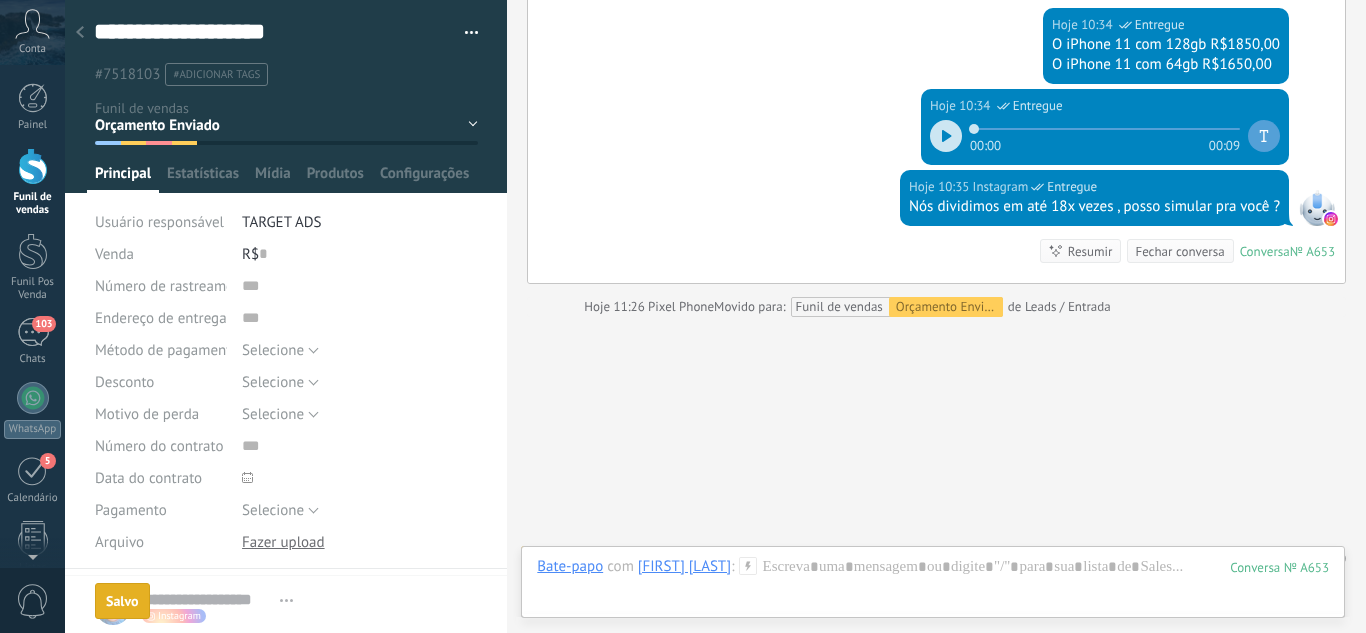 scroll, scrollTop: 1043, scrollLeft: 0, axis: vertical 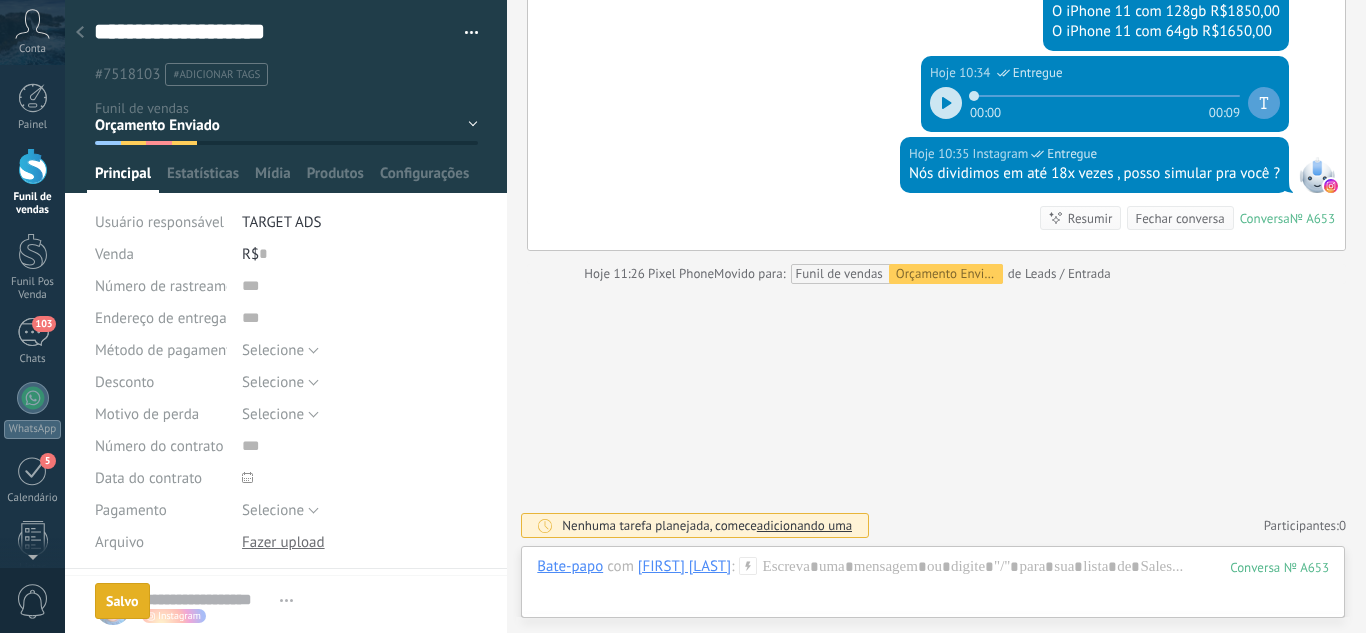 click at bounding box center [80, 33] 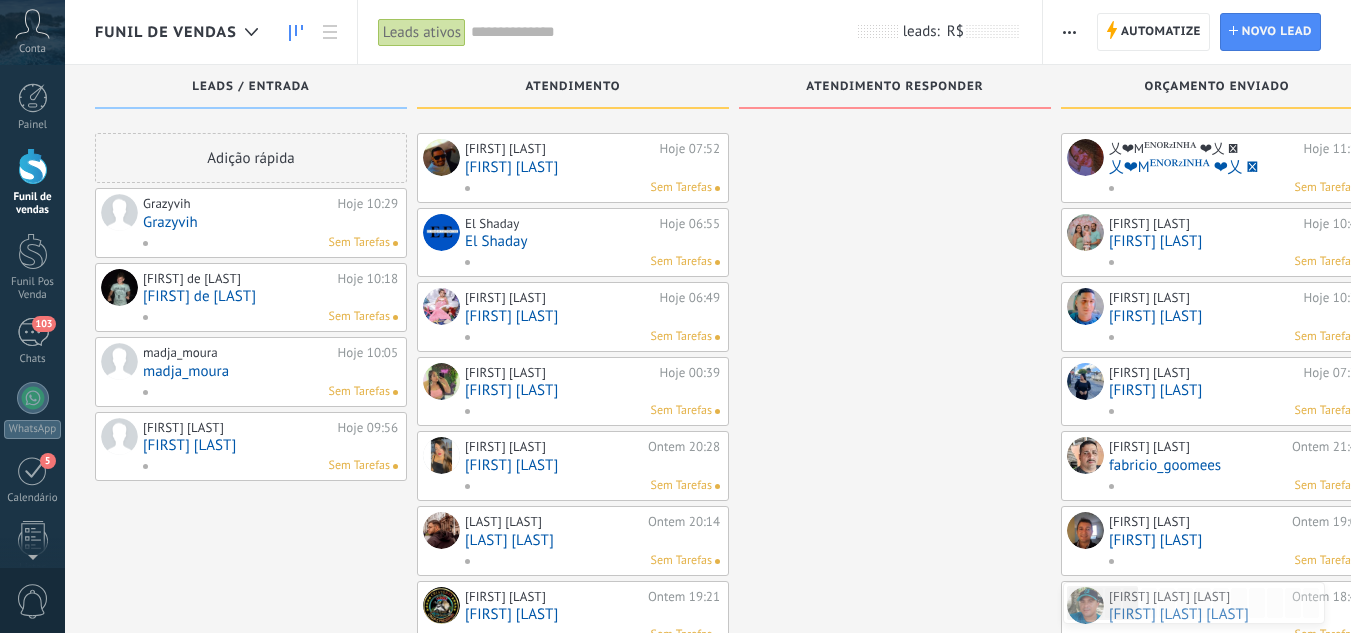 click on "Grazyvih" at bounding box center (270, 222) 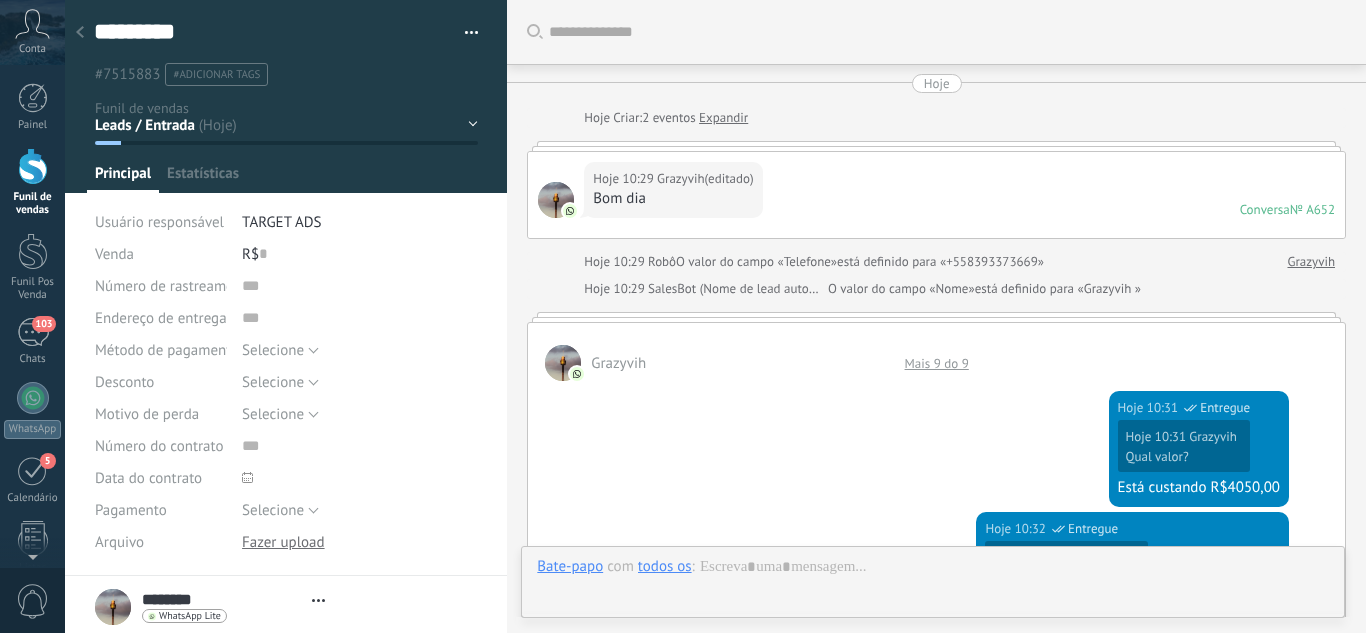 scroll, scrollTop: 1210, scrollLeft: 0, axis: vertical 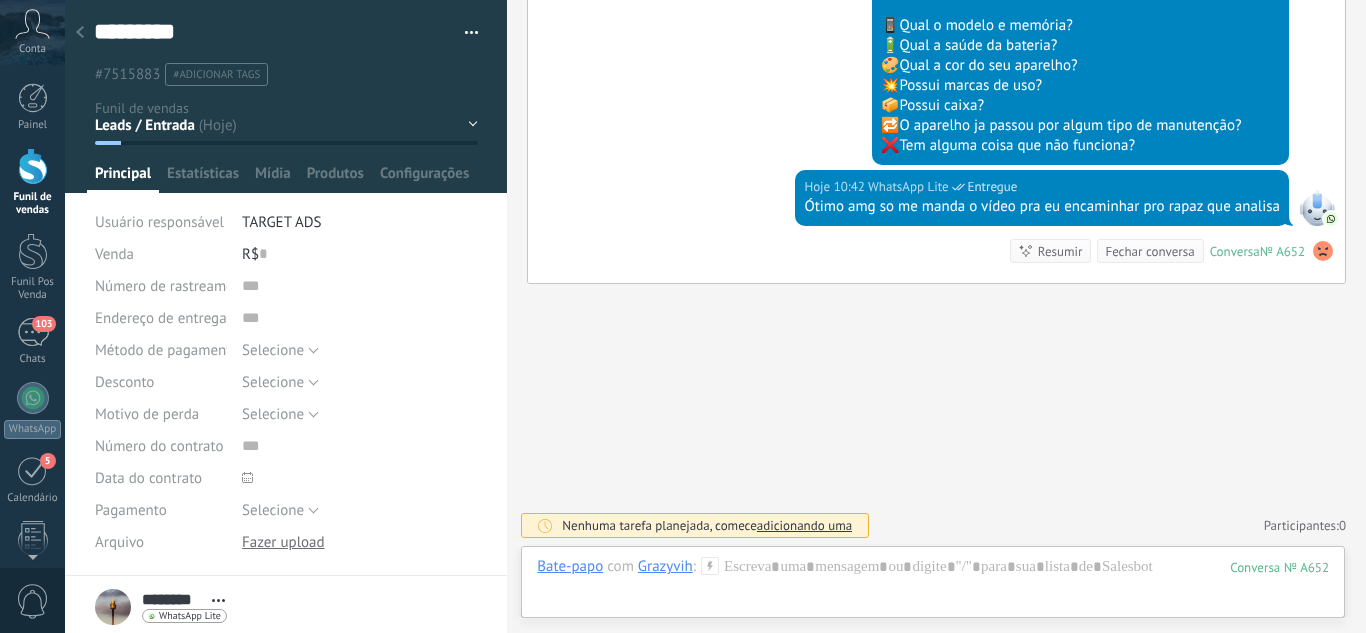 click on "Leads / Entrada
Atendimento
Atendimento Responder
Orçamento Enviado
Orçamento Responder
Negociação / Fechamento
-" at bounding box center [0, 0] 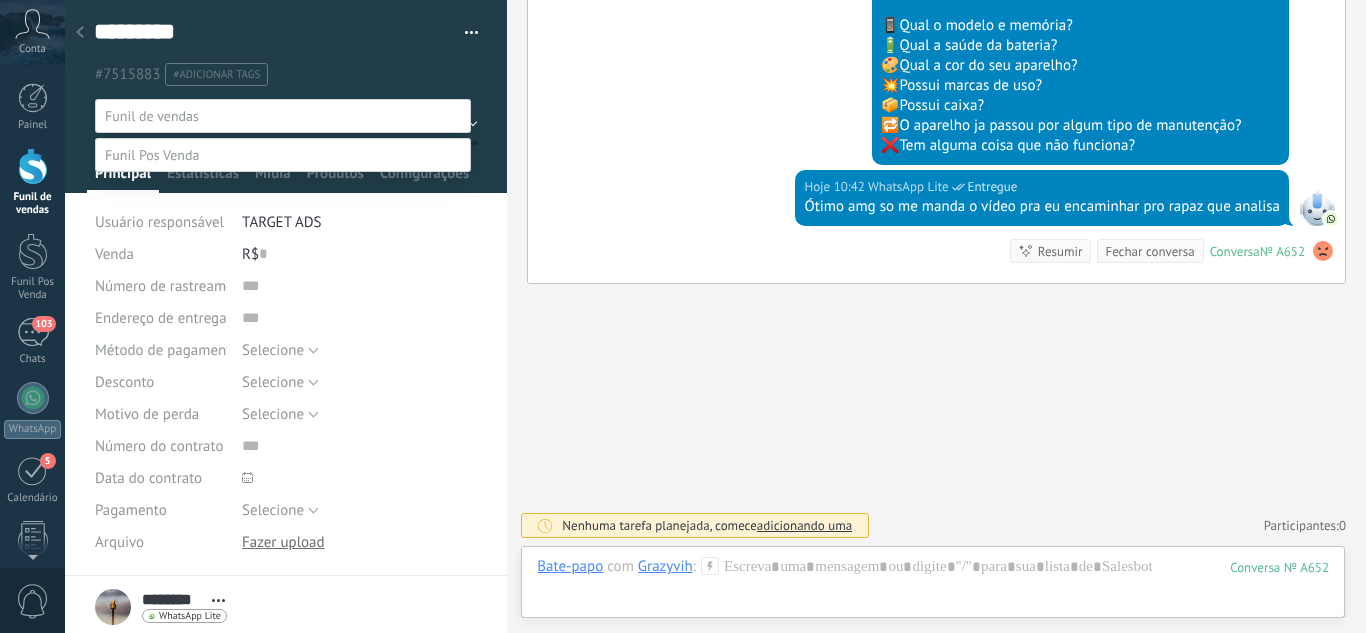 click on "Negociação / Fechamento" at bounding box center (0, 0) 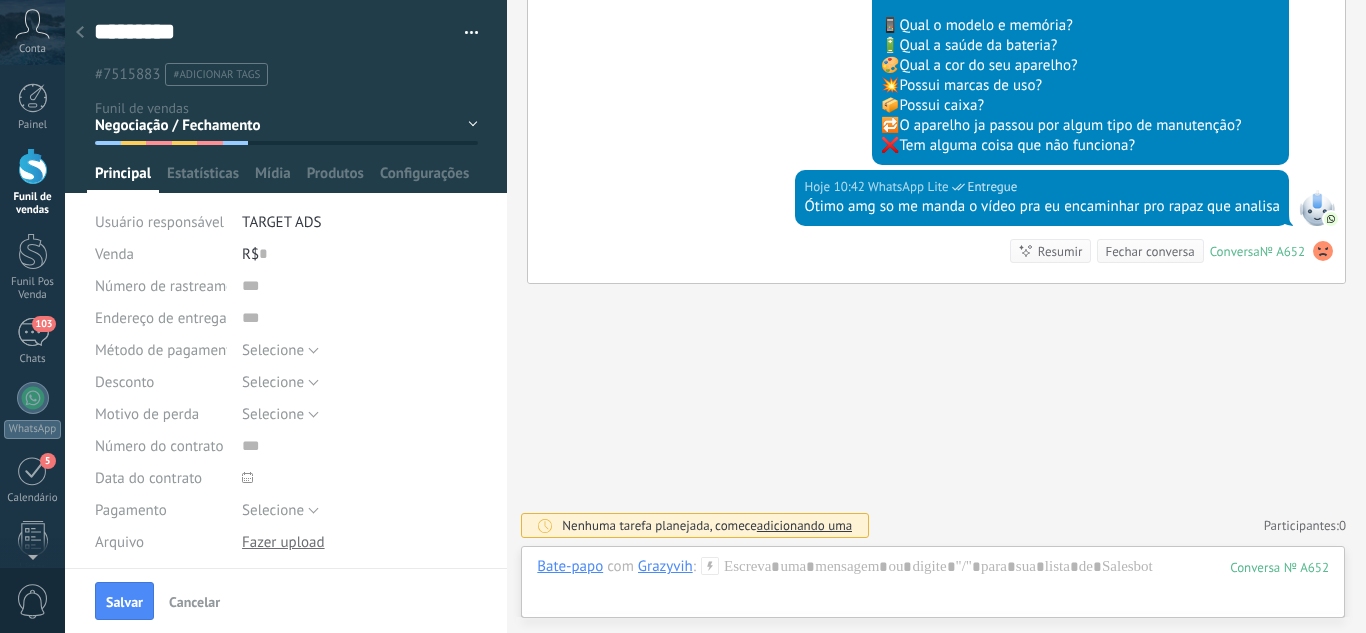 click on "Salvar" at bounding box center (124, 601) 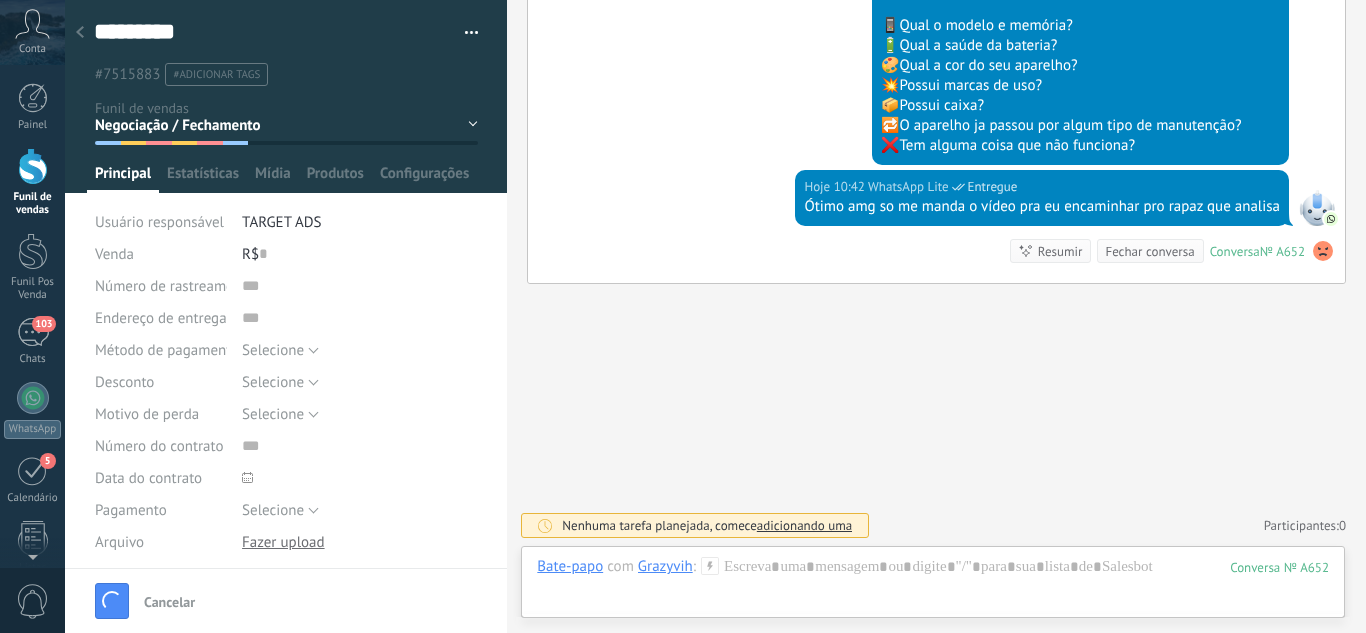 scroll, scrollTop: 1243, scrollLeft: 0, axis: vertical 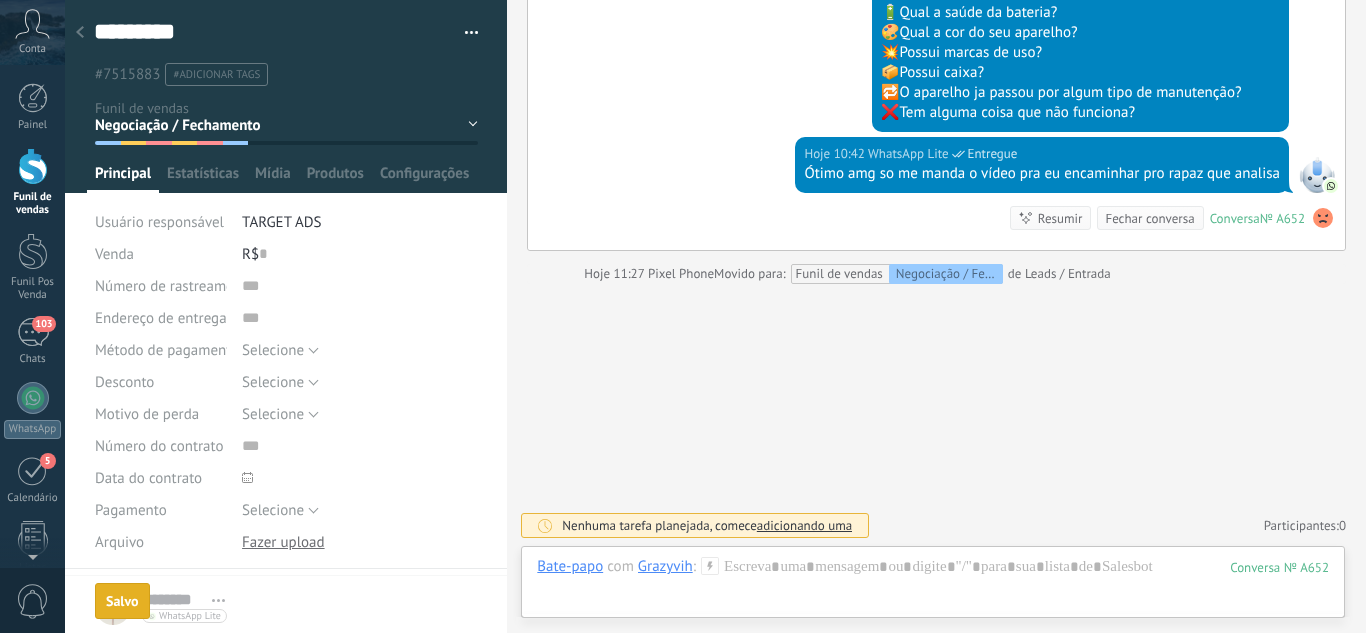 click 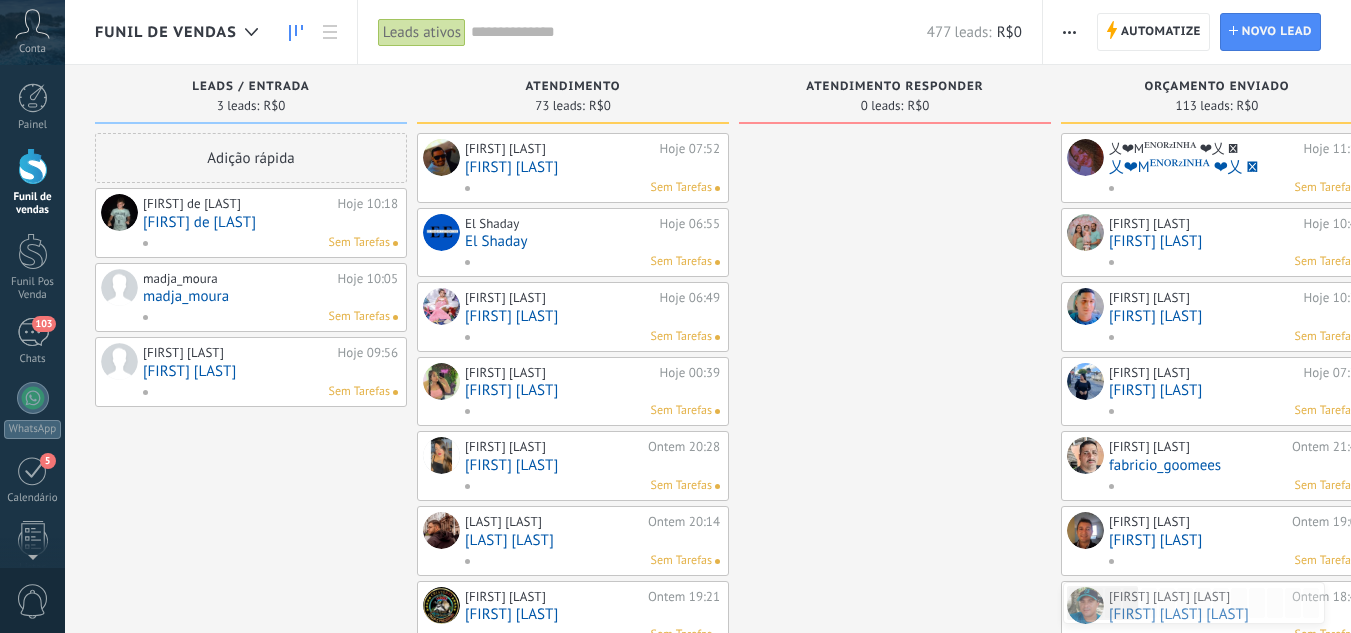 click on "[FIRST] de [LAST] Hoje 10:18 [FIRST] de [LAST]  Sem Tarefas" at bounding box center (270, 223) 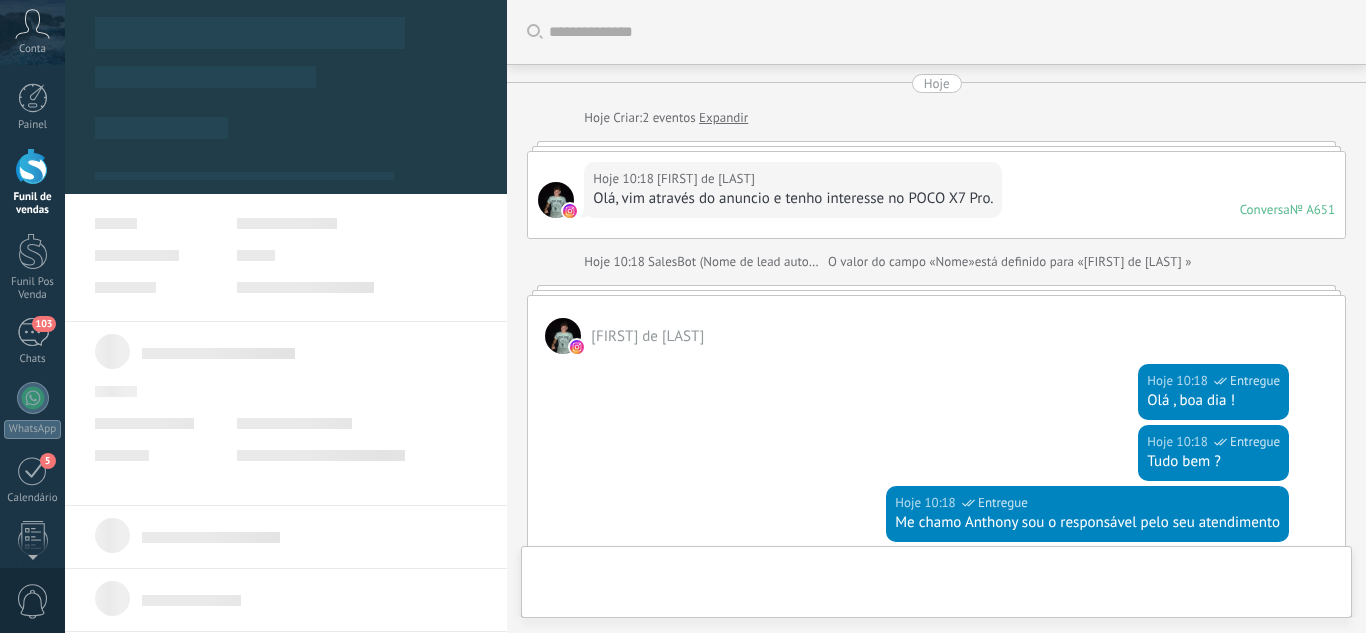 scroll, scrollTop: 559, scrollLeft: 0, axis: vertical 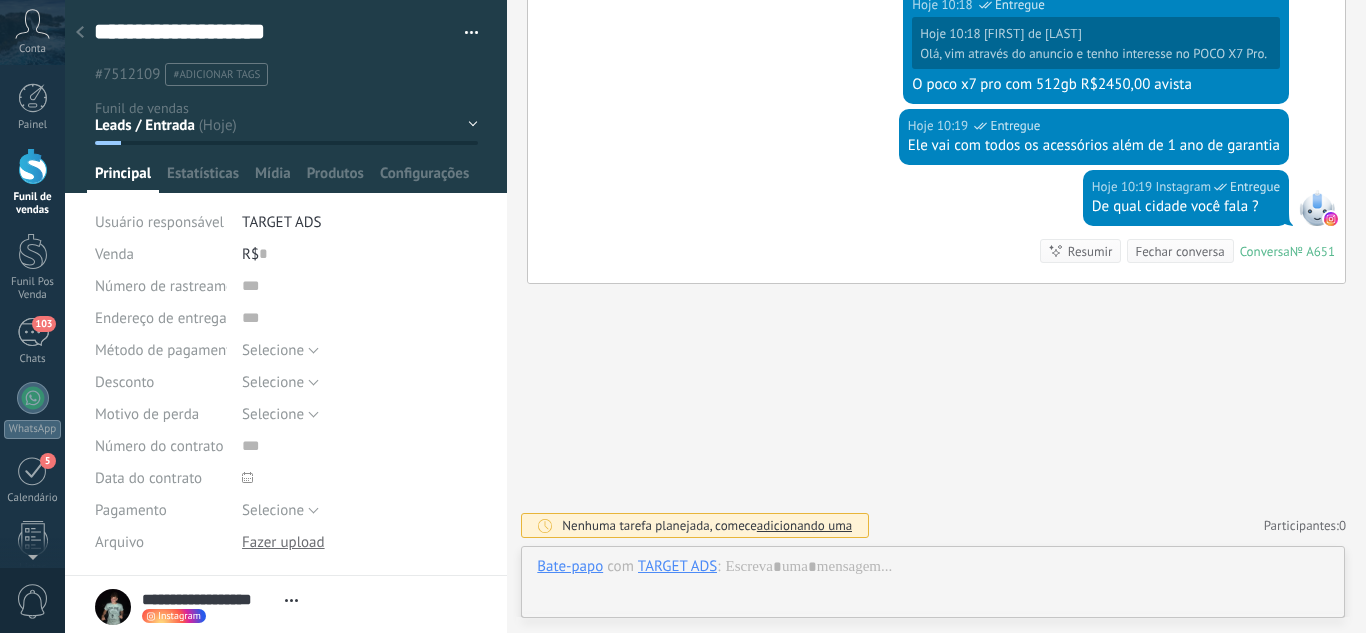 click on "Leads / Entrada
Atendimento
Atendimento Responder
Orçamento Enviado
Orçamento Responder
Negociação / Fechamento
-" at bounding box center (0, 0) 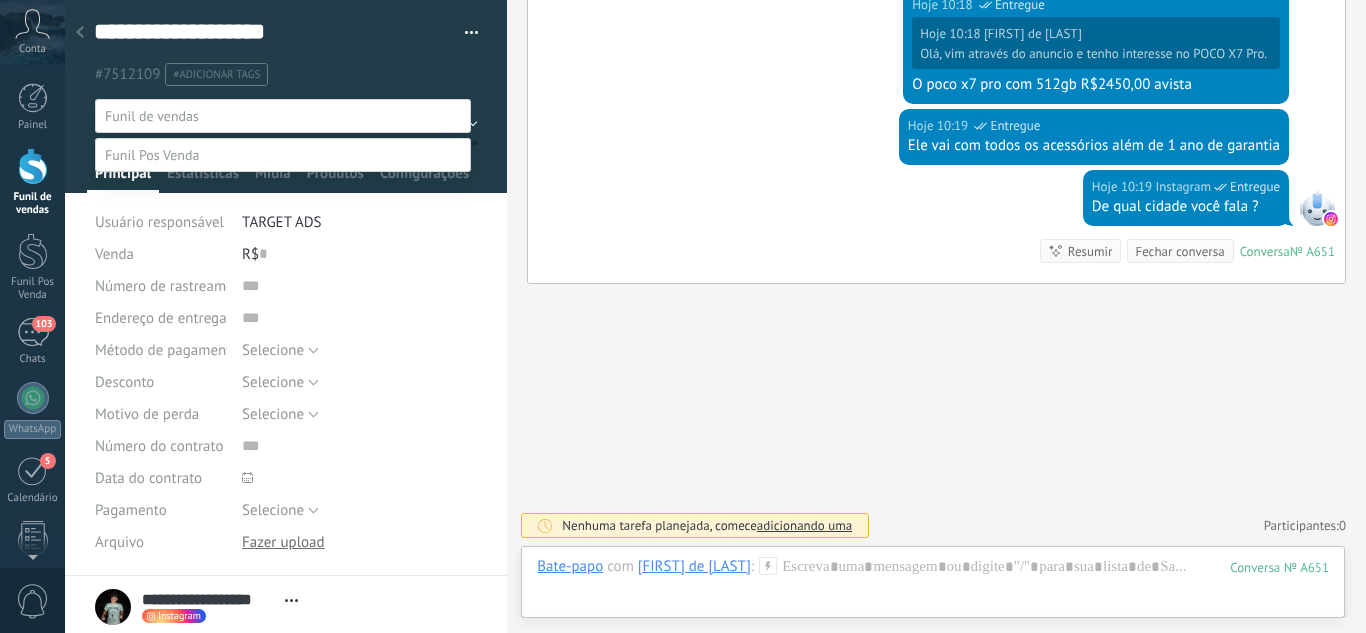 drag, startPoint x: 186, startPoint y: 234, endPoint x: 148, endPoint y: 336, distance: 108.84852 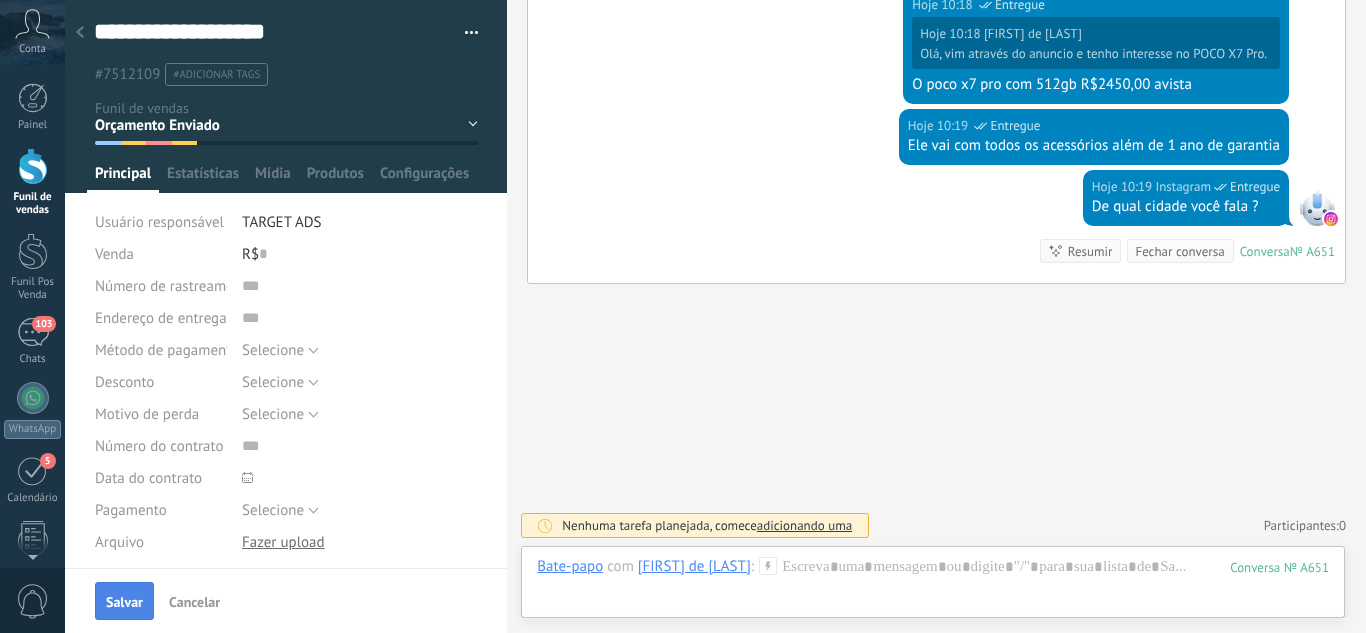 click on "Salvar" at bounding box center (124, 601) 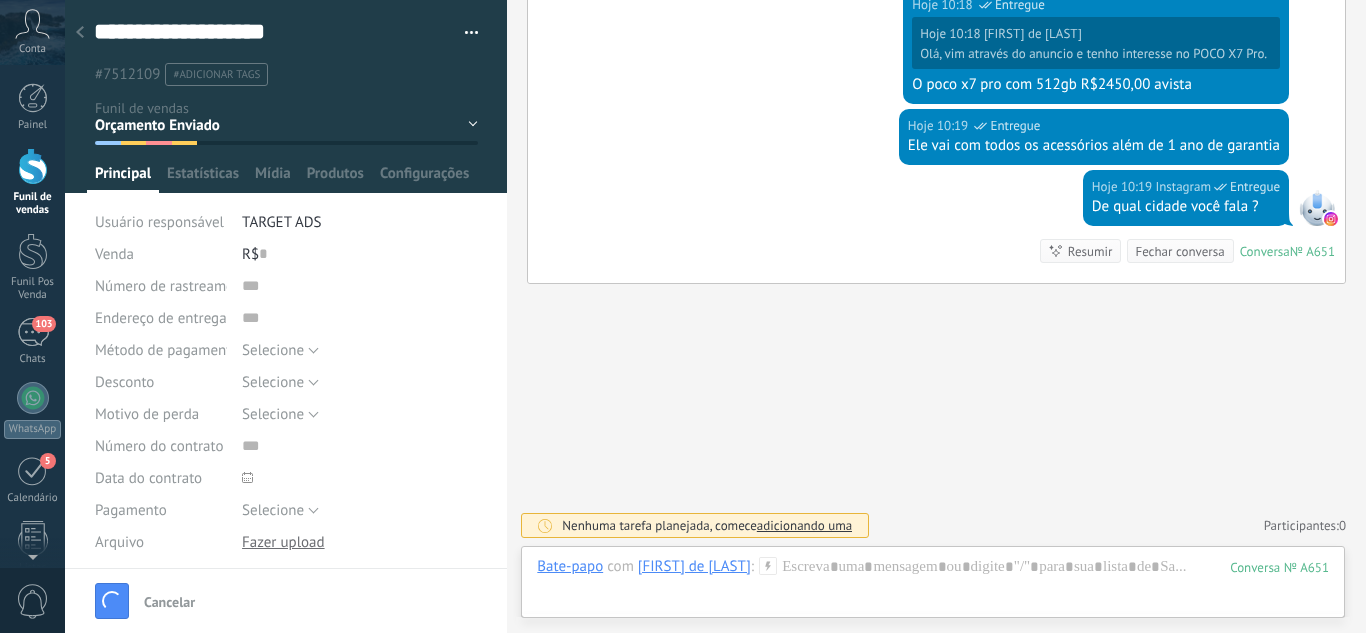 scroll, scrollTop: 592, scrollLeft: 0, axis: vertical 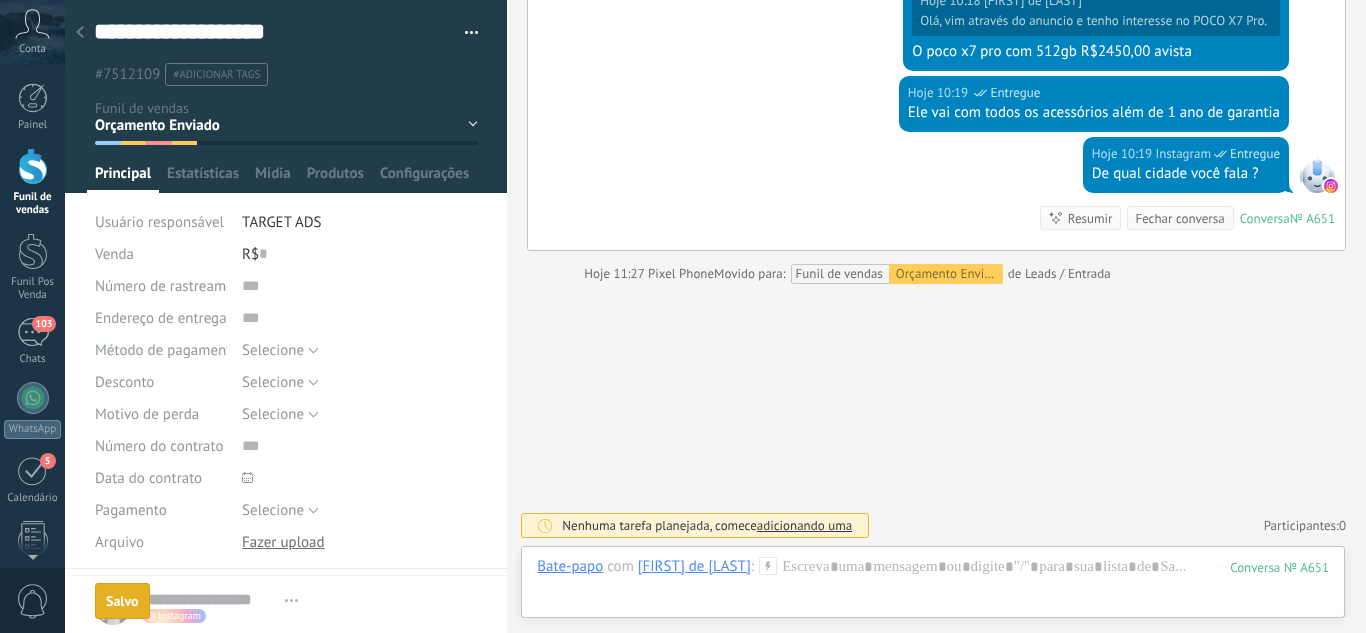click at bounding box center [80, 33] 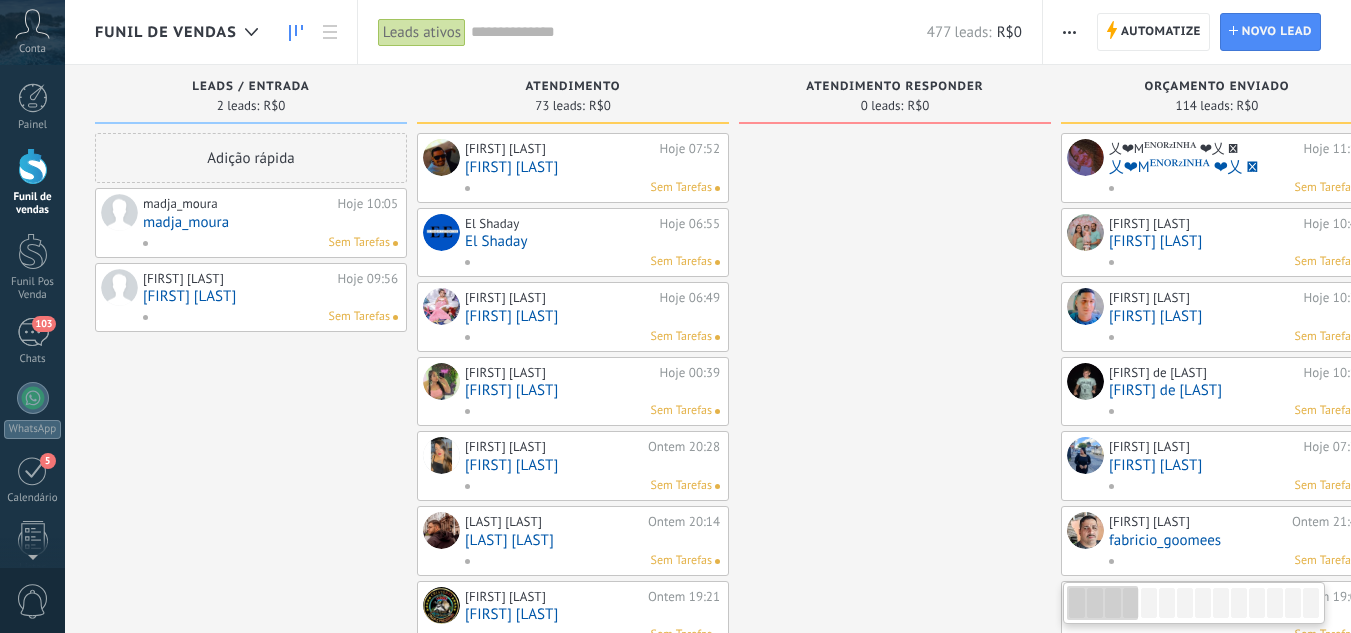 click on "madja_moura" at bounding box center (270, 222) 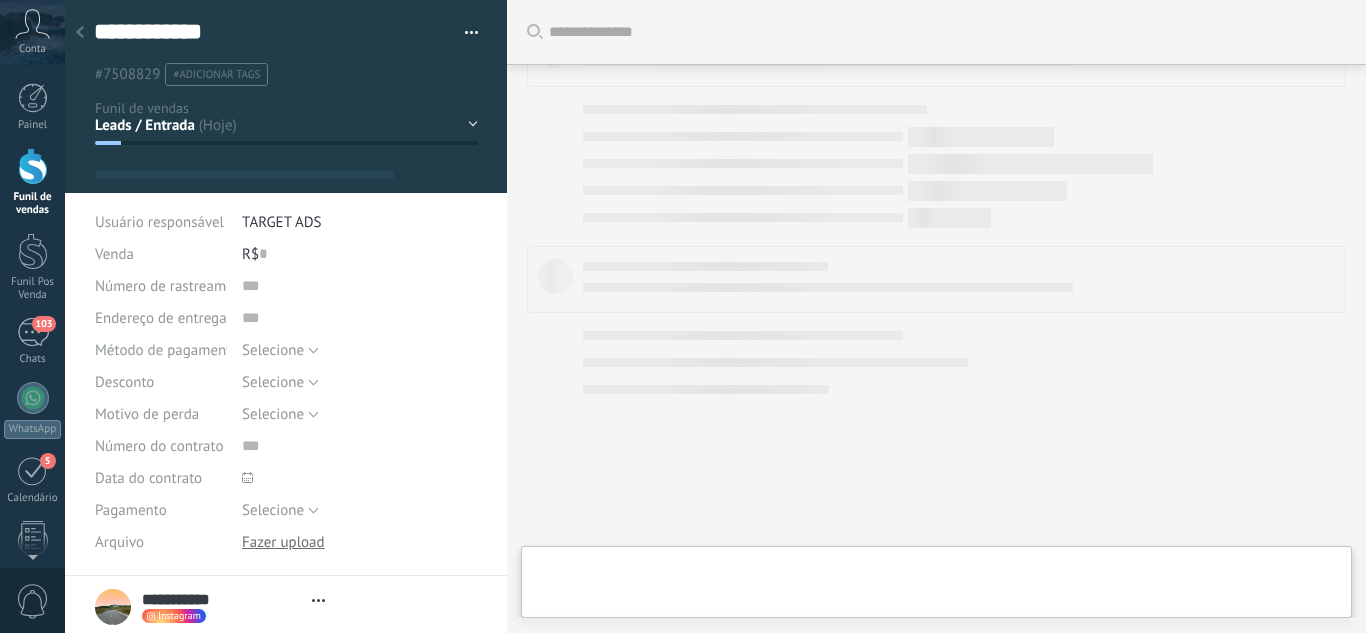 scroll, scrollTop: 259, scrollLeft: 0, axis: vertical 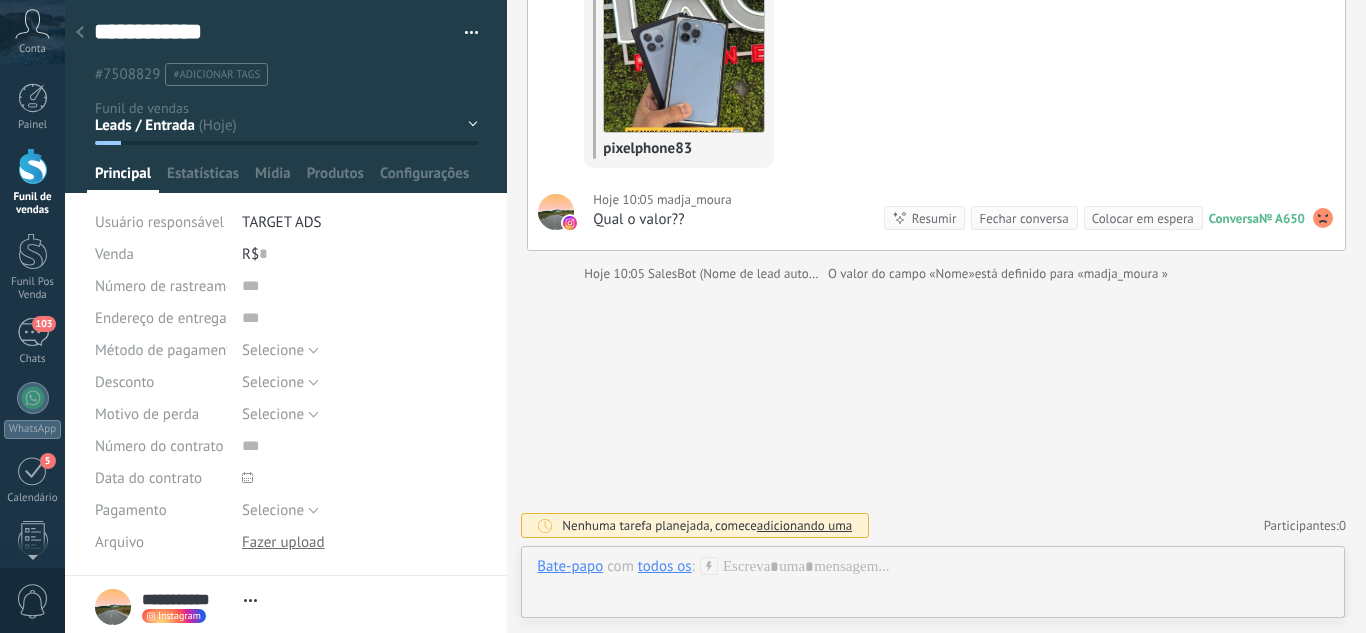 drag, startPoint x: 461, startPoint y: 128, endPoint x: 574, endPoint y: 104, distance: 115.52056 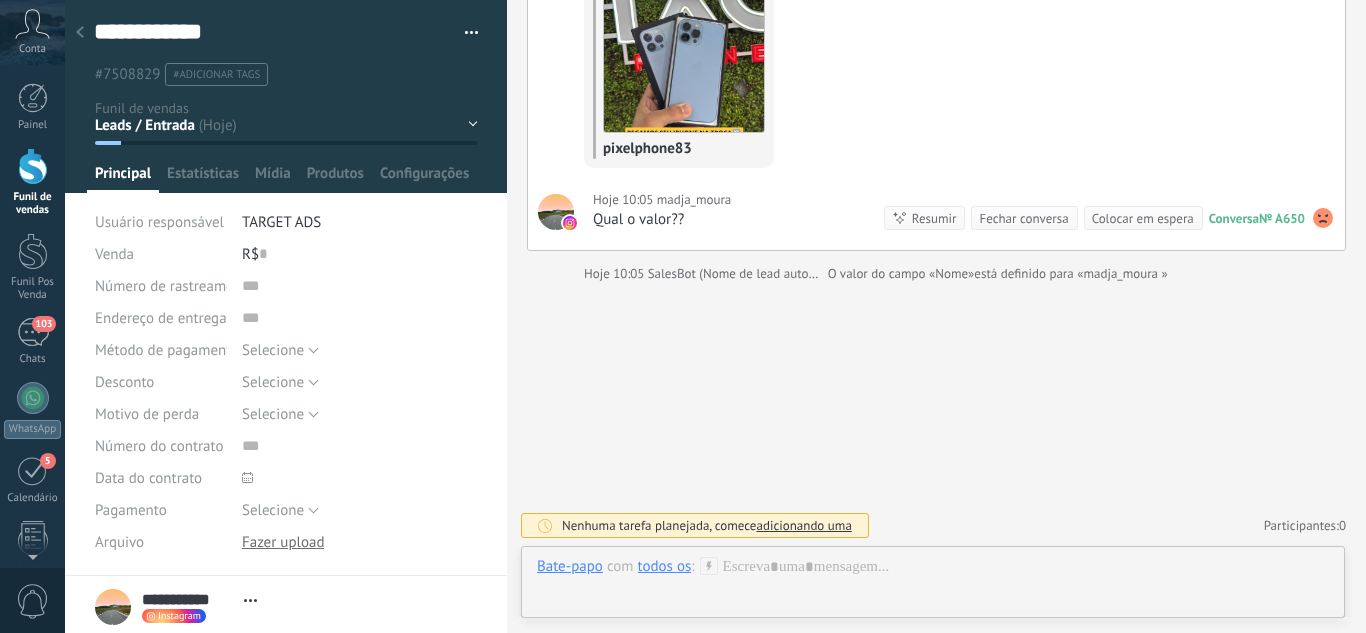 type on "**********" 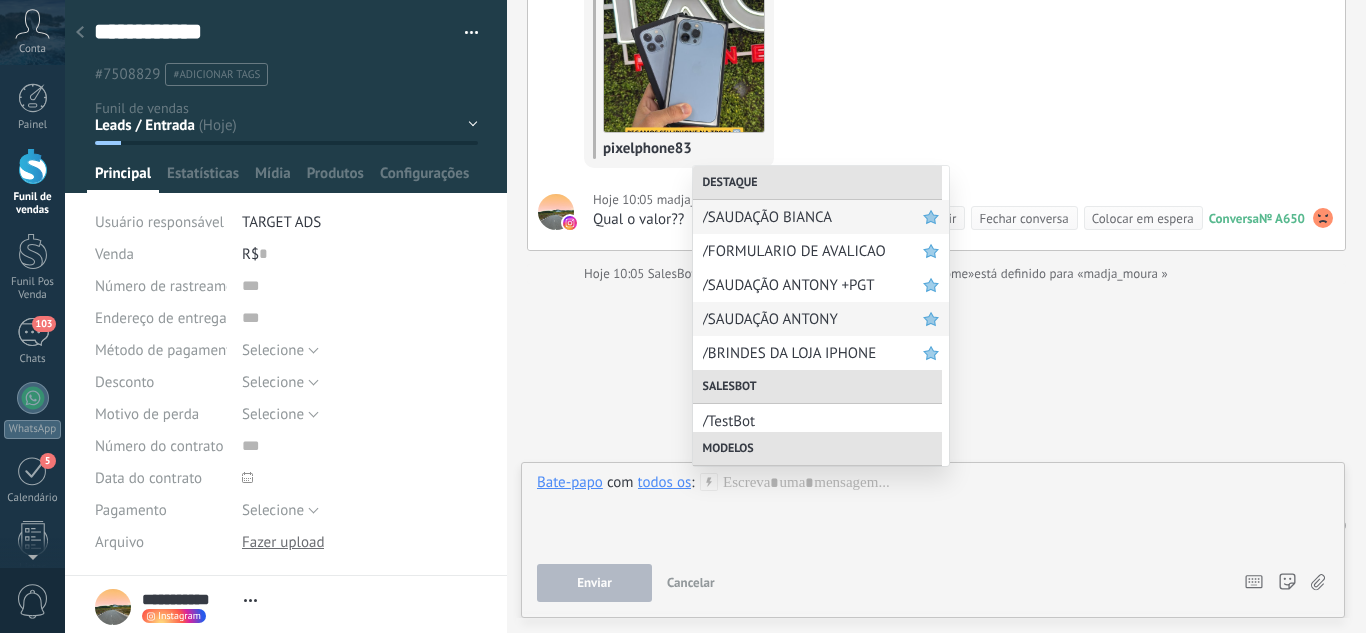 click on "/SAUDAÇÃO ANTONY" at bounding box center [813, 319] 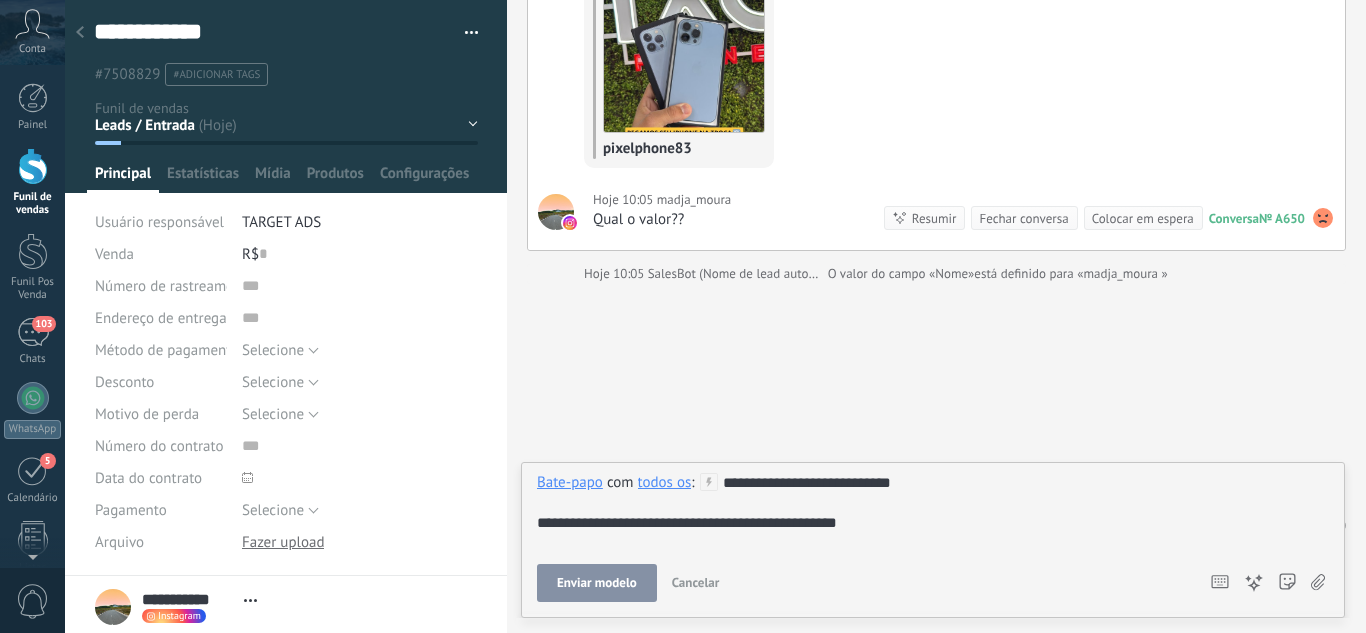 click on "Enviar modelo" at bounding box center [597, 583] 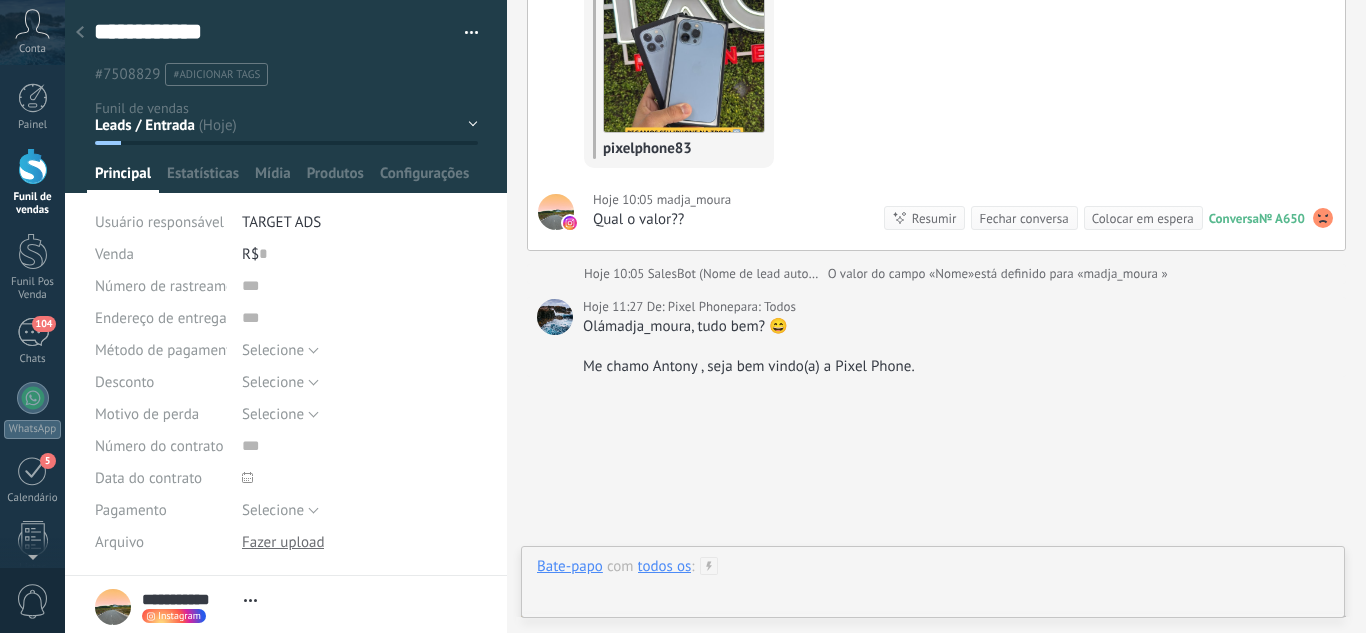 click at bounding box center (933, 587) 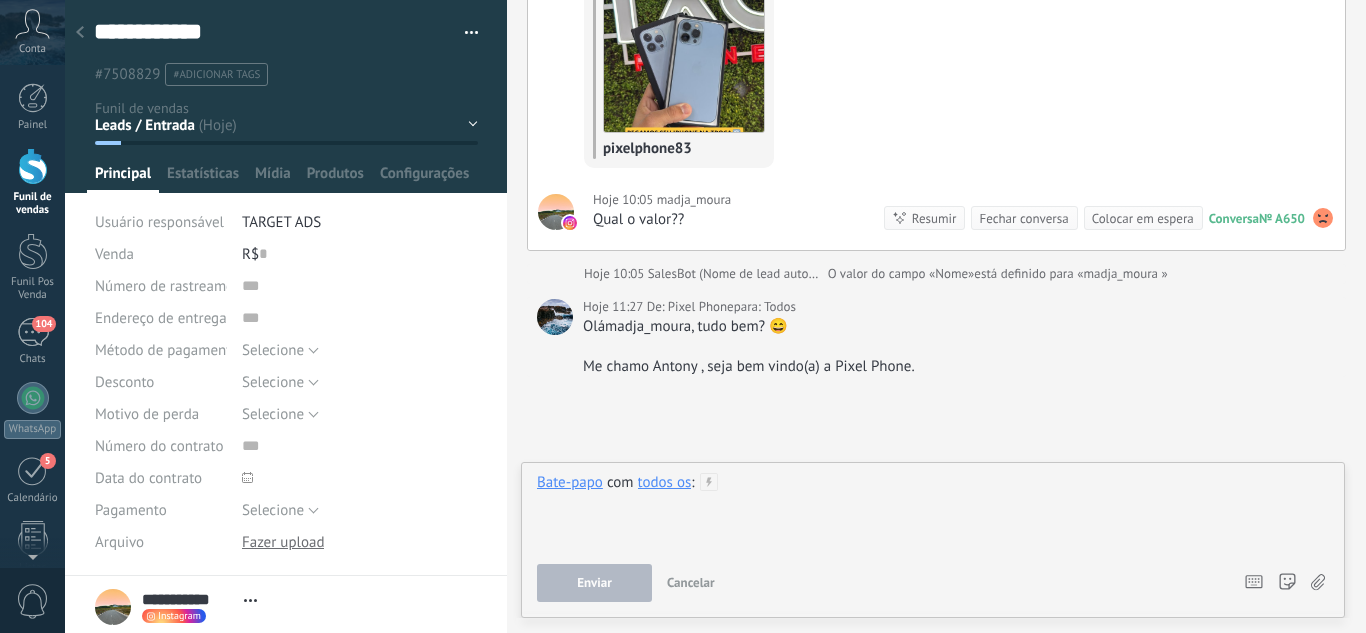 type 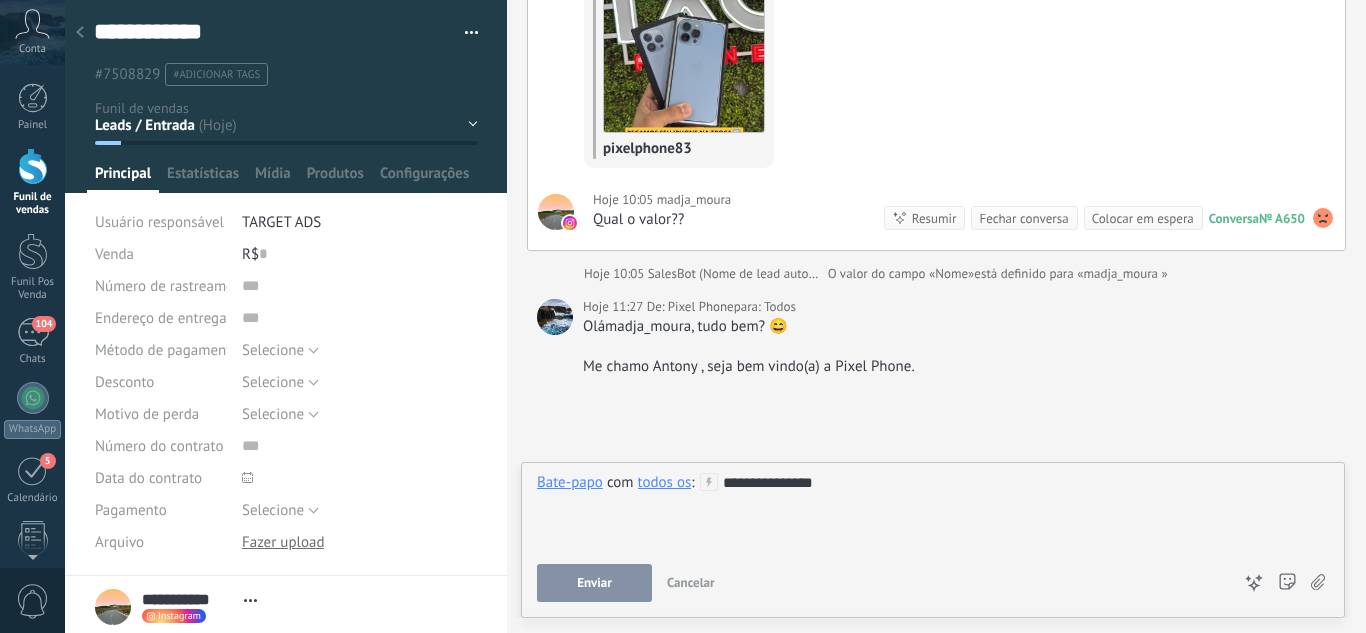 click on "Enviar" at bounding box center [594, 583] 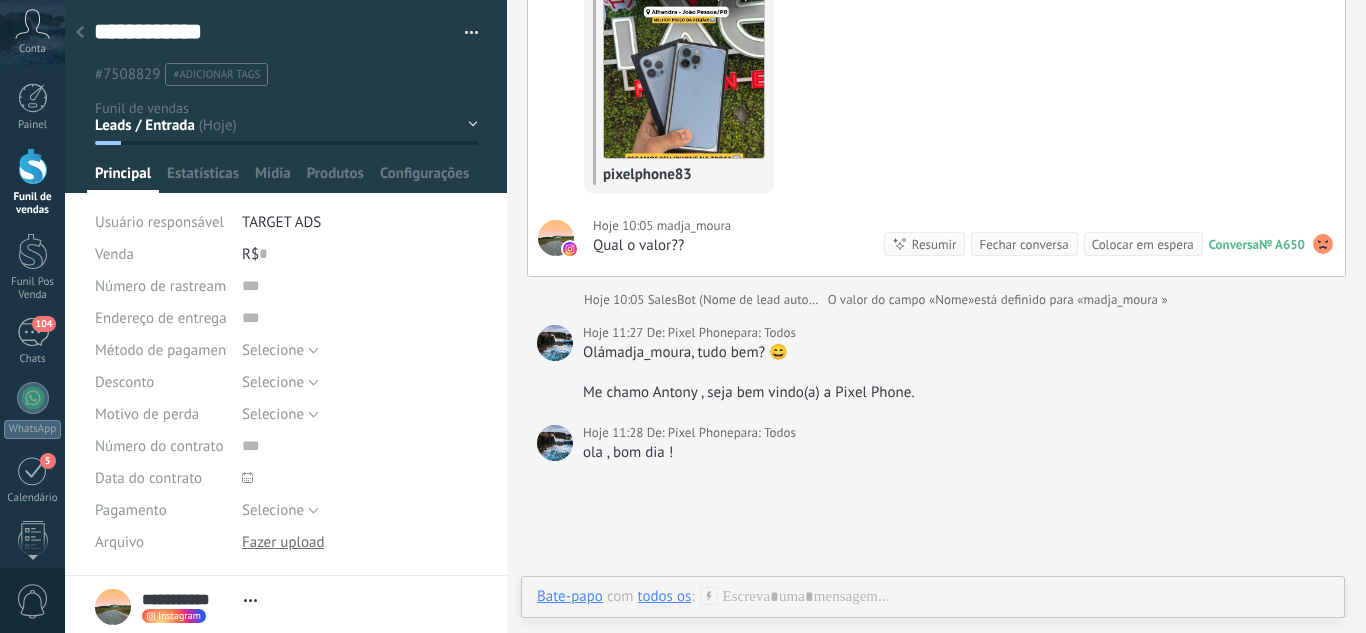 scroll, scrollTop: 300, scrollLeft: 0, axis: vertical 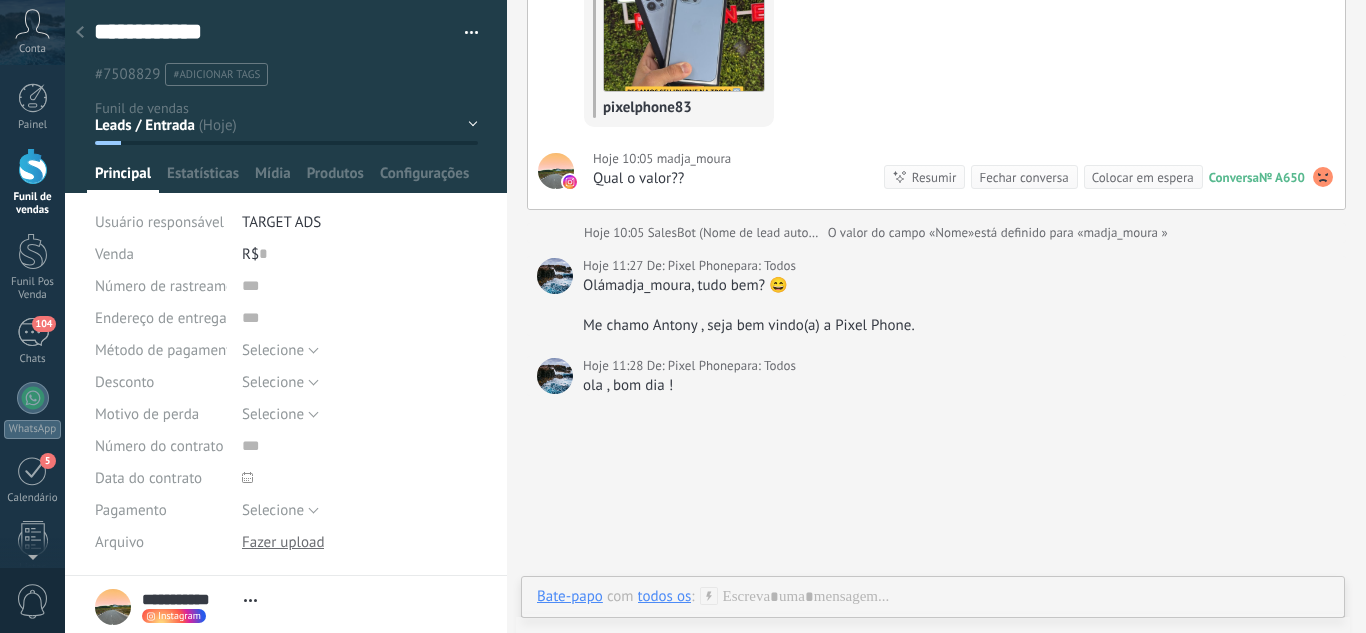 click on "Leads / Entrada
Atendimento
Atendimento Responder
Orçamento Enviado
Orçamento Responder
Negociação / Fechamento
-" at bounding box center [0, 0] 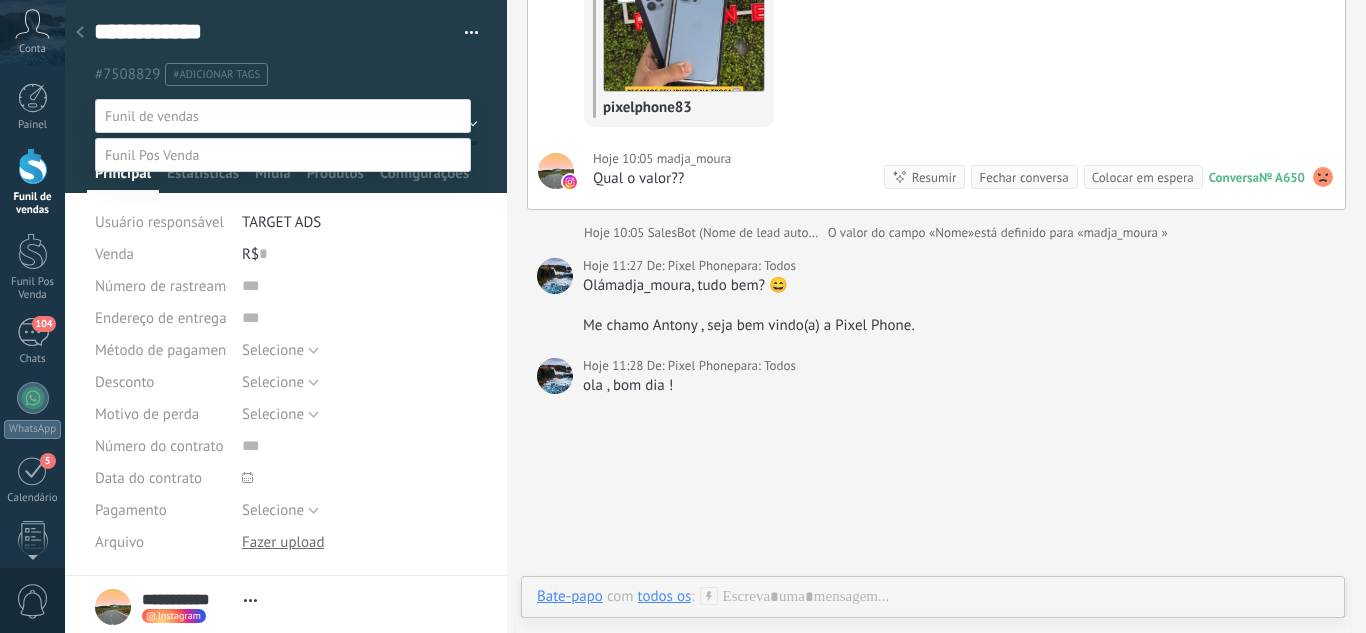 click on "Atendimento" at bounding box center (0, 0) 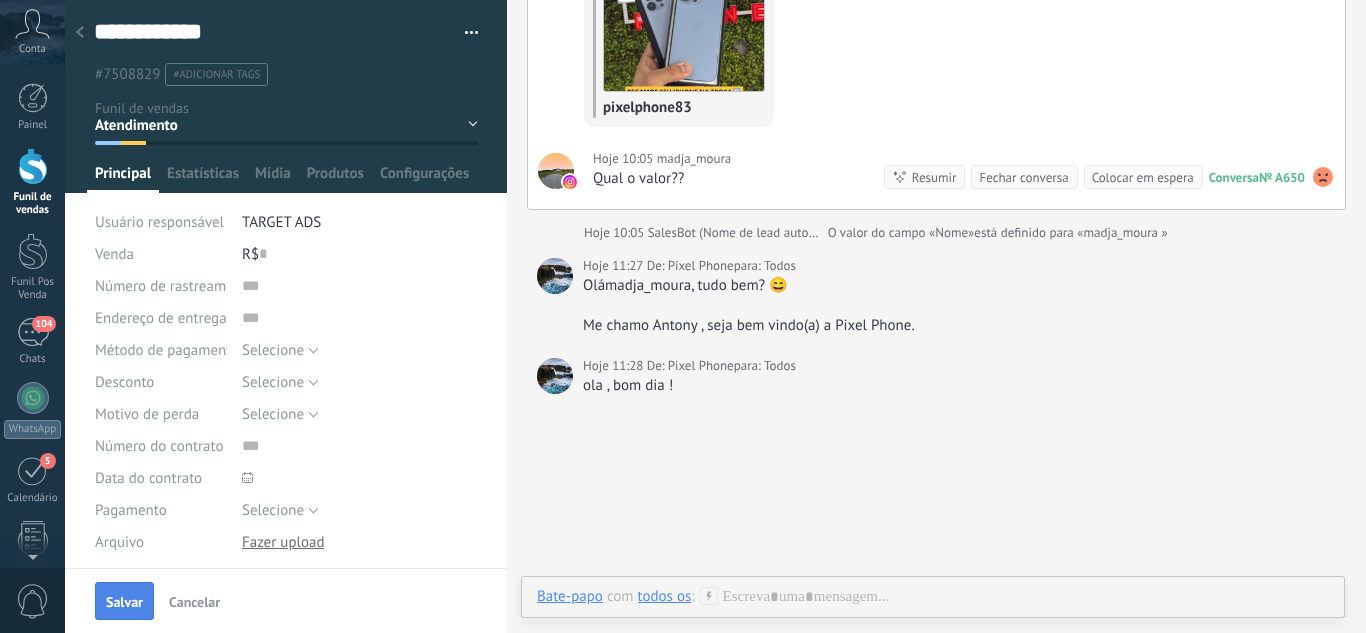 click on "Salvar" at bounding box center [124, 602] 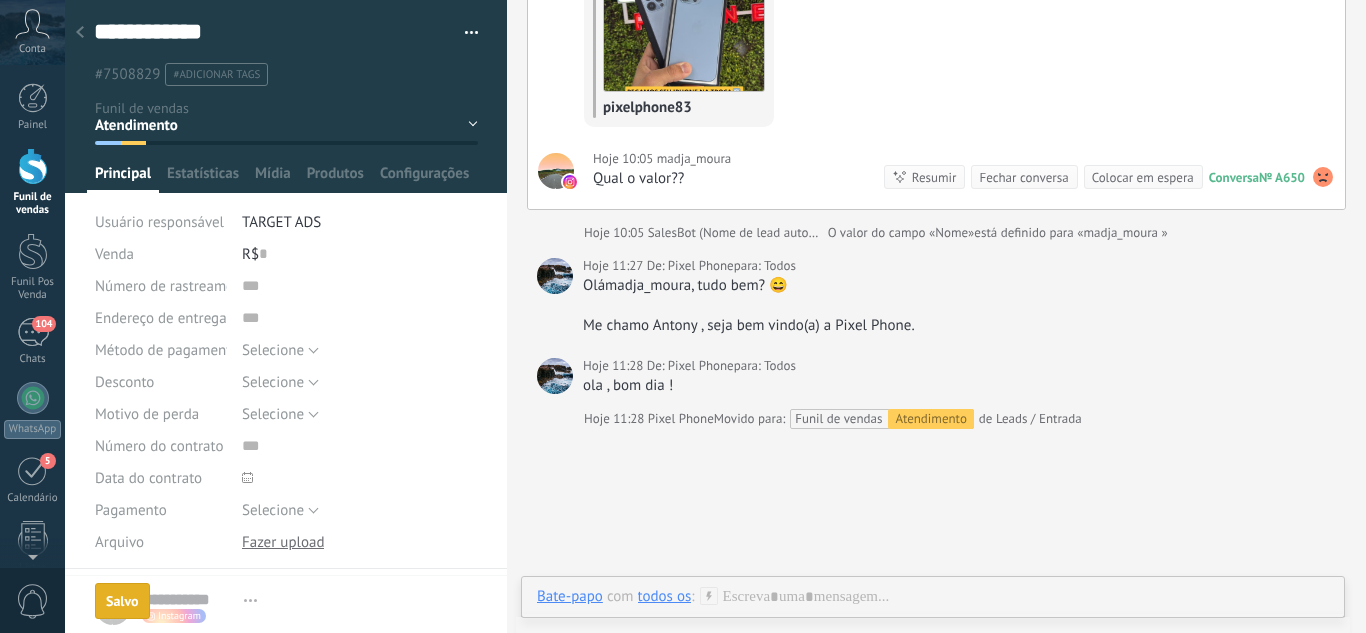 scroll, scrollTop: 333, scrollLeft: 0, axis: vertical 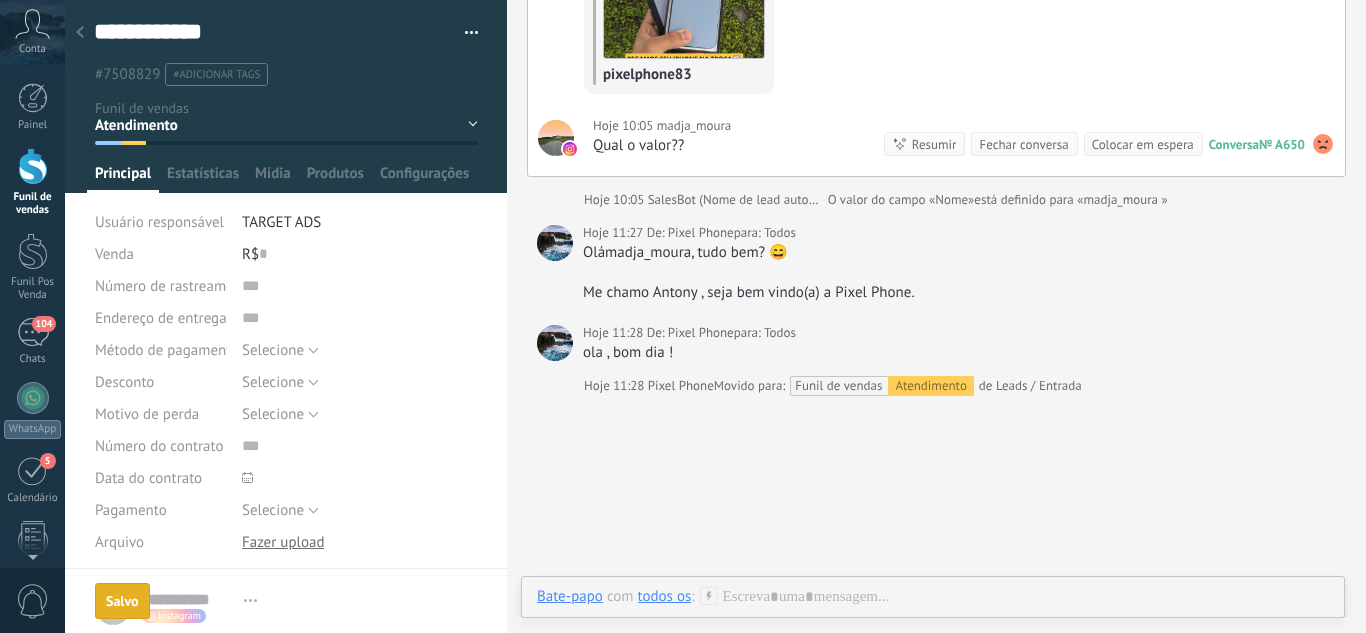 click at bounding box center (80, 33) 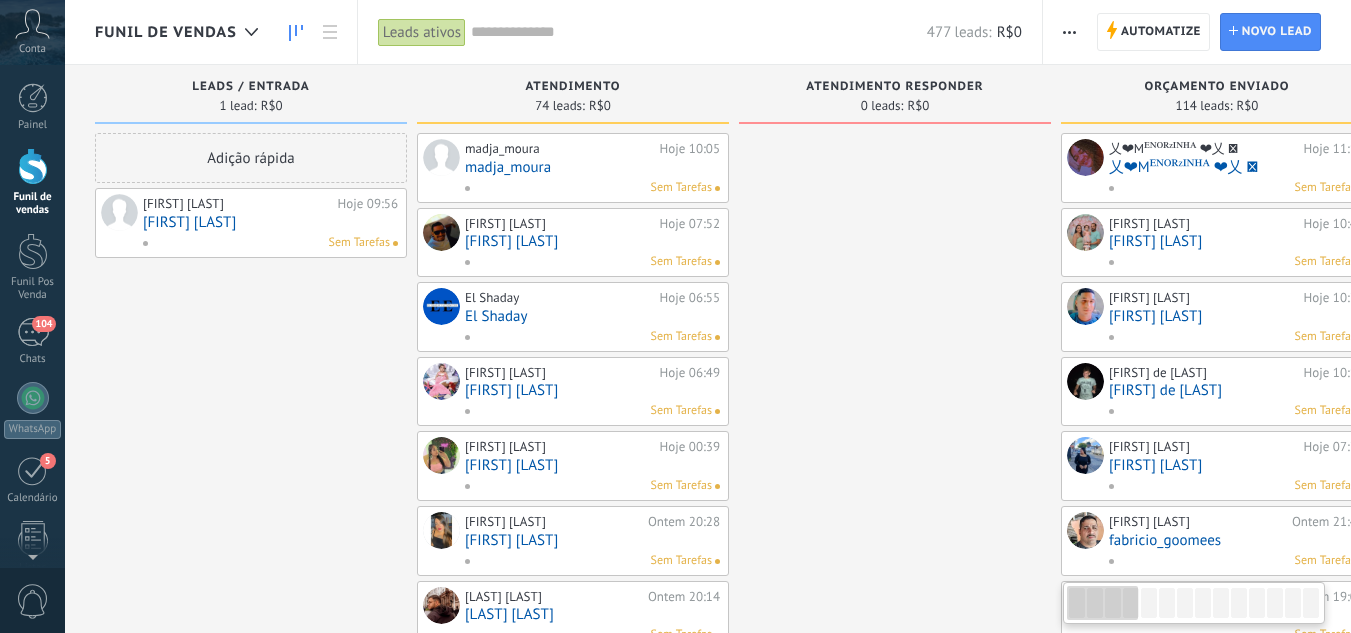 click on "[FIRST] [LAST]" at bounding box center (270, 222) 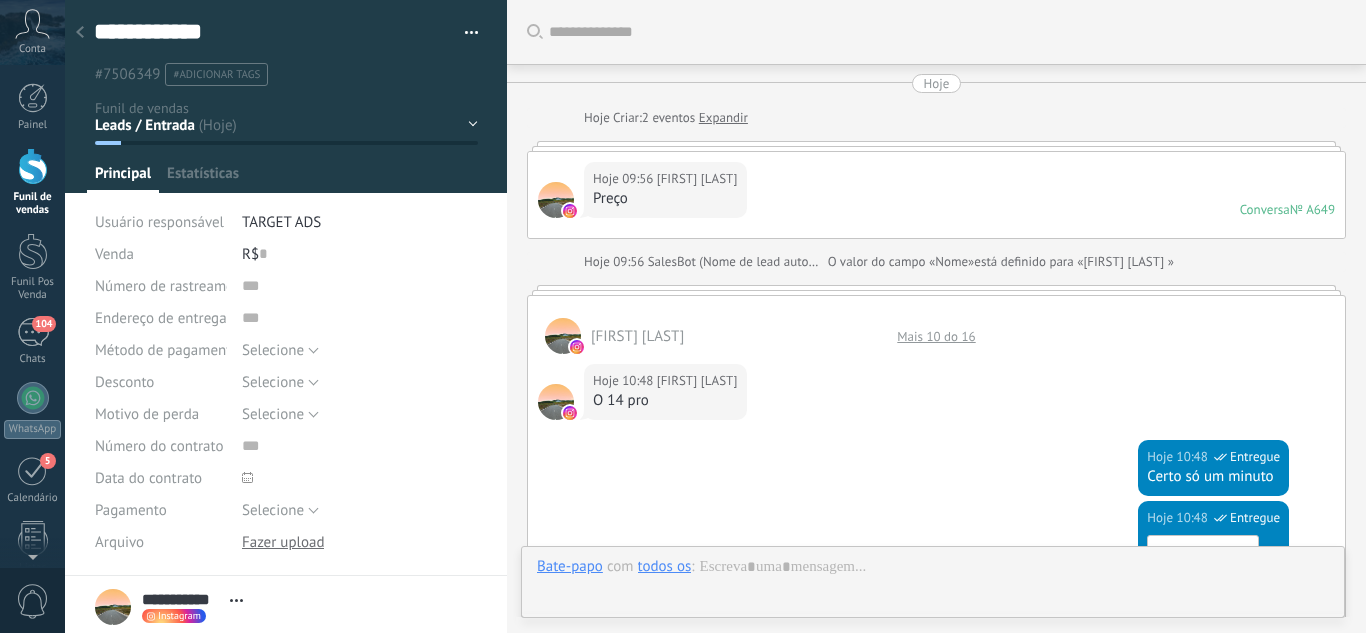 scroll, scrollTop: 985, scrollLeft: 0, axis: vertical 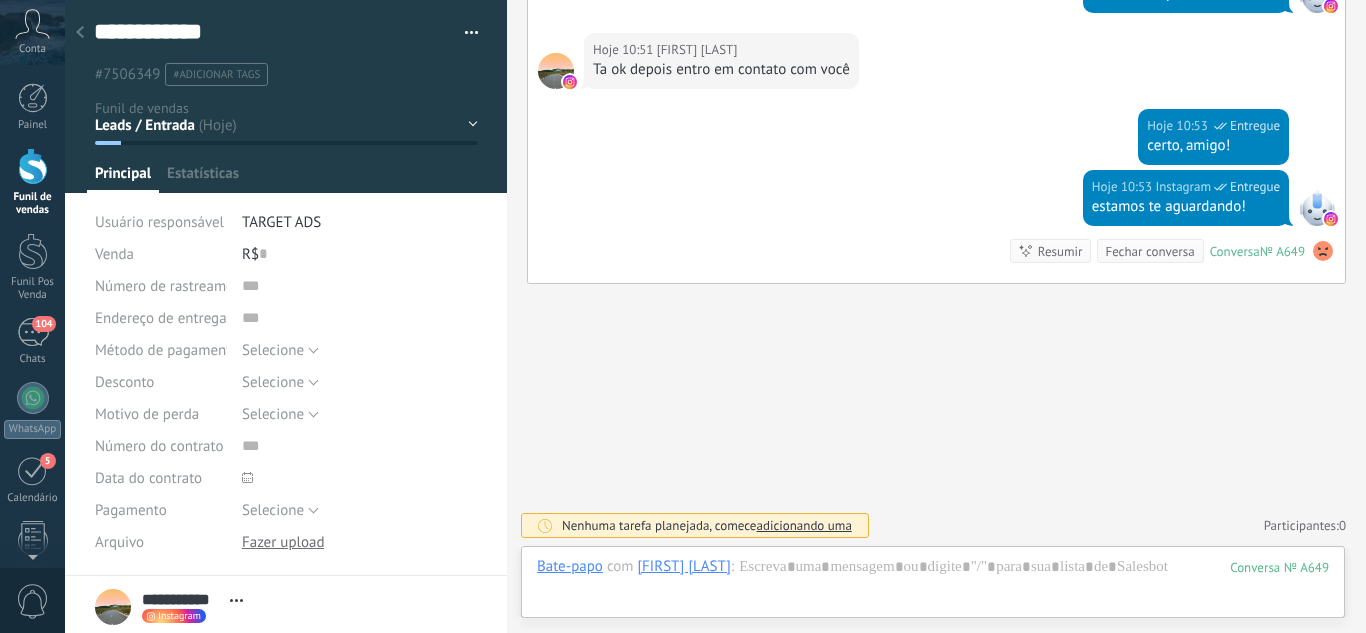 click on "Leads / Entrada
Atendimento
Atendimento Responder
Orçamento Enviado
Orçamento Responder
Negociação / Fechamento
-" at bounding box center (0, 0) 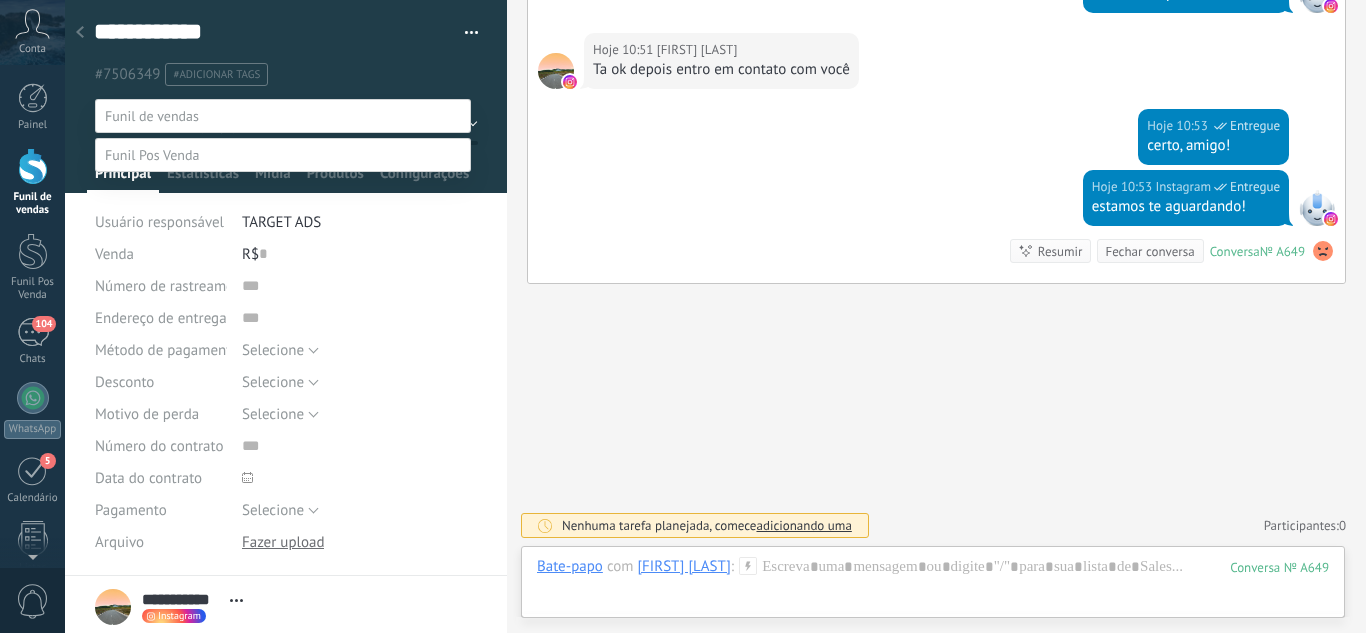 click on "Agendado Para Venda" at bounding box center (0, 0) 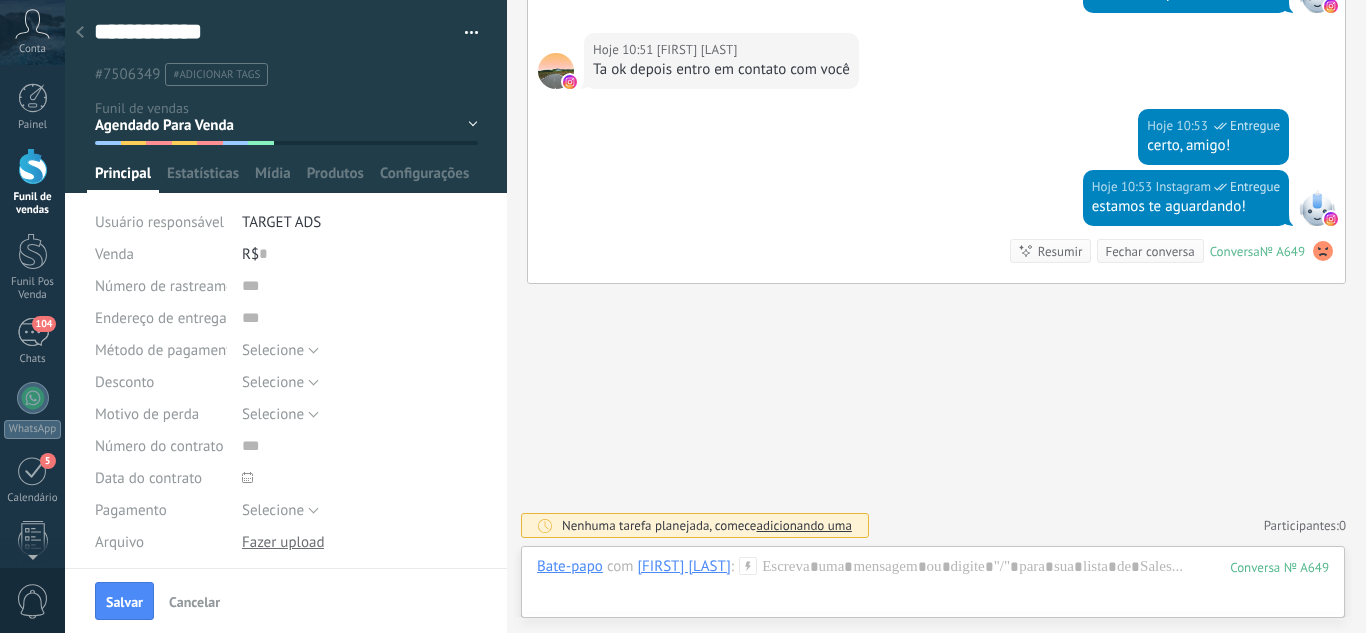click on "Salvar" at bounding box center (124, 601) 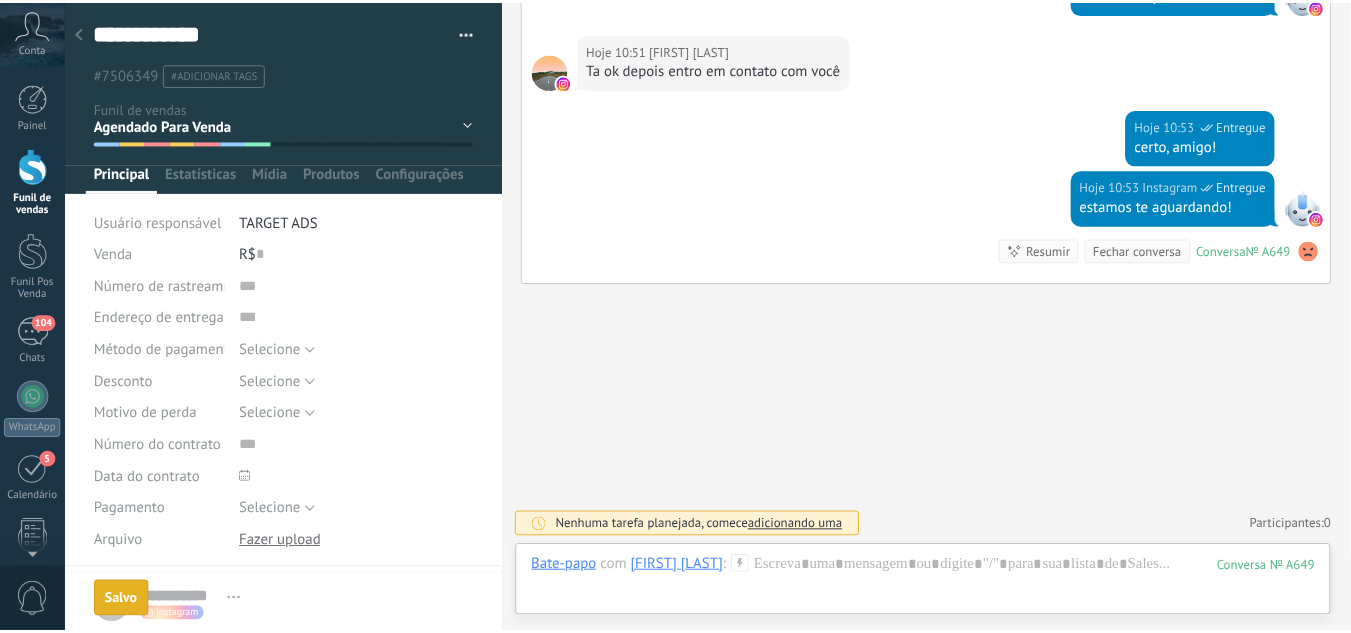 scroll, scrollTop: 1018, scrollLeft: 0, axis: vertical 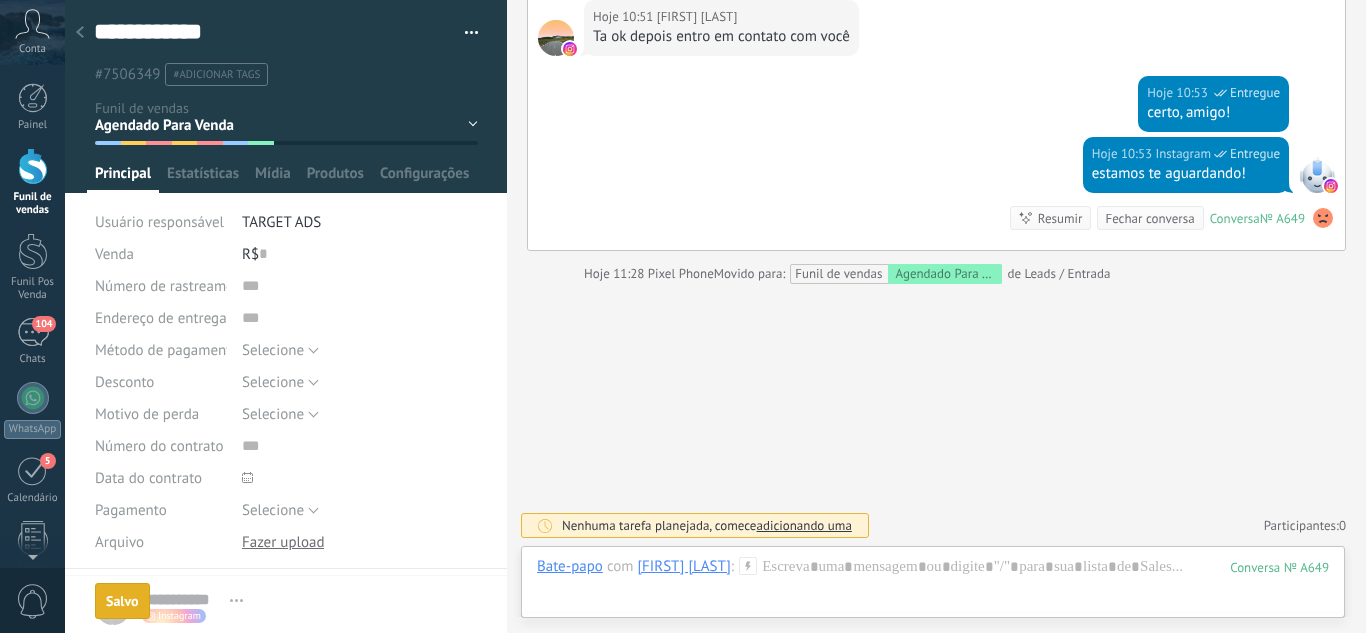 click at bounding box center [80, 33] 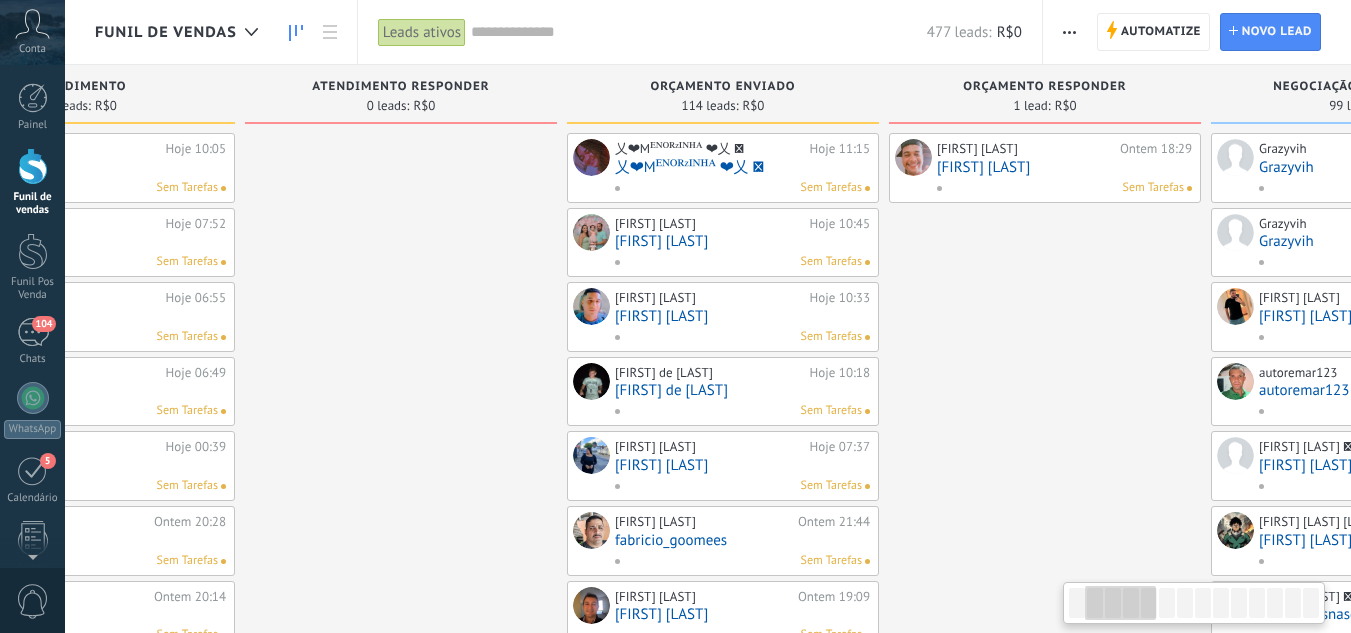 drag, startPoint x: 908, startPoint y: 306, endPoint x: 359, endPoint y: 380, distance: 553.9648 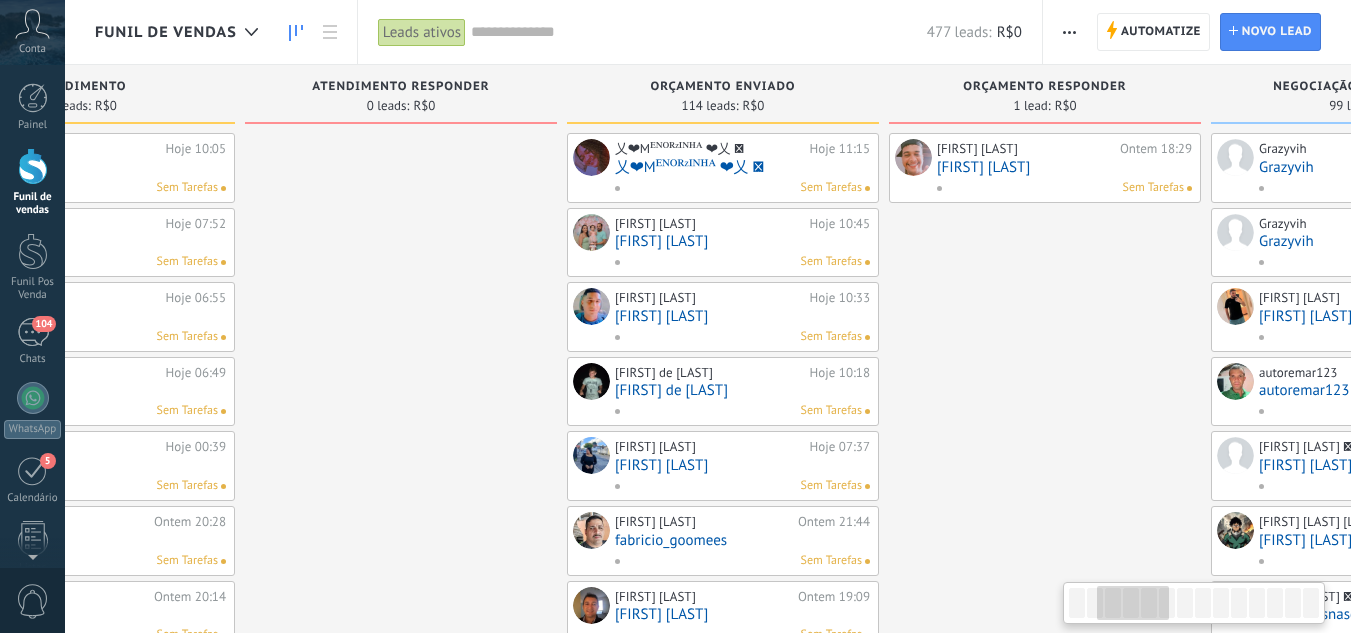 scroll, scrollTop: 0, scrollLeft: 547, axis: horizontal 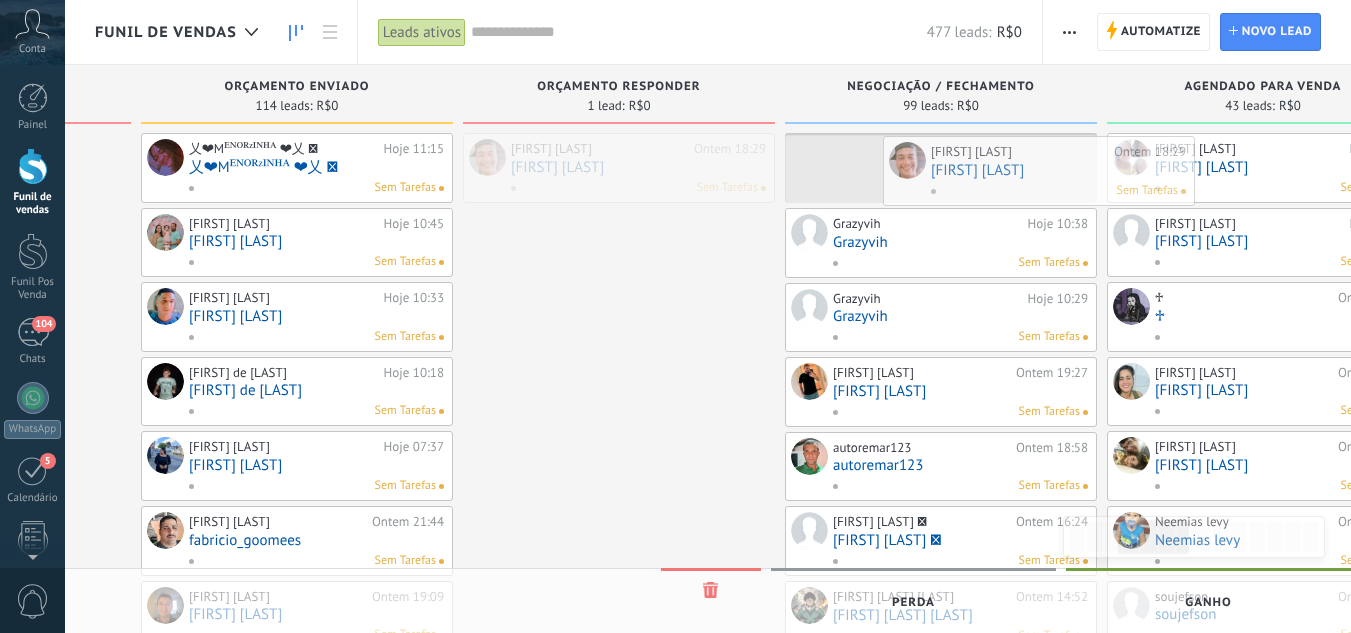 drag, startPoint x: 891, startPoint y: 164, endPoint x: 922, endPoint y: 167, distance: 31.144823 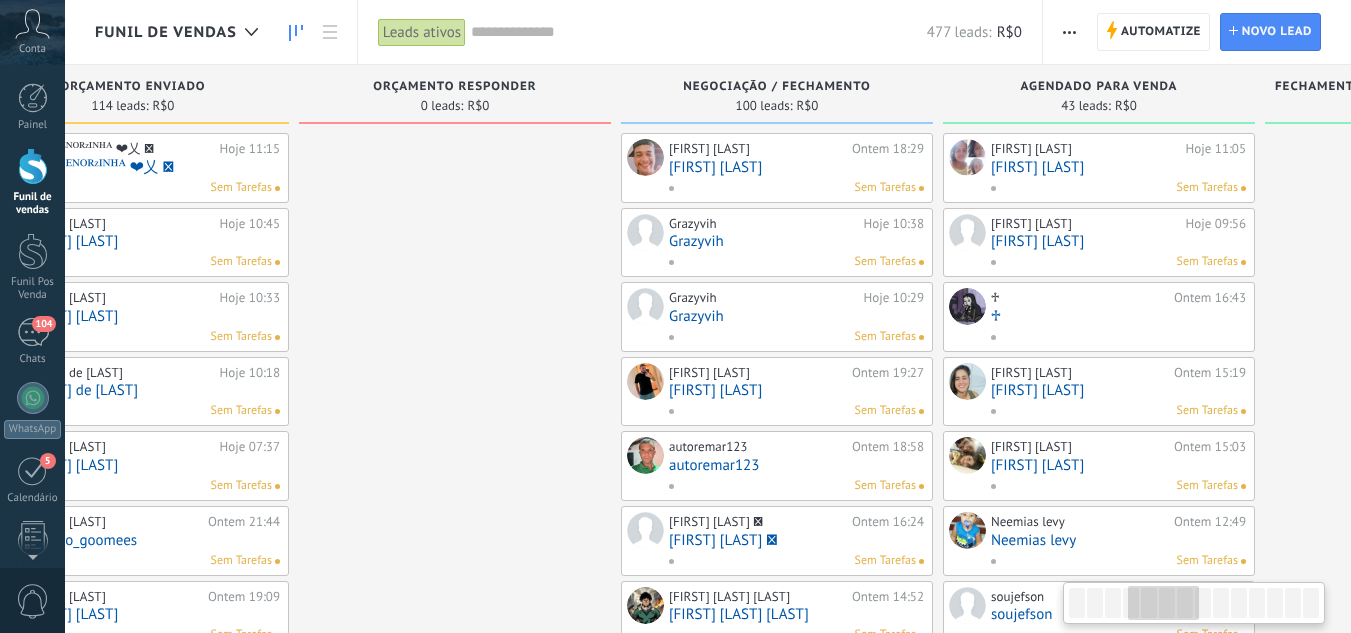 scroll, scrollTop: 0, scrollLeft: 313, axis: horizontal 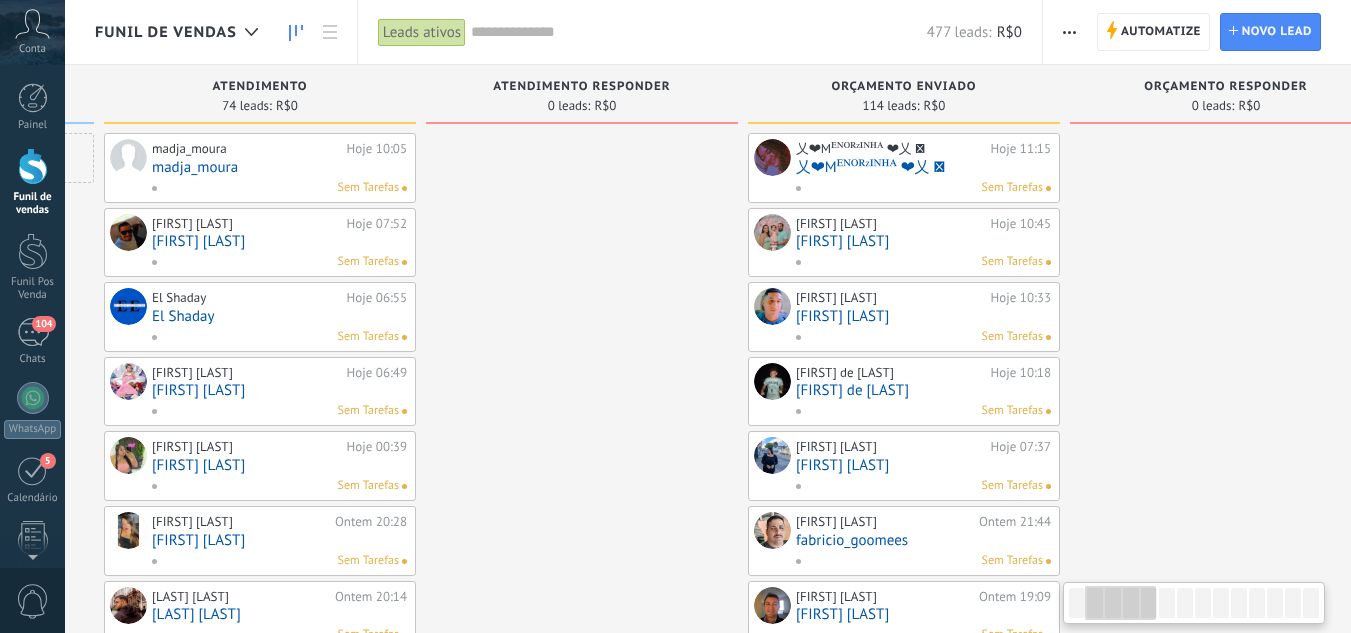 drag, startPoint x: 644, startPoint y: 169, endPoint x: 1365, endPoint y: 346, distance: 742.40826 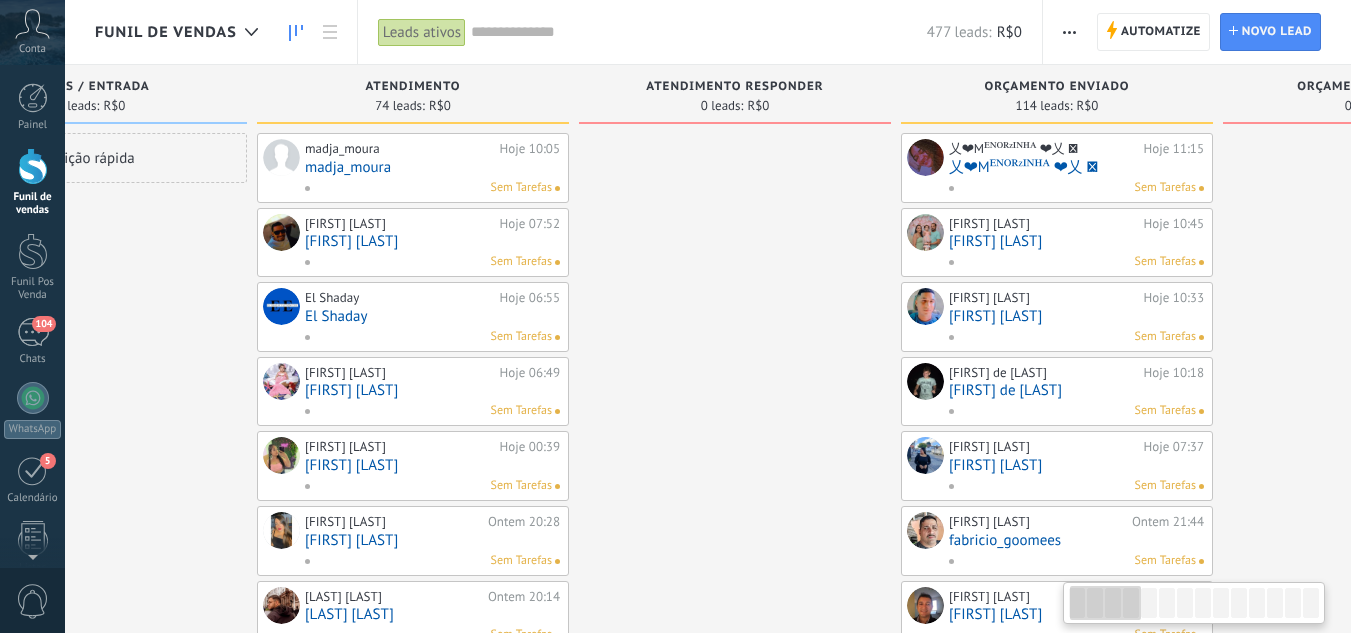 scroll, scrollTop: 0, scrollLeft: 0, axis: both 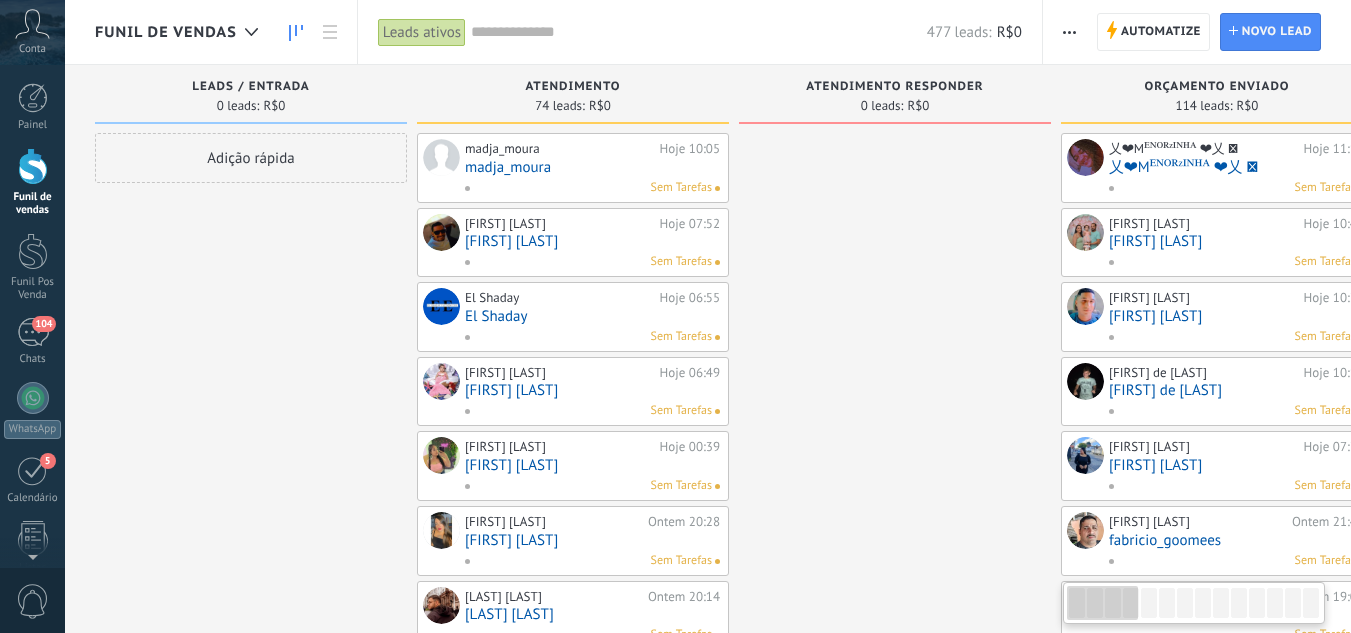 drag, startPoint x: 558, startPoint y: 352, endPoint x: 1142, endPoint y: 460, distance: 593.90234 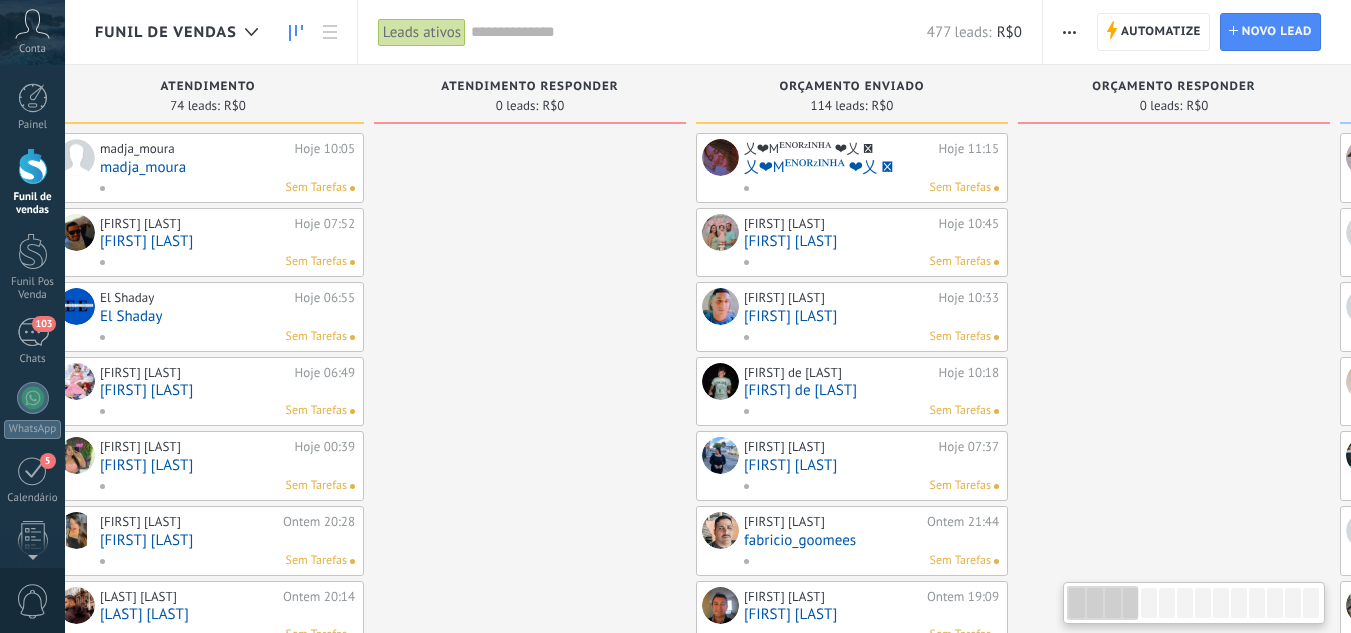 drag, startPoint x: 903, startPoint y: 252, endPoint x: 441, endPoint y: 222, distance: 462.973 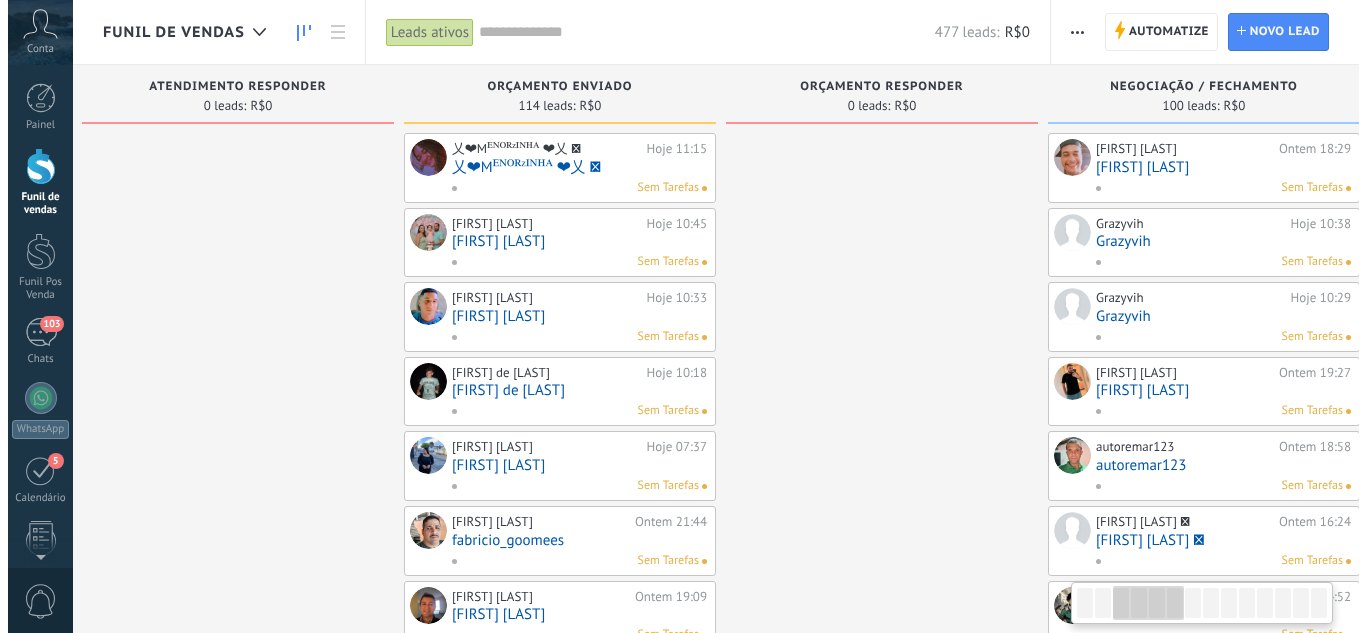 scroll, scrollTop: 0, scrollLeft: 1515, axis: horizontal 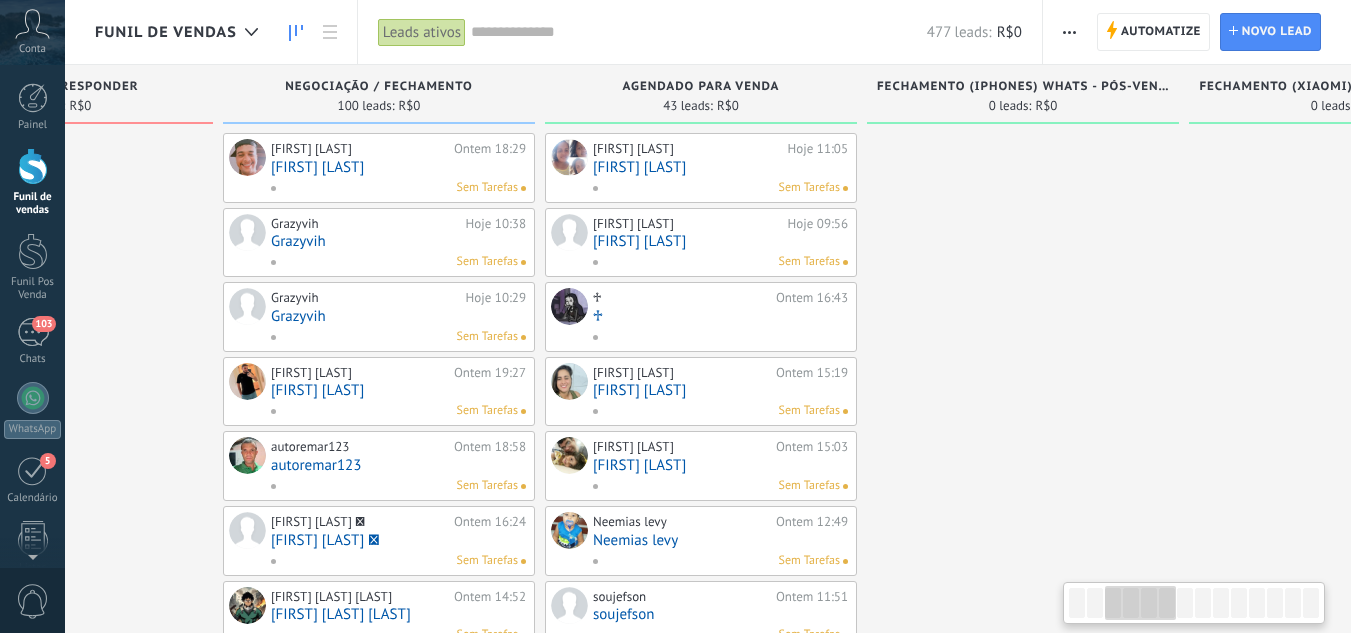 drag, startPoint x: 915, startPoint y: 270, endPoint x: 71, endPoint y: 258, distance: 844.0853 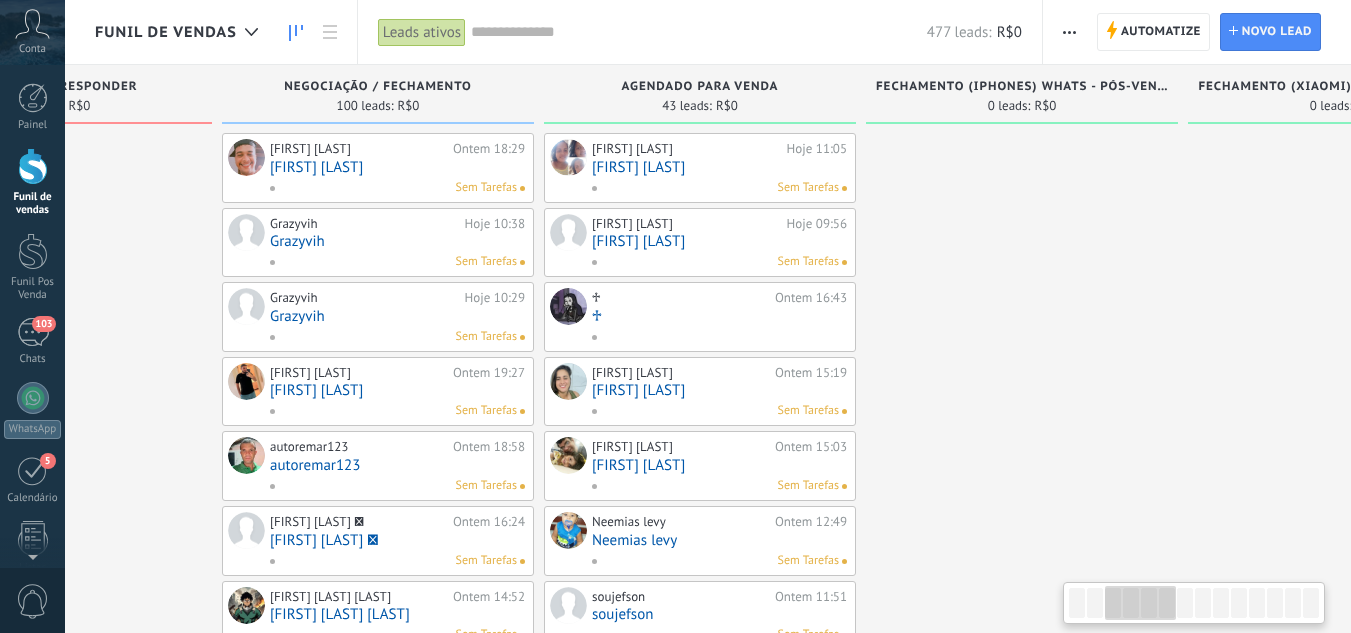 click at bounding box center (56, 913) 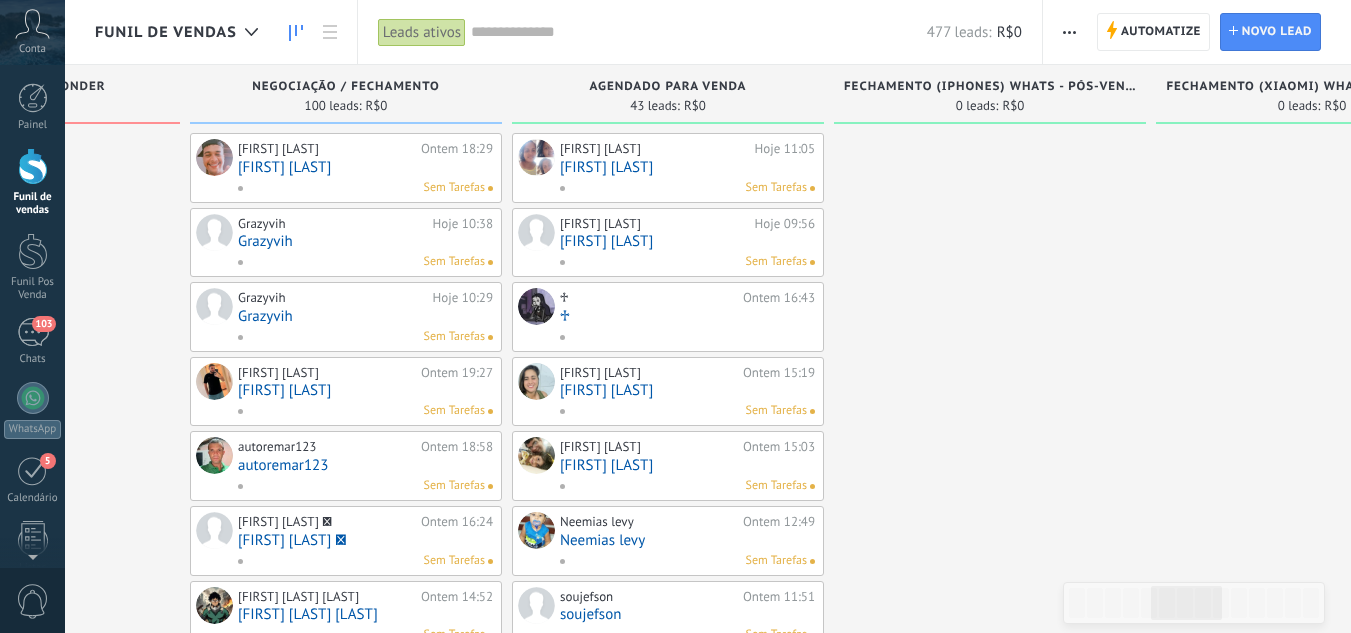 click on "[FIRST] [LAST]" at bounding box center [365, 167] 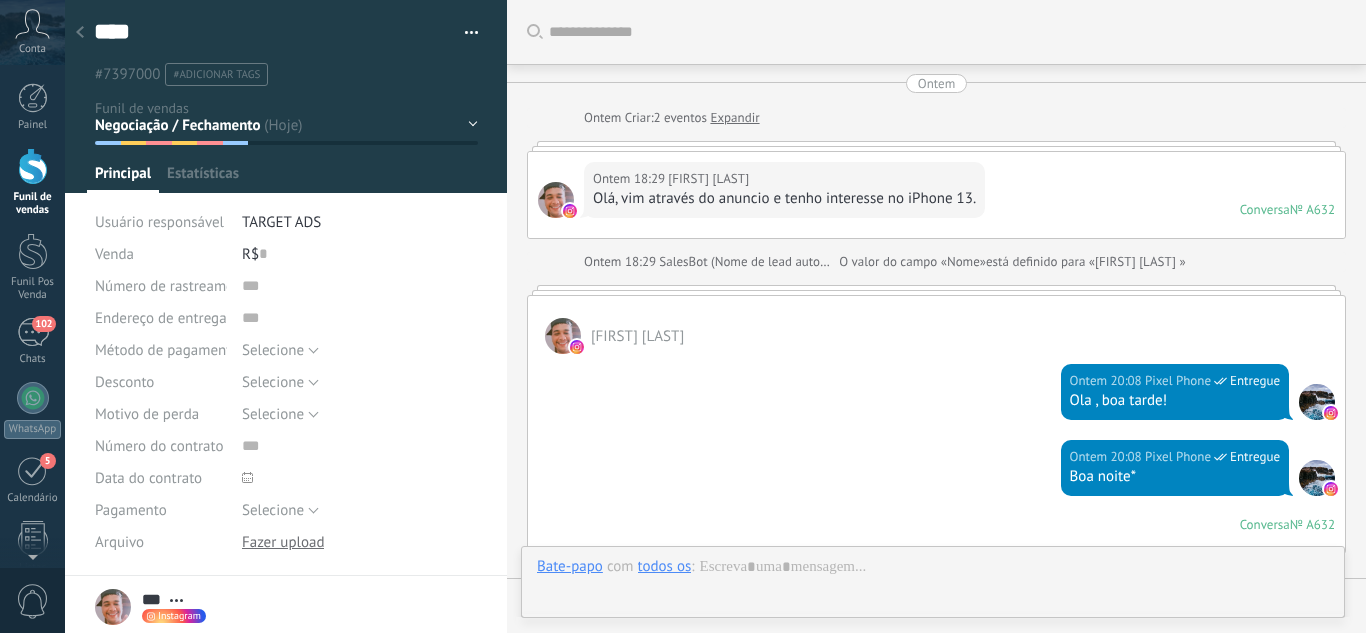 scroll, scrollTop: 2868, scrollLeft: 0, axis: vertical 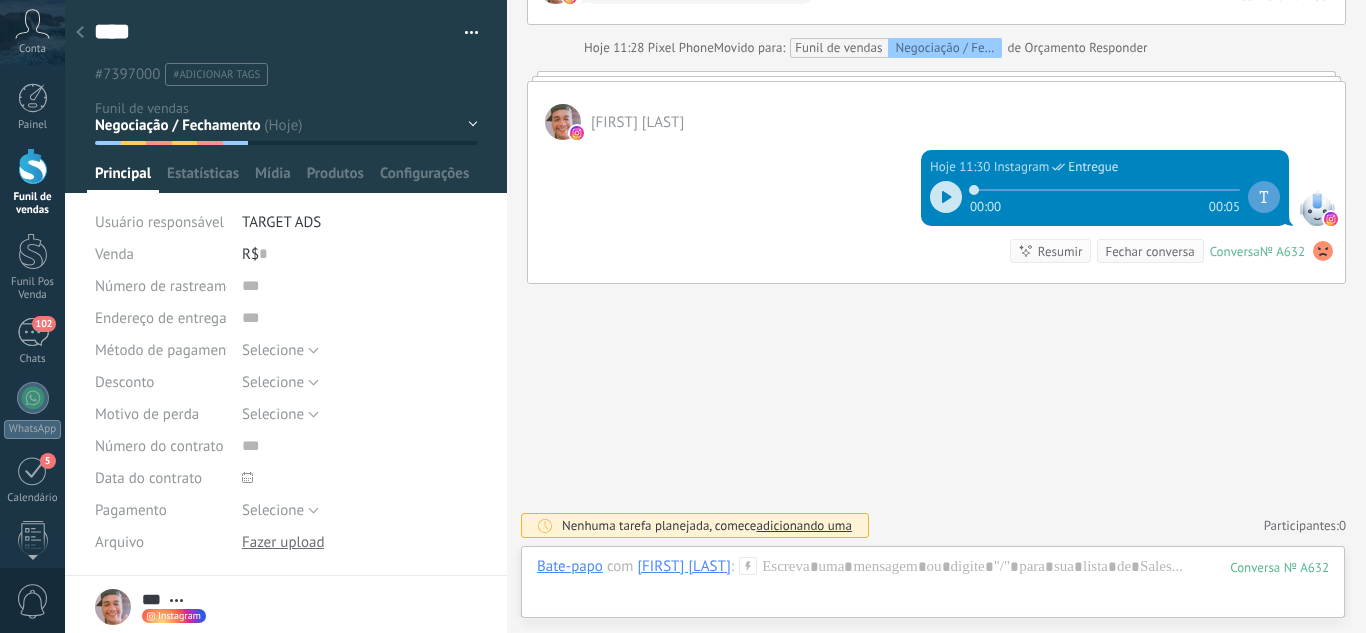 click 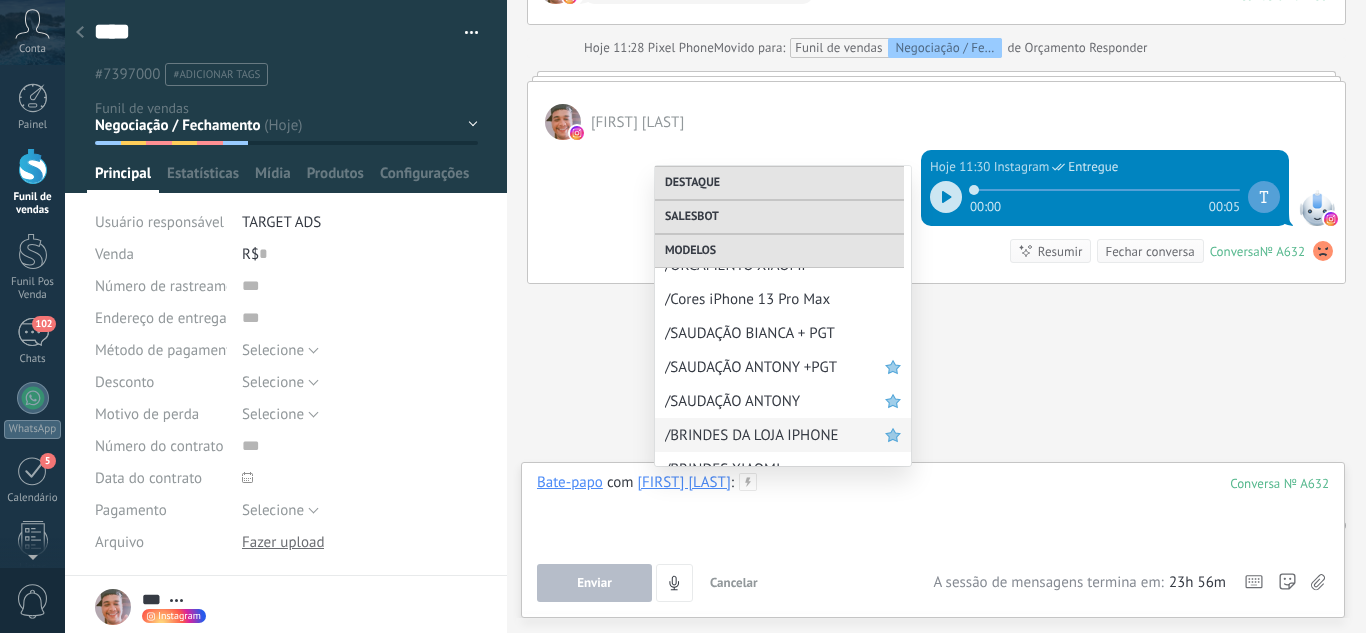 scroll, scrollTop: 788, scrollLeft: 0, axis: vertical 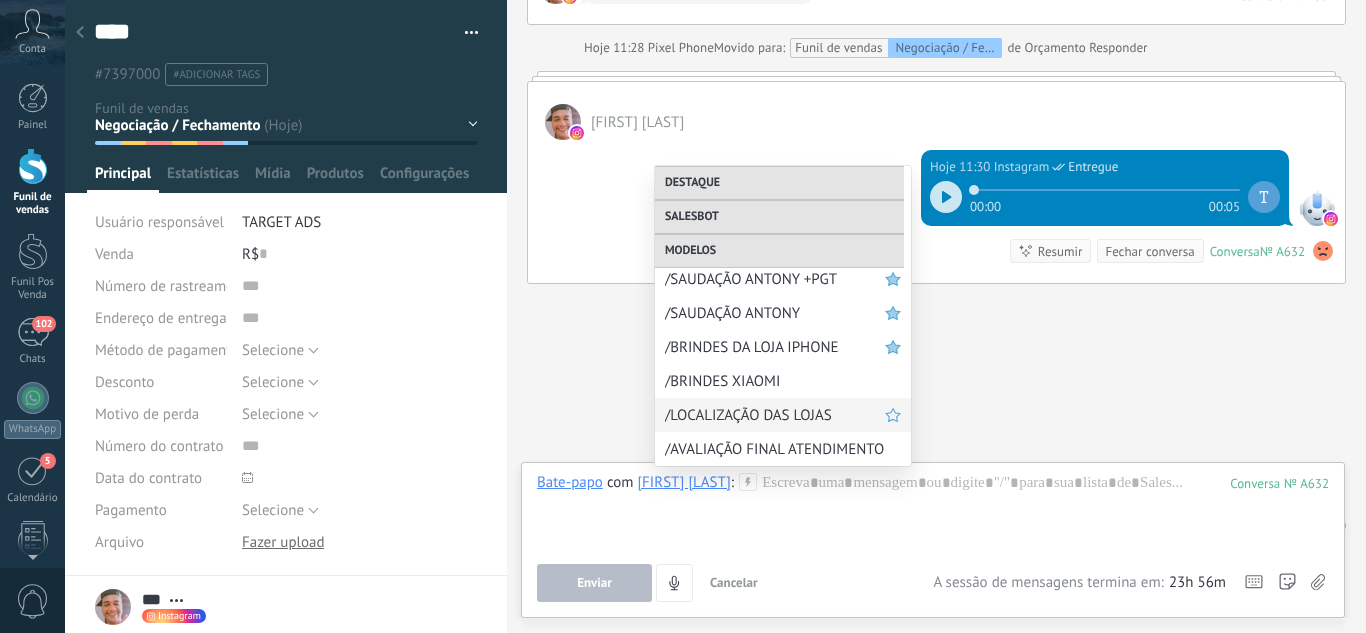 click on "/LOCALIZAÇÃO DAS LOJAS" at bounding box center [775, 415] 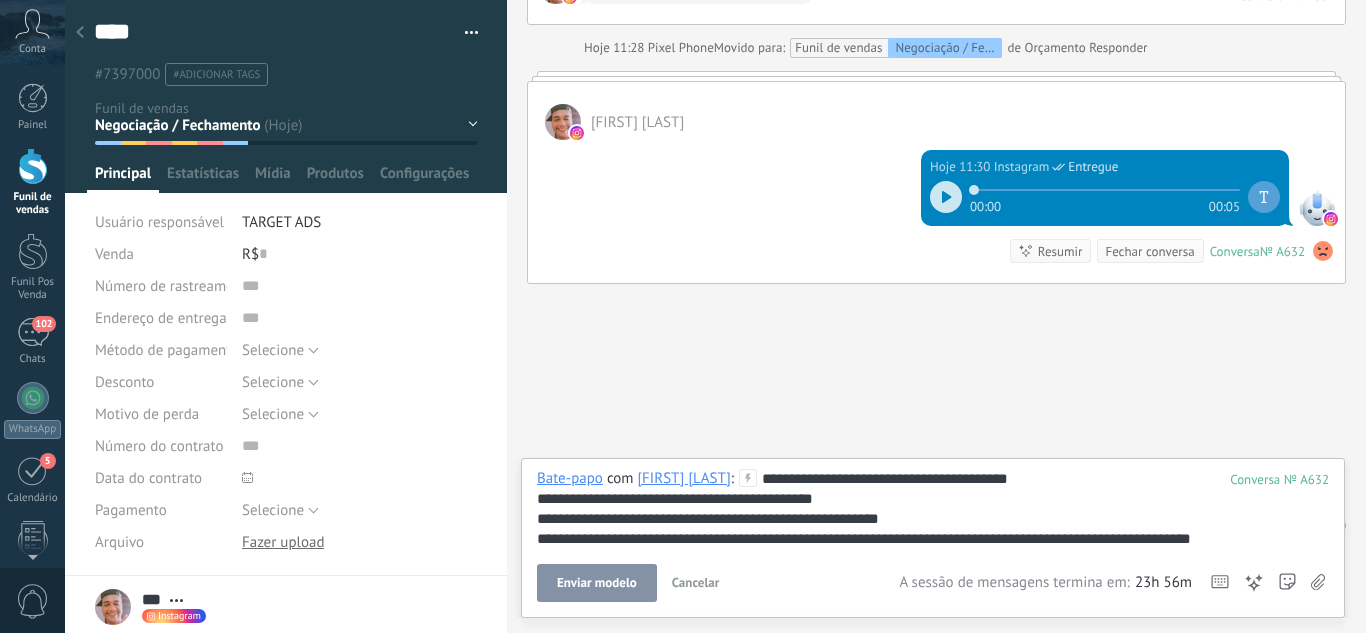 click on "Enviar modelo" at bounding box center [597, 583] 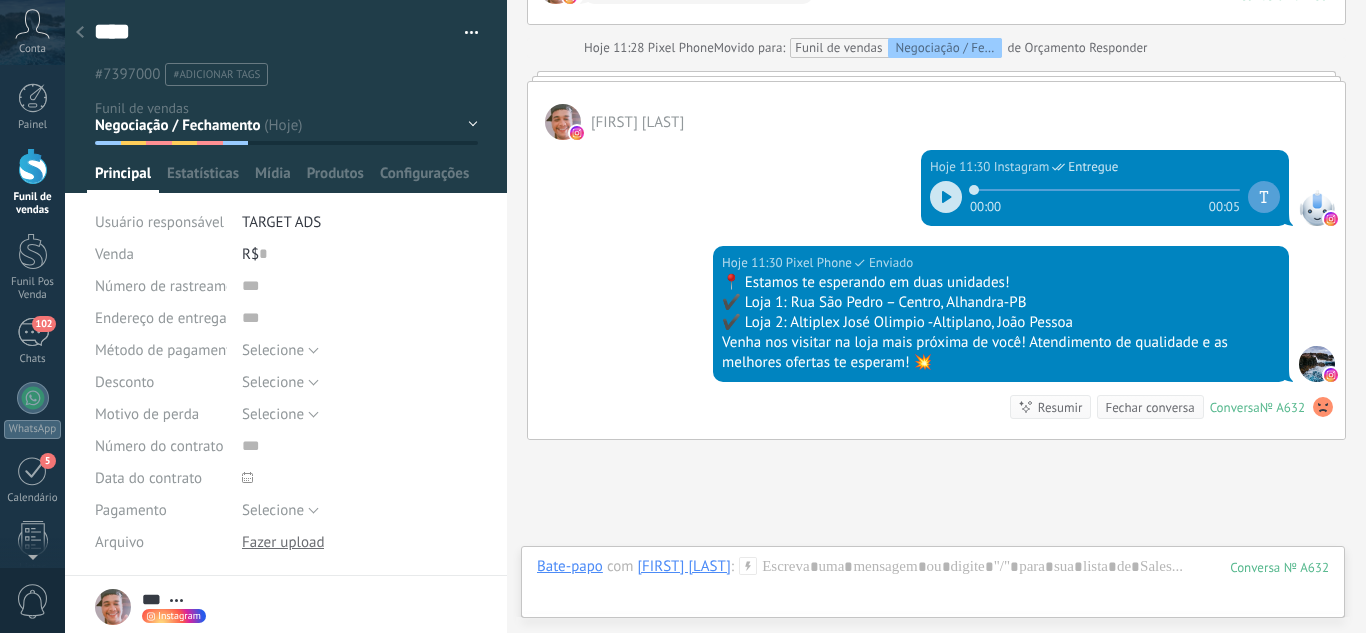 scroll, scrollTop: 3024, scrollLeft: 0, axis: vertical 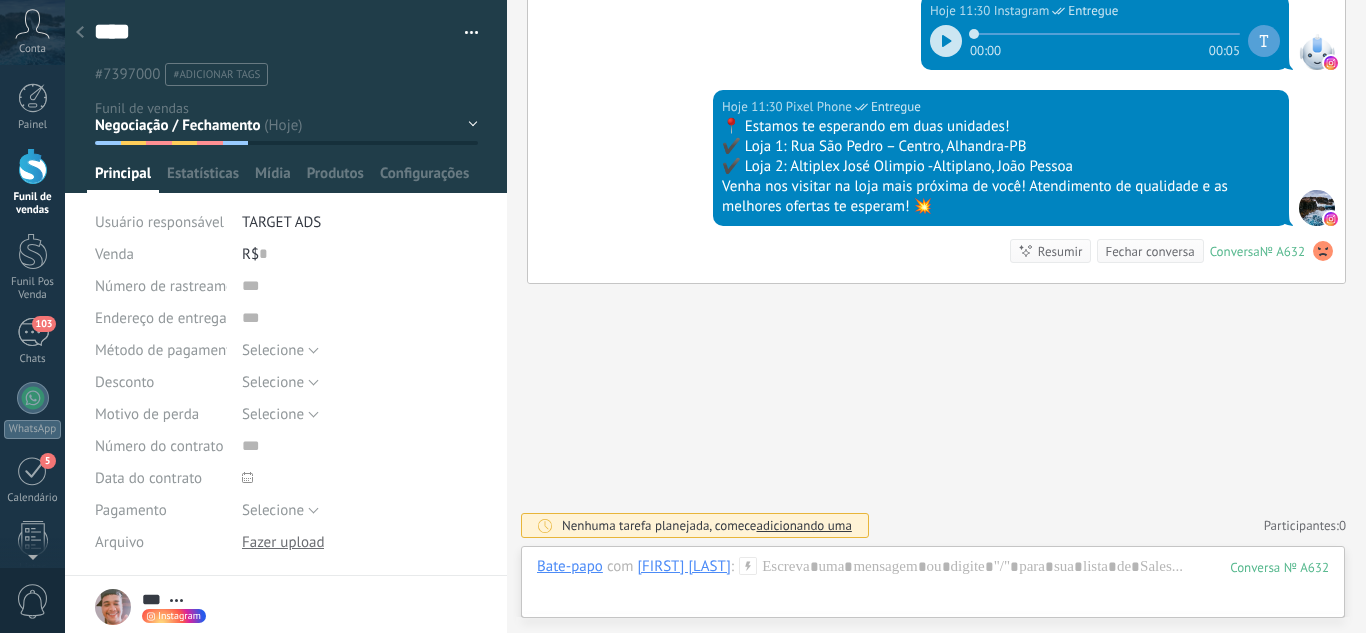 click at bounding box center (33, 166) 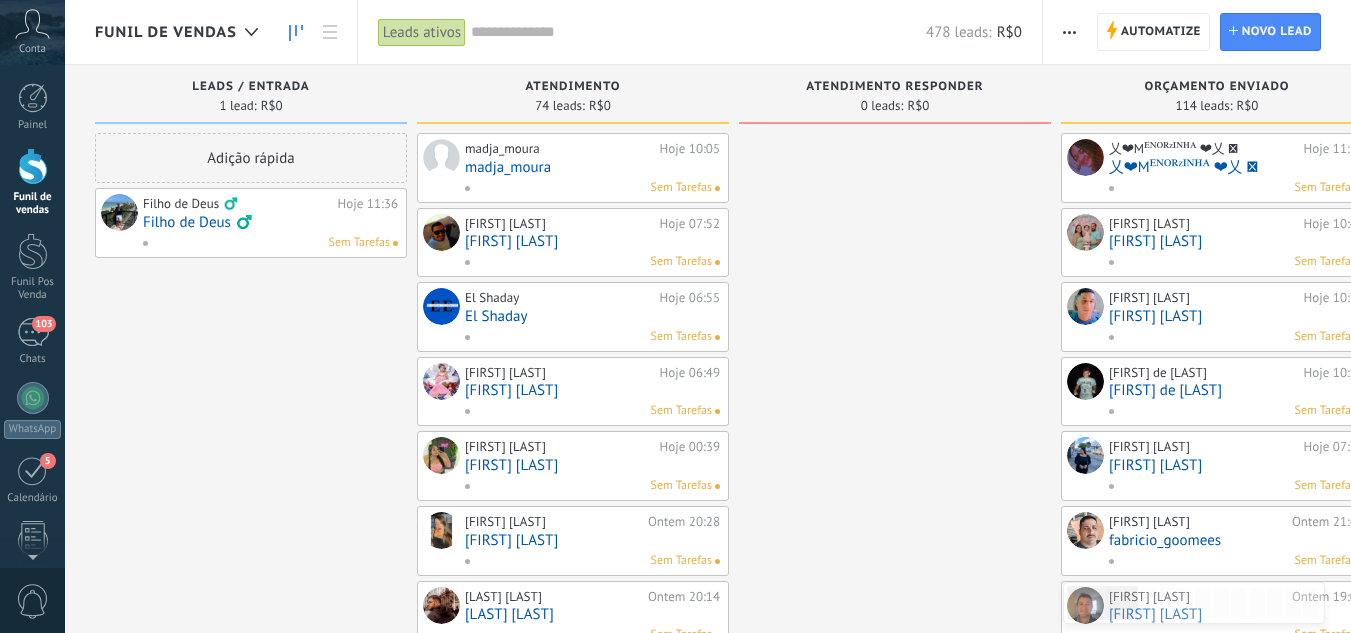 click on "Filho de Deus ‍♂️" at bounding box center [270, 222] 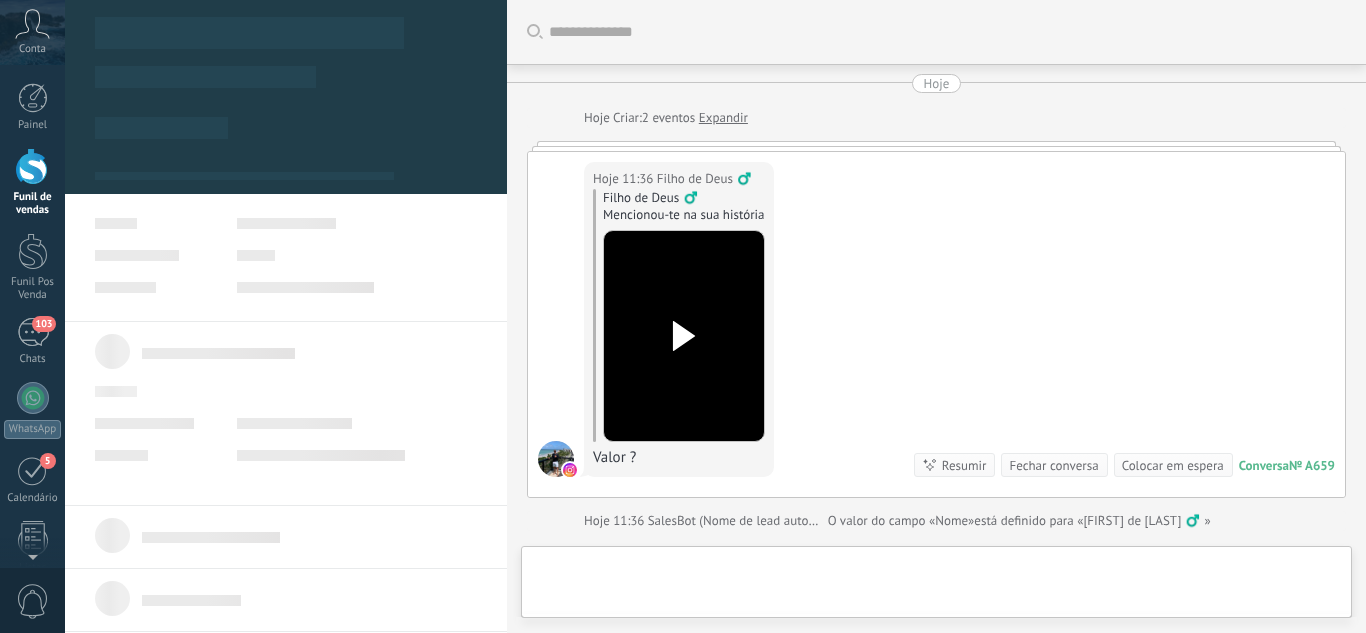 scroll, scrollTop: 248, scrollLeft: 0, axis: vertical 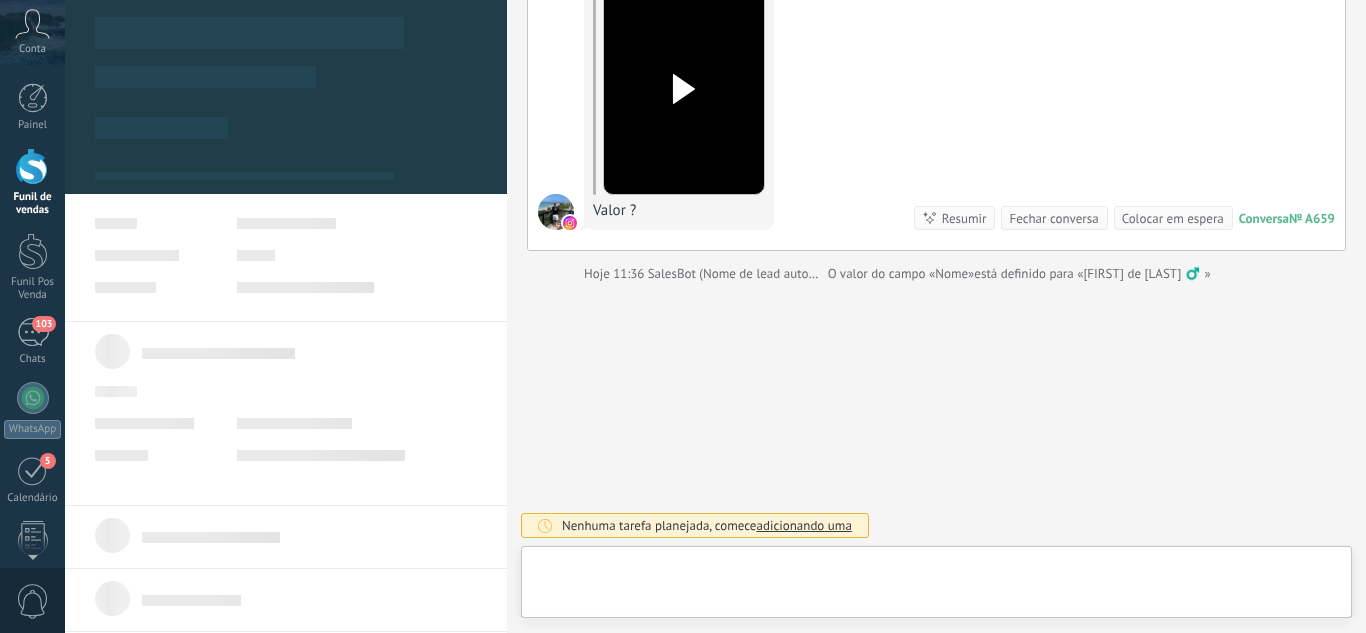 type on "**********" 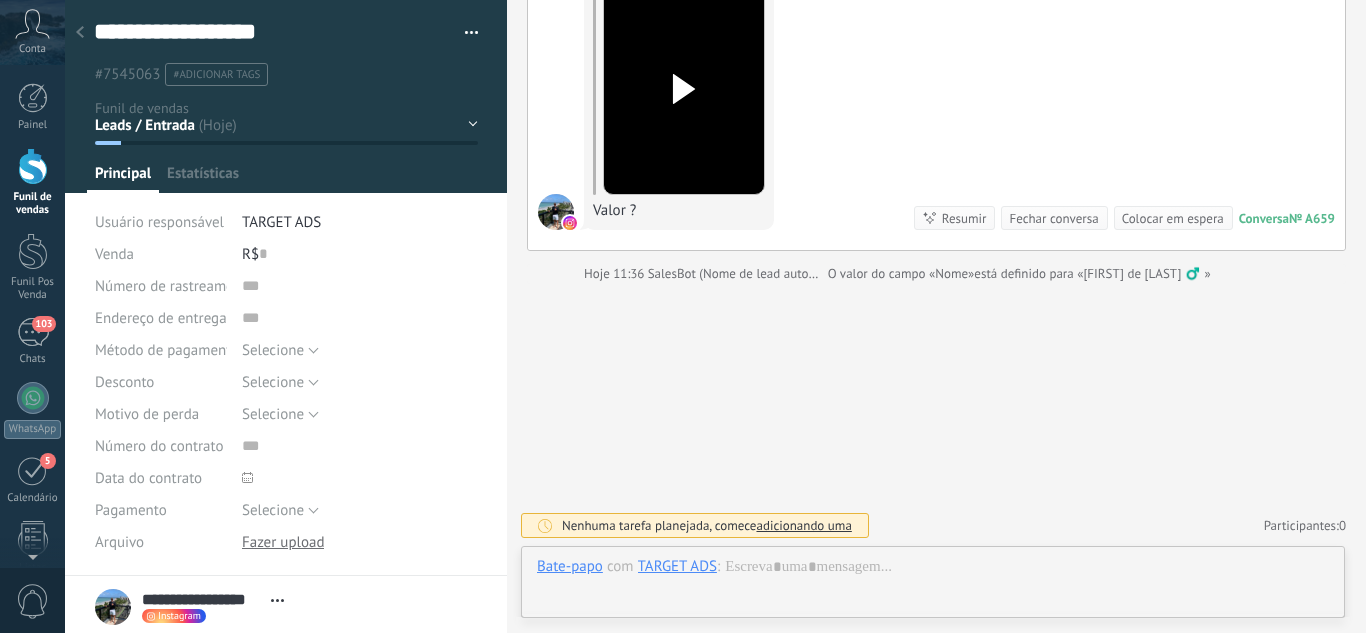 scroll, scrollTop: 30, scrollLeft: 0, axis: vertical 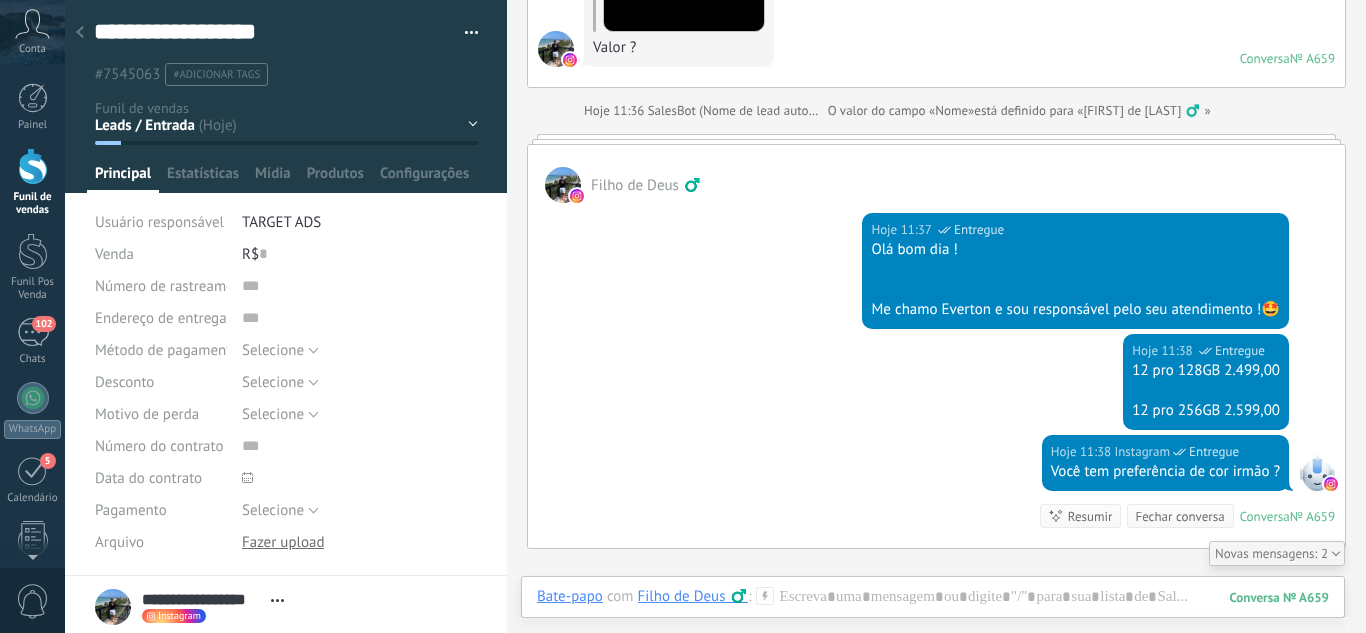 click on "Leads / Entrada
Atendimento
Atendimento Responder
Orçamento Enviado
Orçamento Responder
Negociação / Fechamento
-" at bounding box center [0, 0] 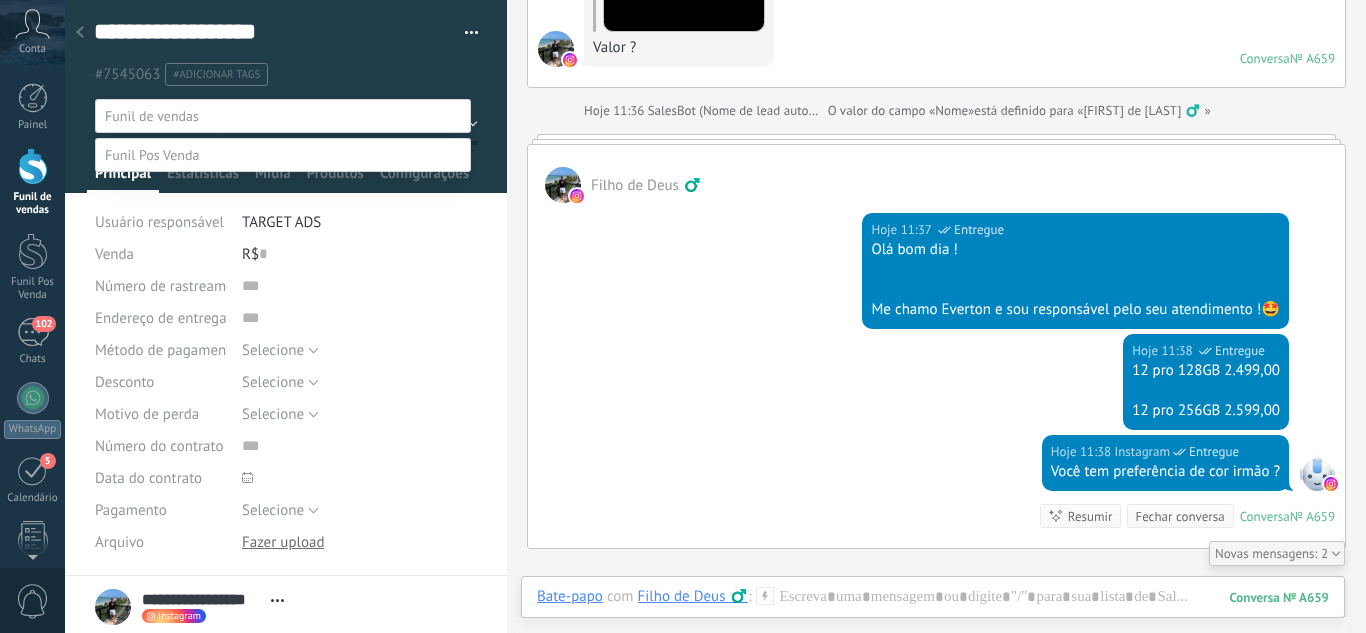 click on "Orçamento Enviado" at bounding box center (0, 0) 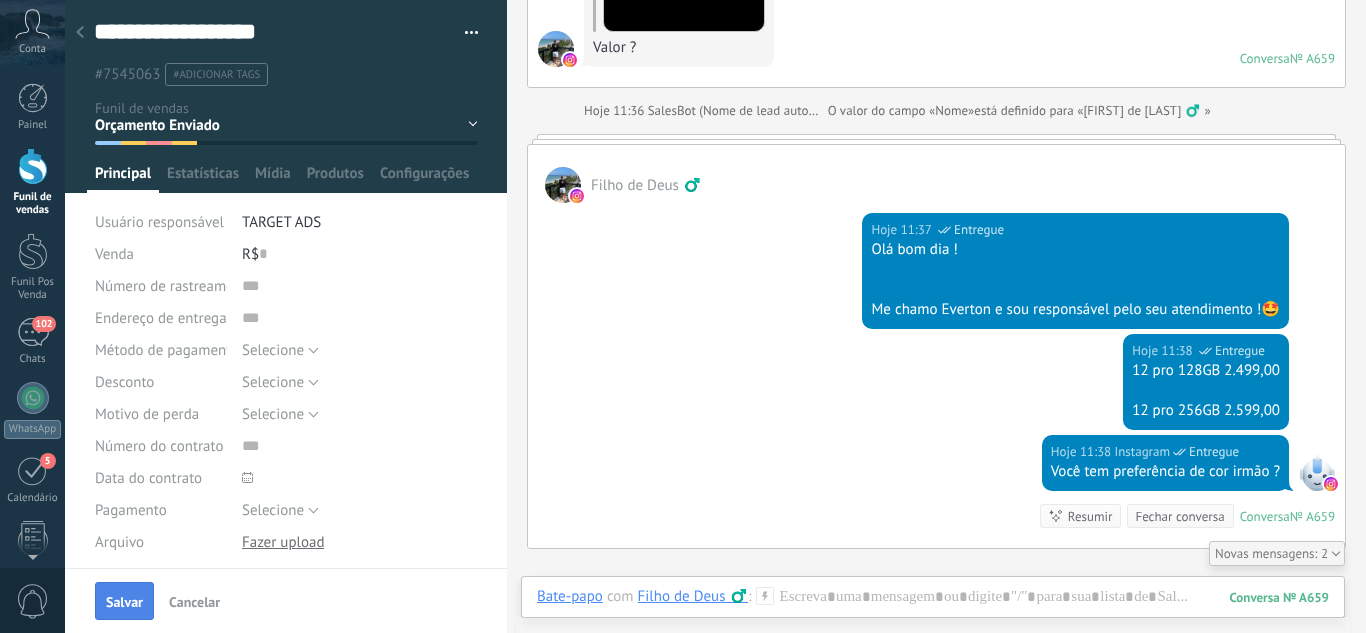 click on "Salvar" at bounding box center [124, 601] 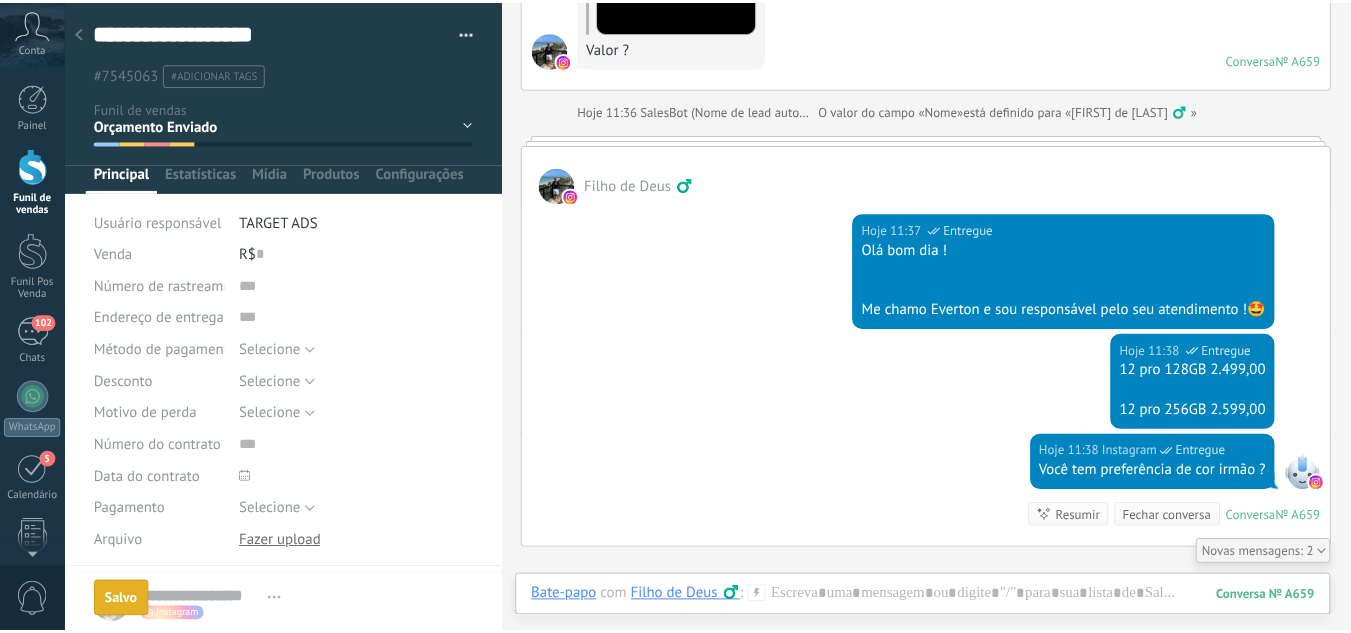 scroll, scrollTop: 443, scrollLeft: 0, axis: vertical 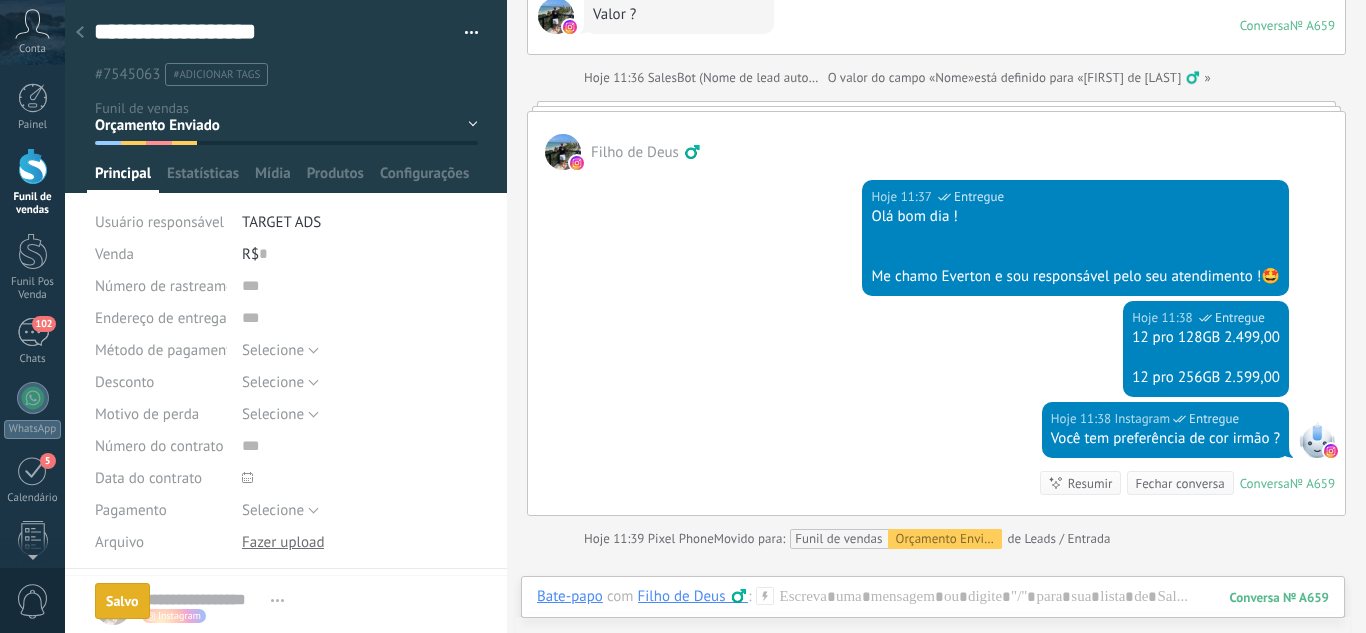 click at bounding box center [80, 33] 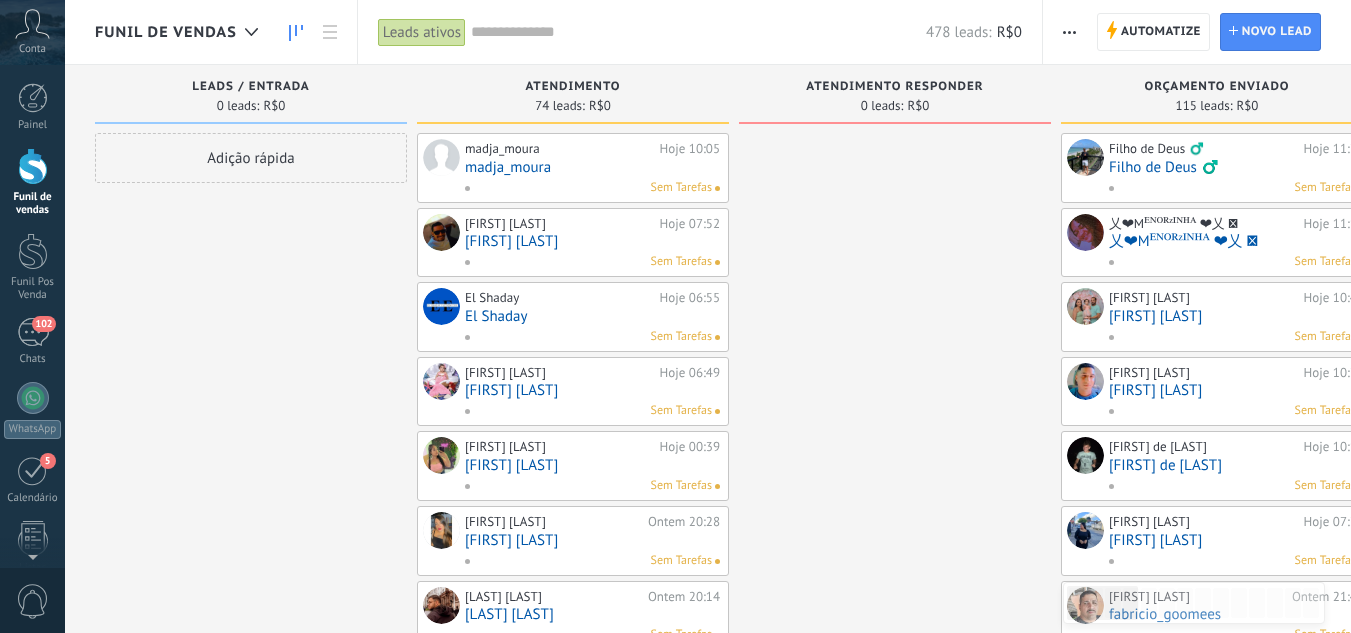 click at bounding box center (33, 166) 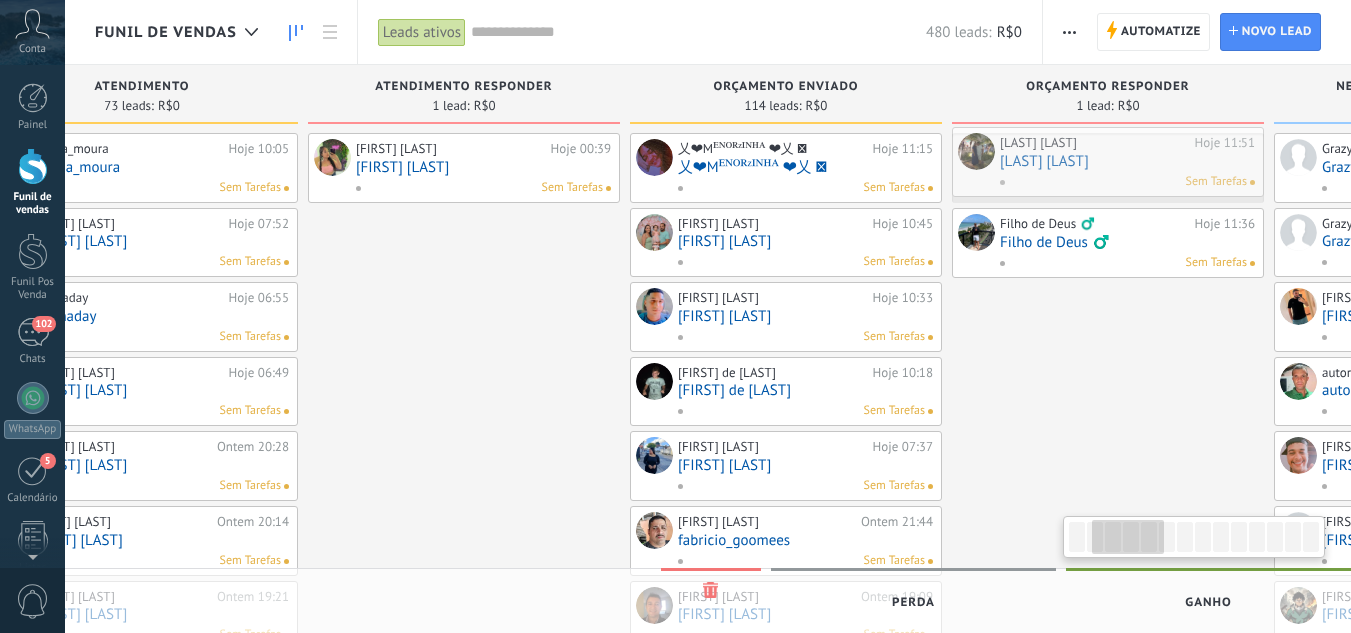 scroll, scrollTop: 0, scrollLeft: 447, axis: horizontal 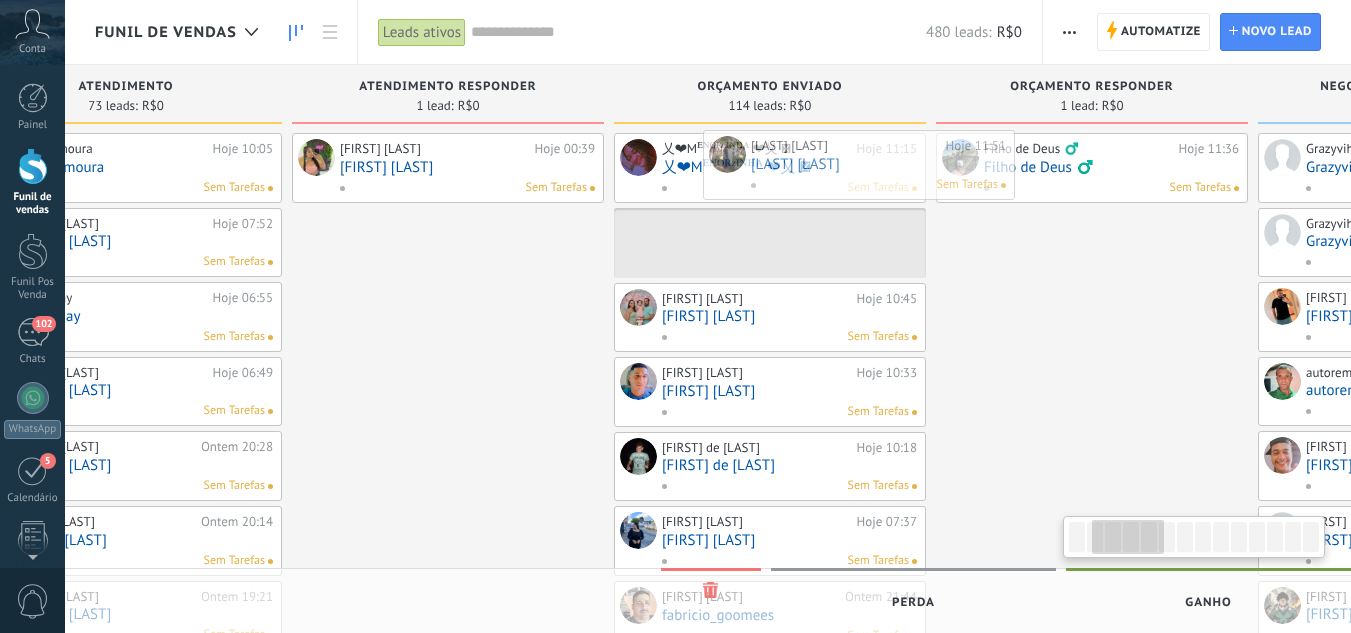 drag, startPoint x: 201, startPoint y: 224, endPoint x: 789, endPoint y: 166, distance: 590.85364 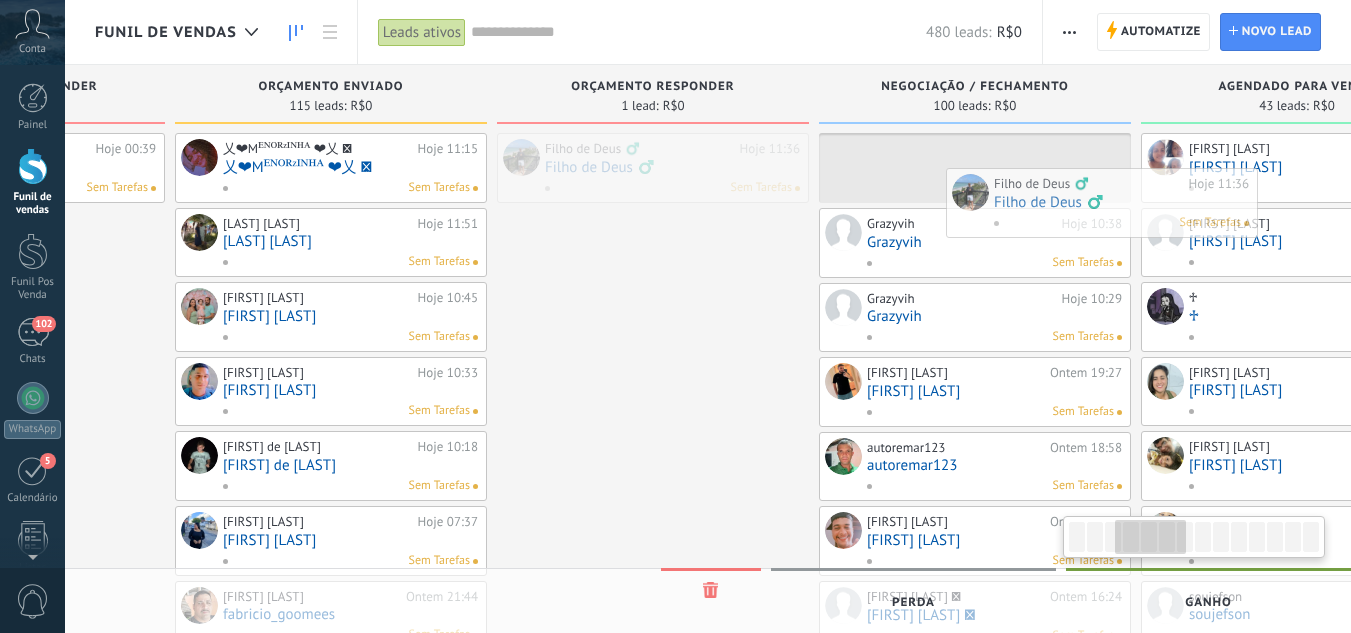 scroll, scrollTop: 0, scrollLeft: 923, axis: horizontal 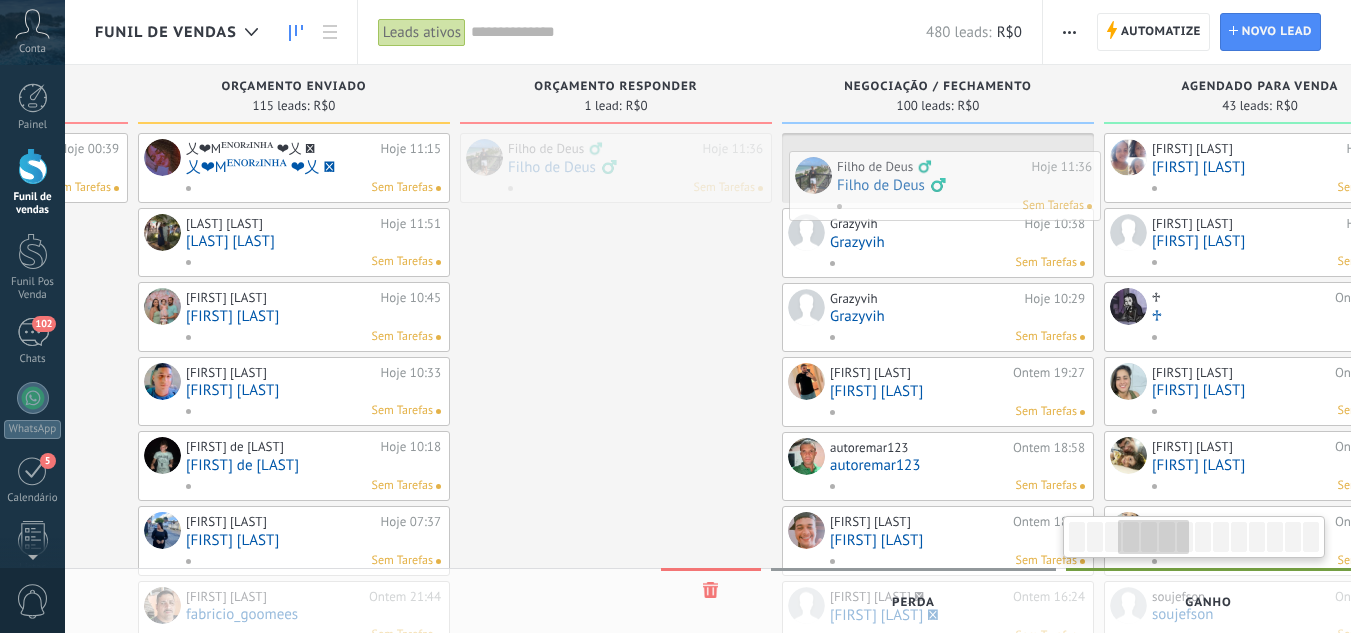drag, startPoint x: 1038, startPoint y: 150, endPoint x: 891, endPoint y: 168, distance: 148.09795 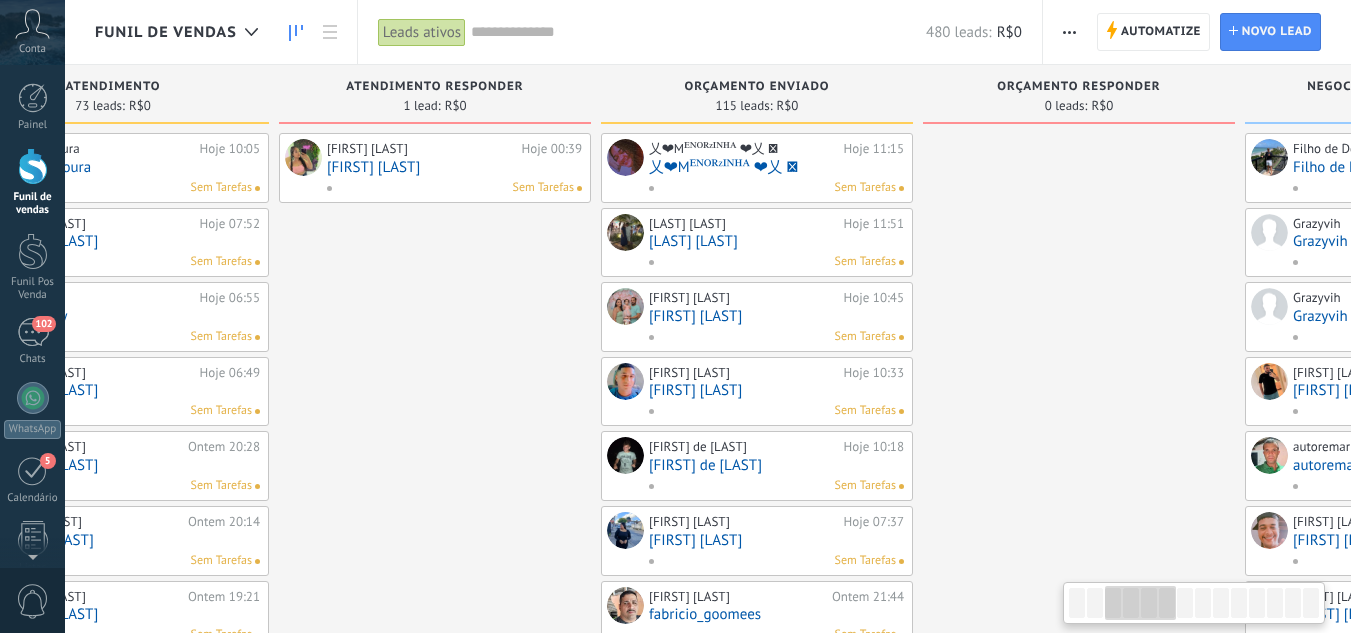 scroll, scrollTop: 0, scrollLeft: 458, axis: horizontal 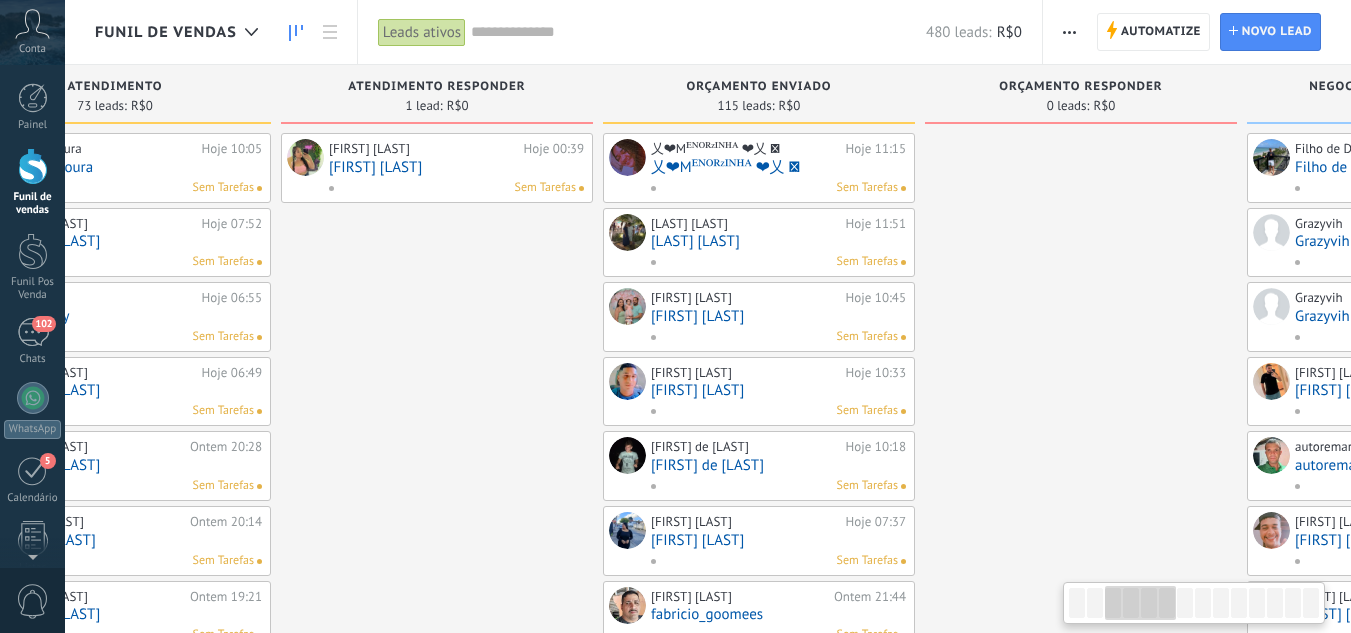 drag, startPoint x: 598, startPoint y: 229, endPoint x: 1063, endPoint y: 235, distance: 465.0387 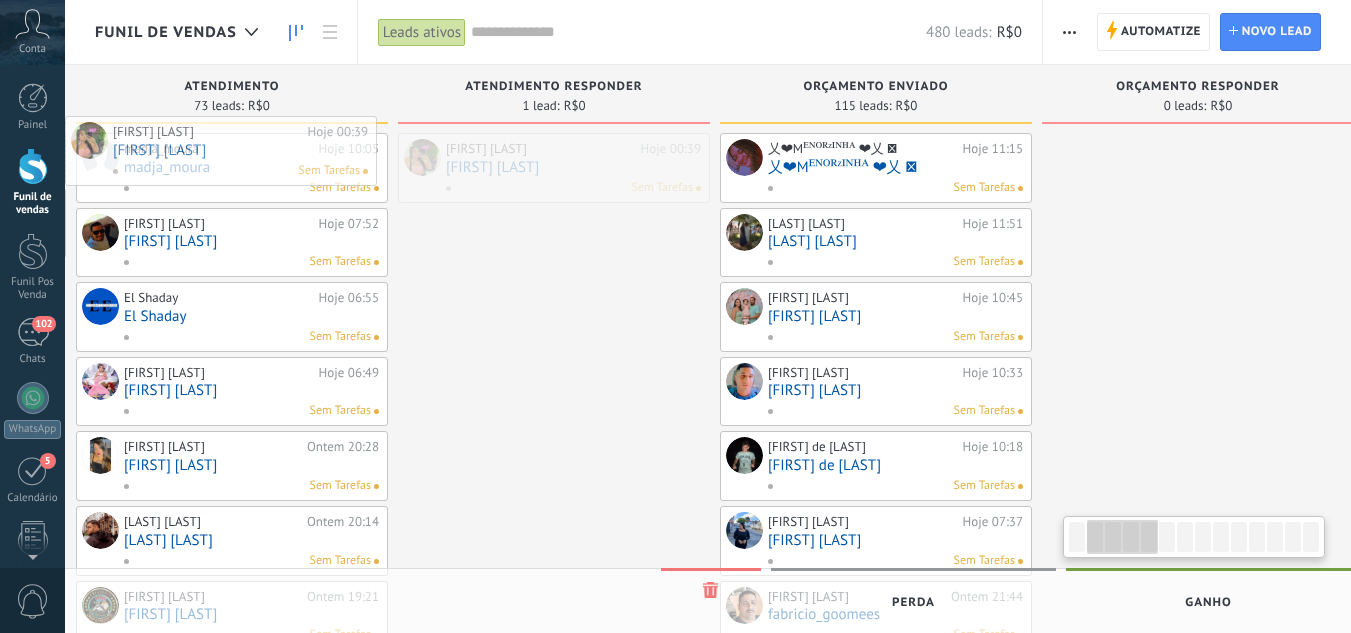 scroll, scrollTop: 0, scrollLeft: 285, axis: horizontal 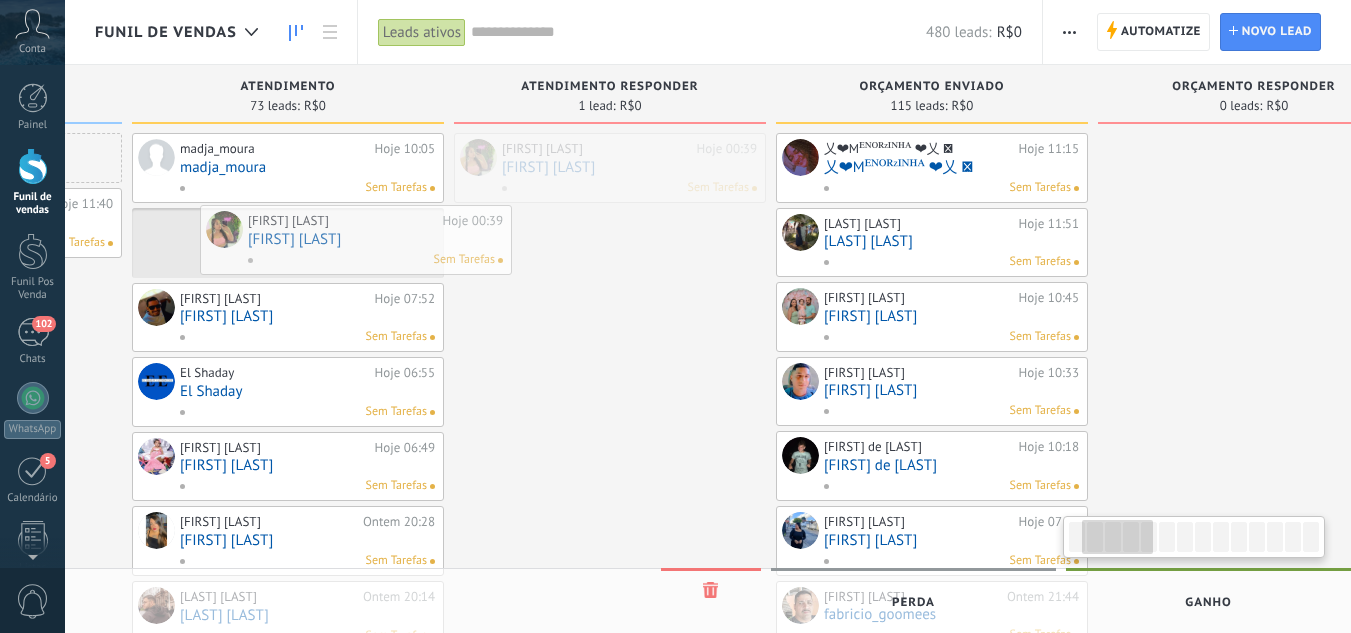 drag, startPoint x: 426, startPoint y: 166, endPoint x: 343, endPoint y: 238, distance: 109.877205 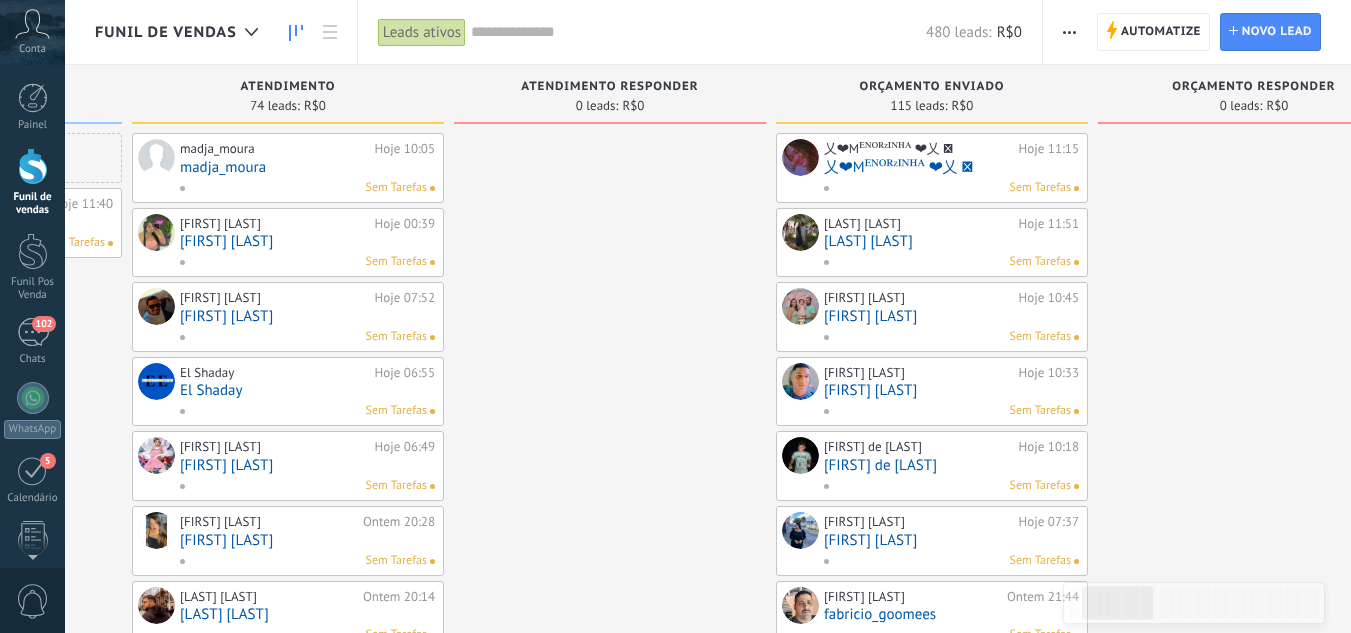 scroll, scrollTop: 0, scrollLeft: 0, axis: both 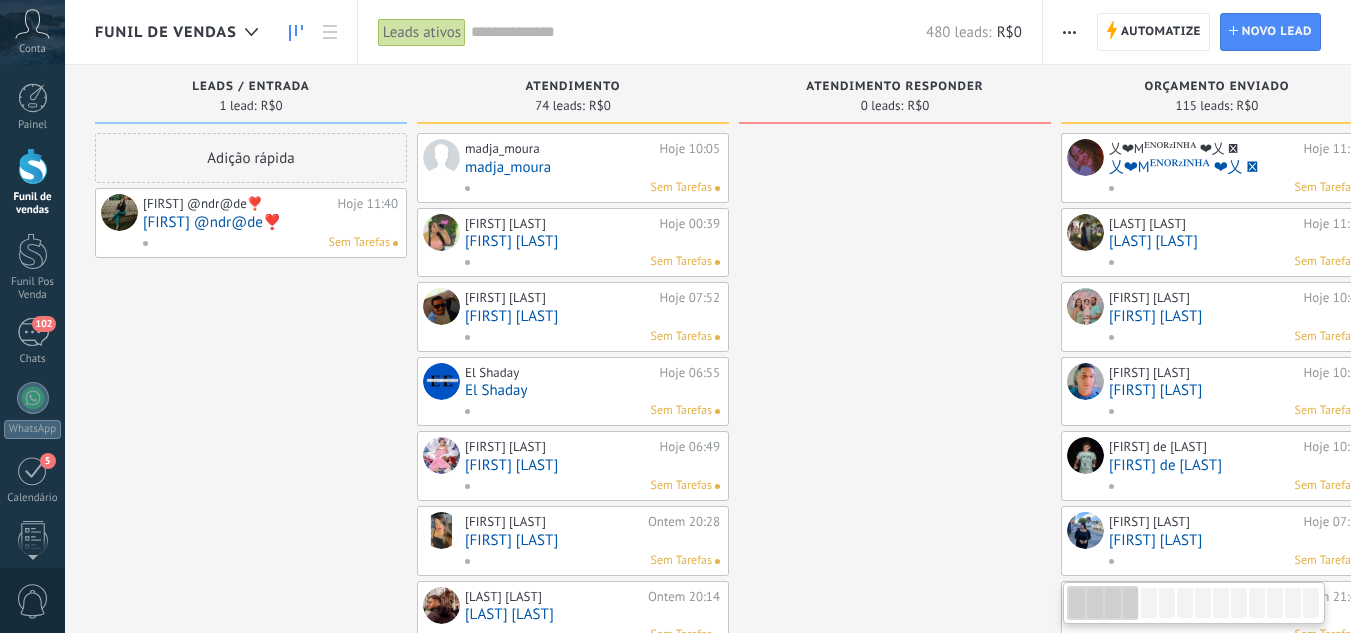 drag, startPoint x: 603, startPoint y: 220, endPoint x: 453, endPoint y: 129, distance: 175.44514 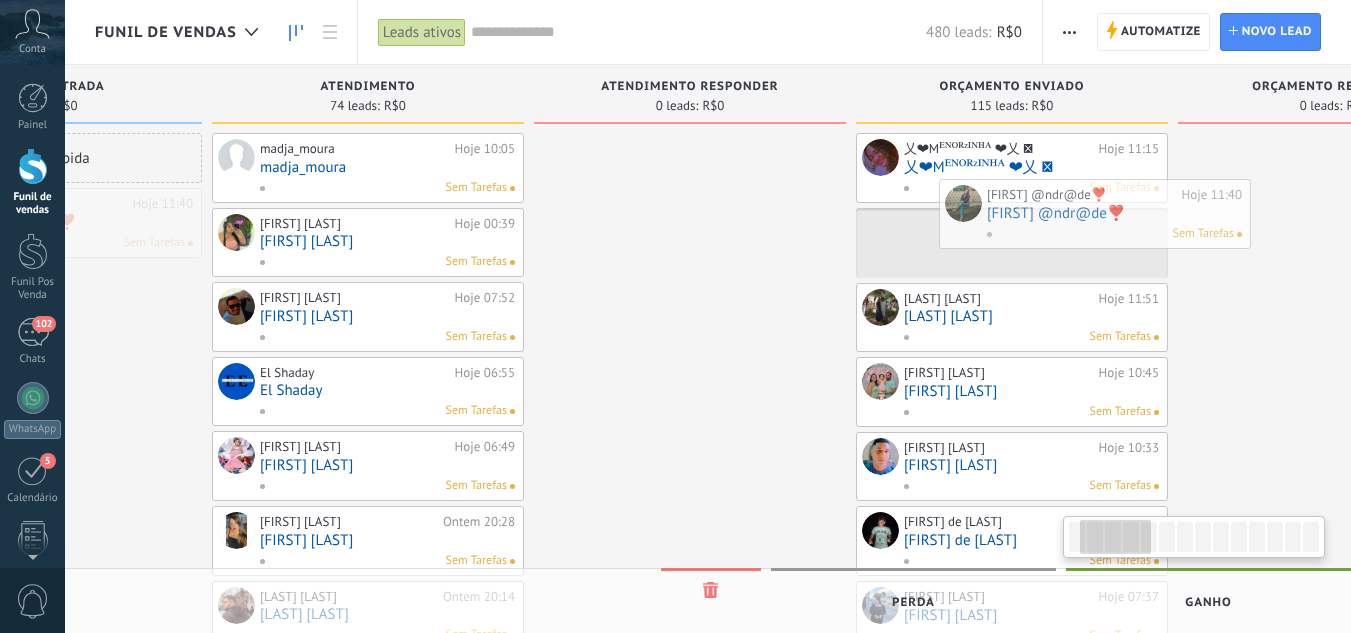 scroll, scrollTop: 0, scrollLeft: 244, axis: horizontal 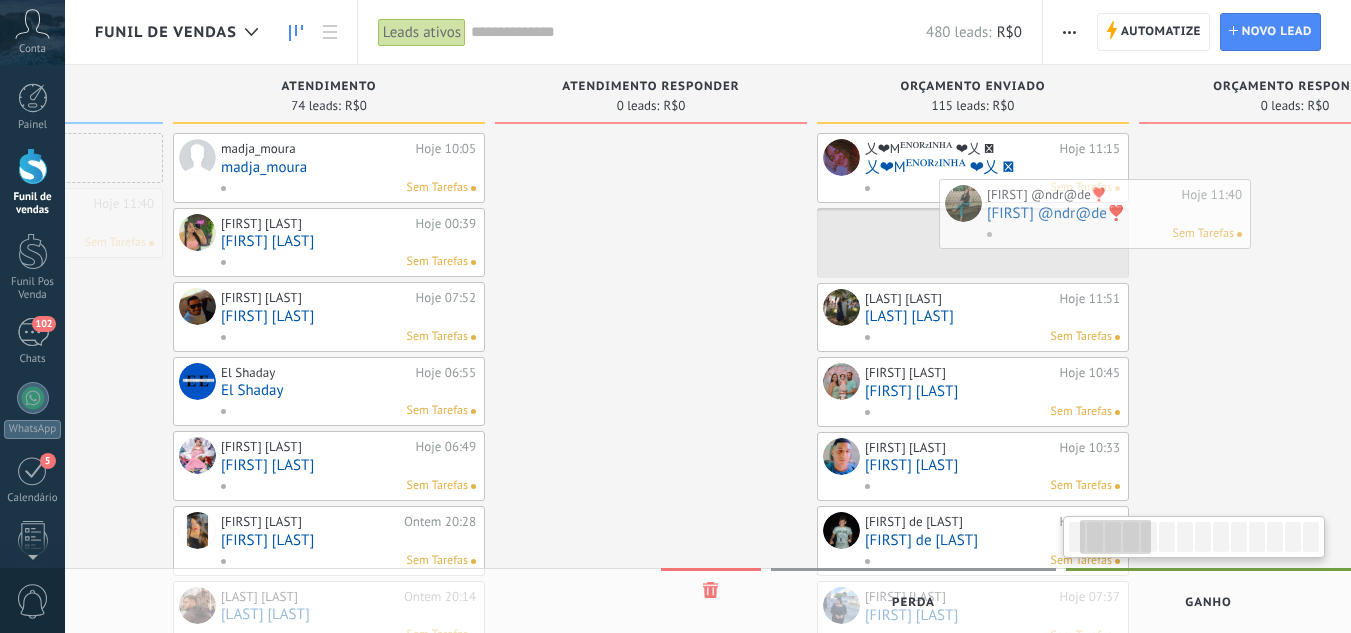 drag, startPoint x: 153, startPoint y: 224, endPoint x: 997, endPoint y: 215, distance: 844.048 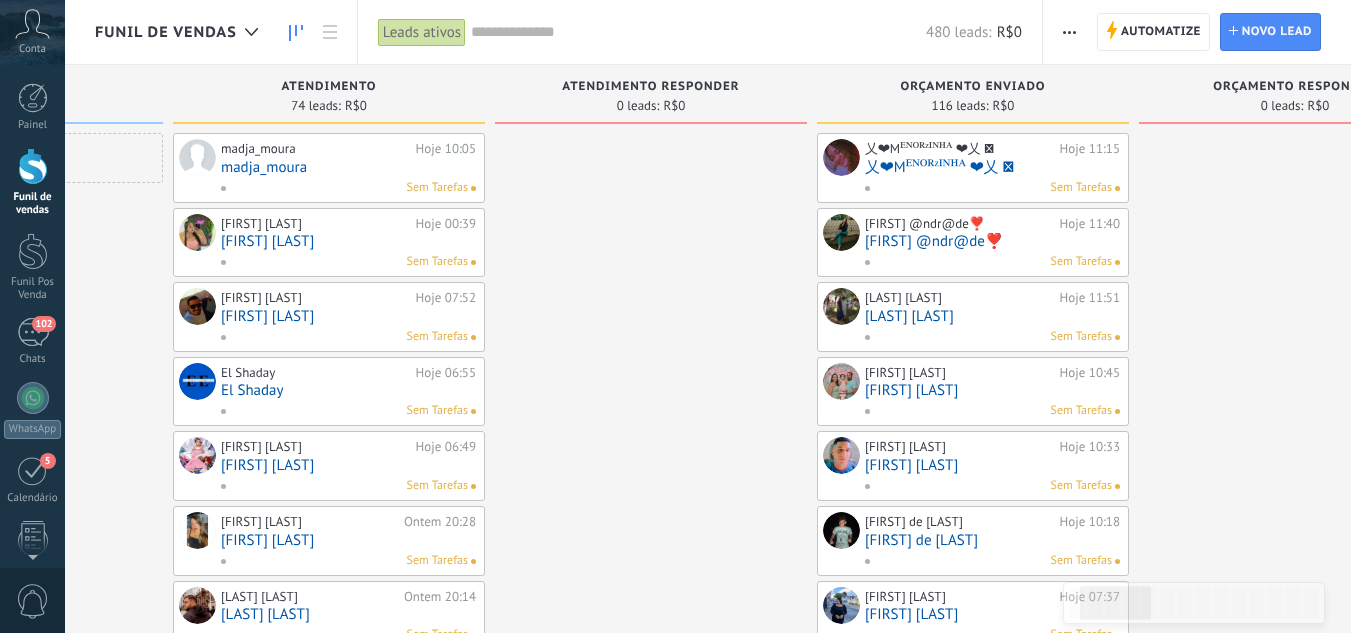 scroll, scrollTop: 0, scrollLeft: 0, axis: both 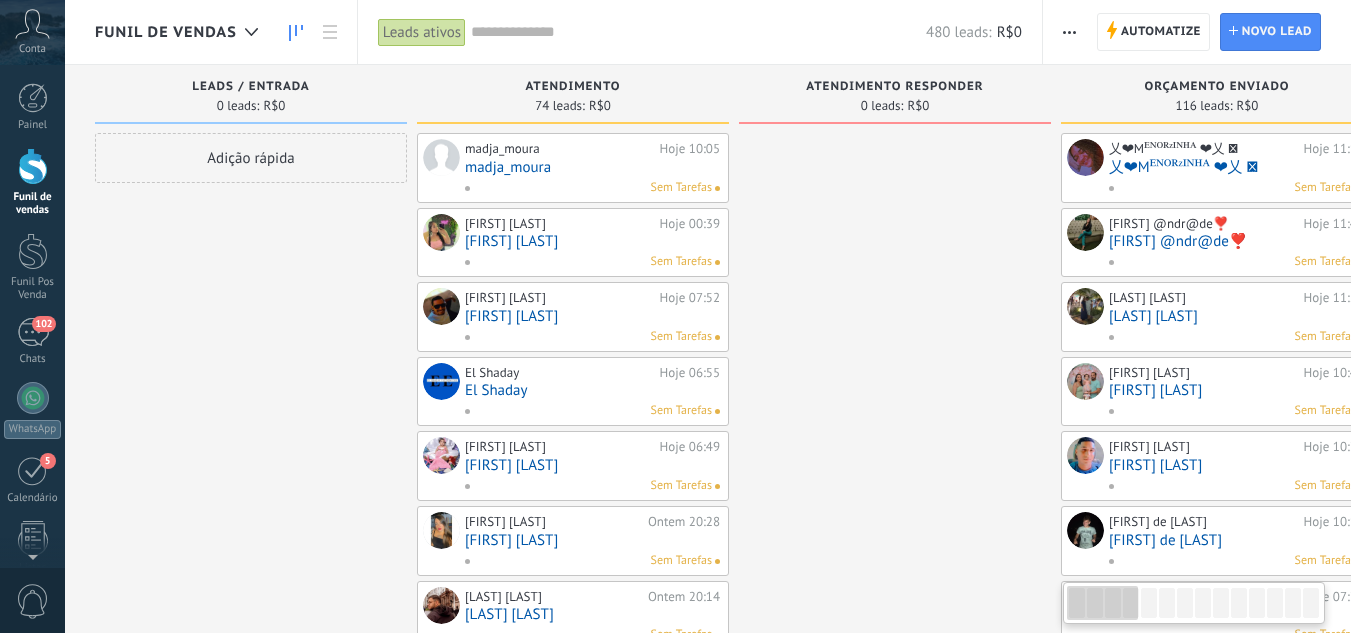 drag, startPoint x: 621, startPoint y: 265, endPoint x: 1000, endPoint y: 211, distance: 382.82764 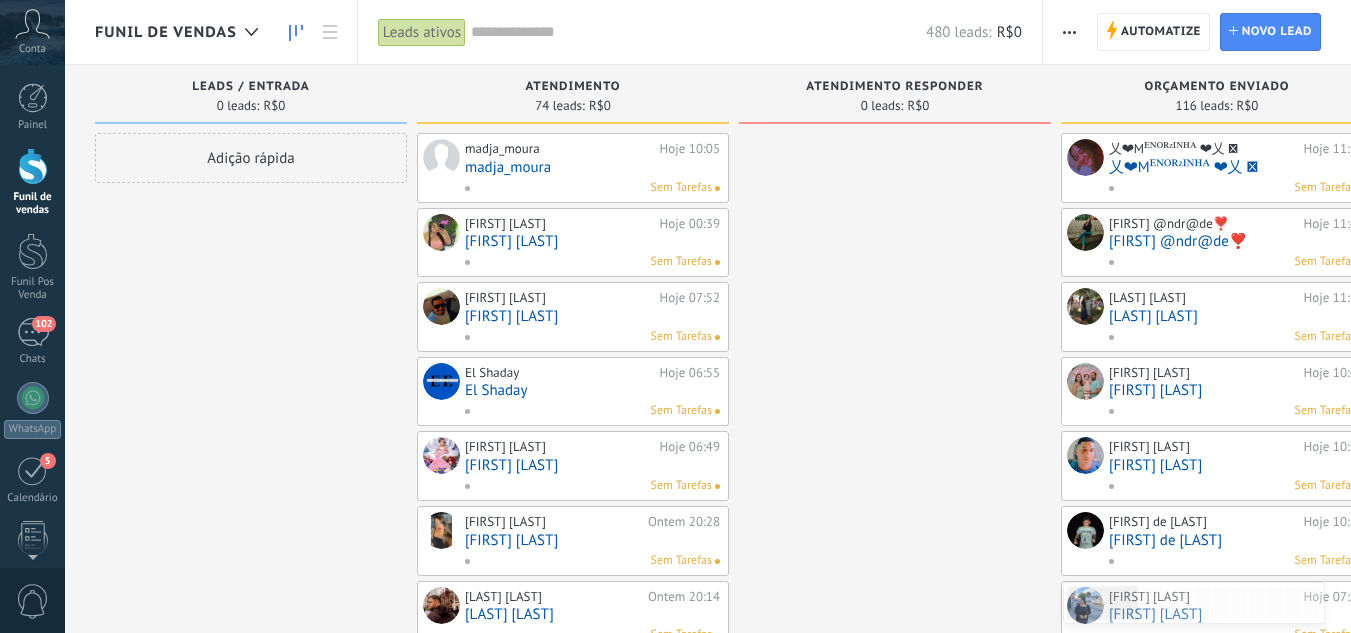 click at bounding box center (33, 166) 